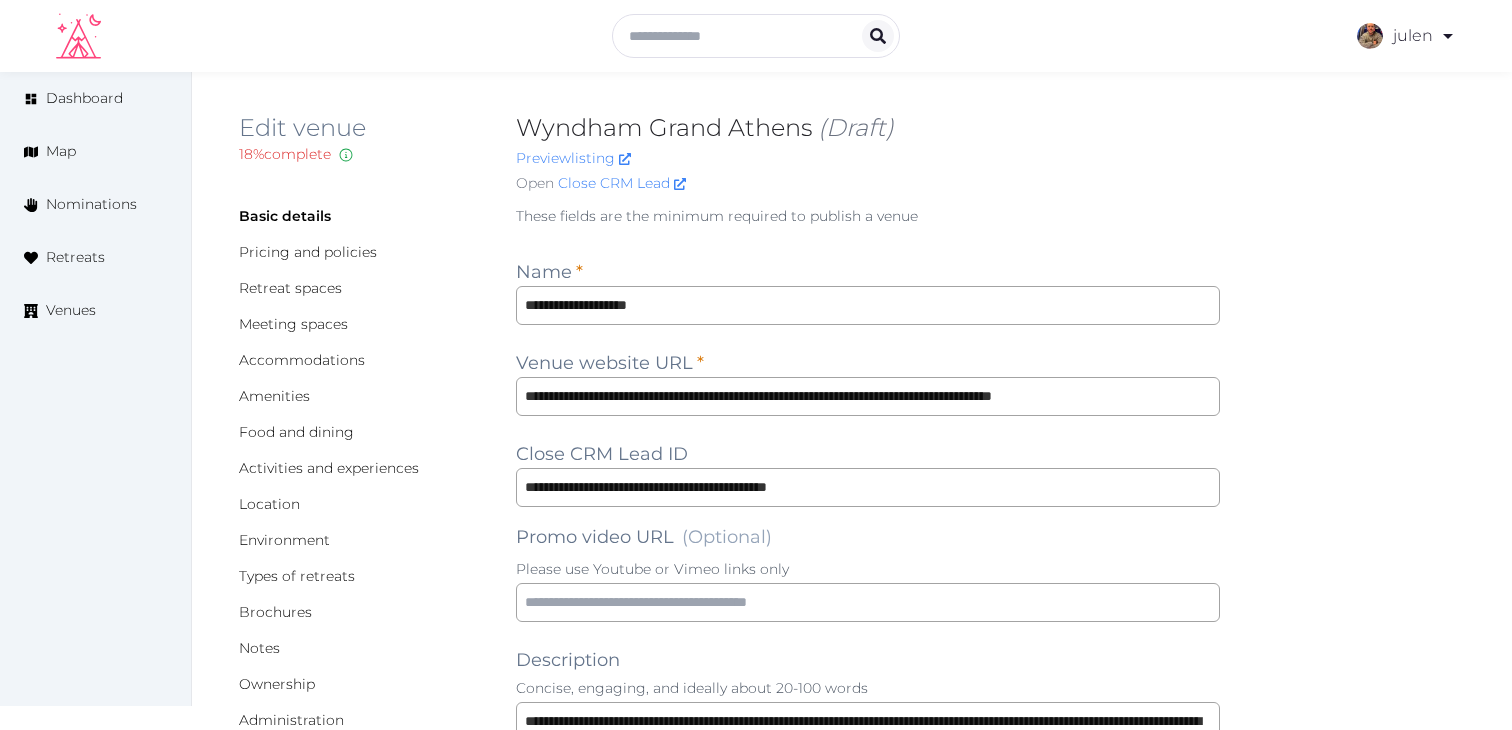 scroll, scrollTop: 0, scrollLeft: 0, axis: both 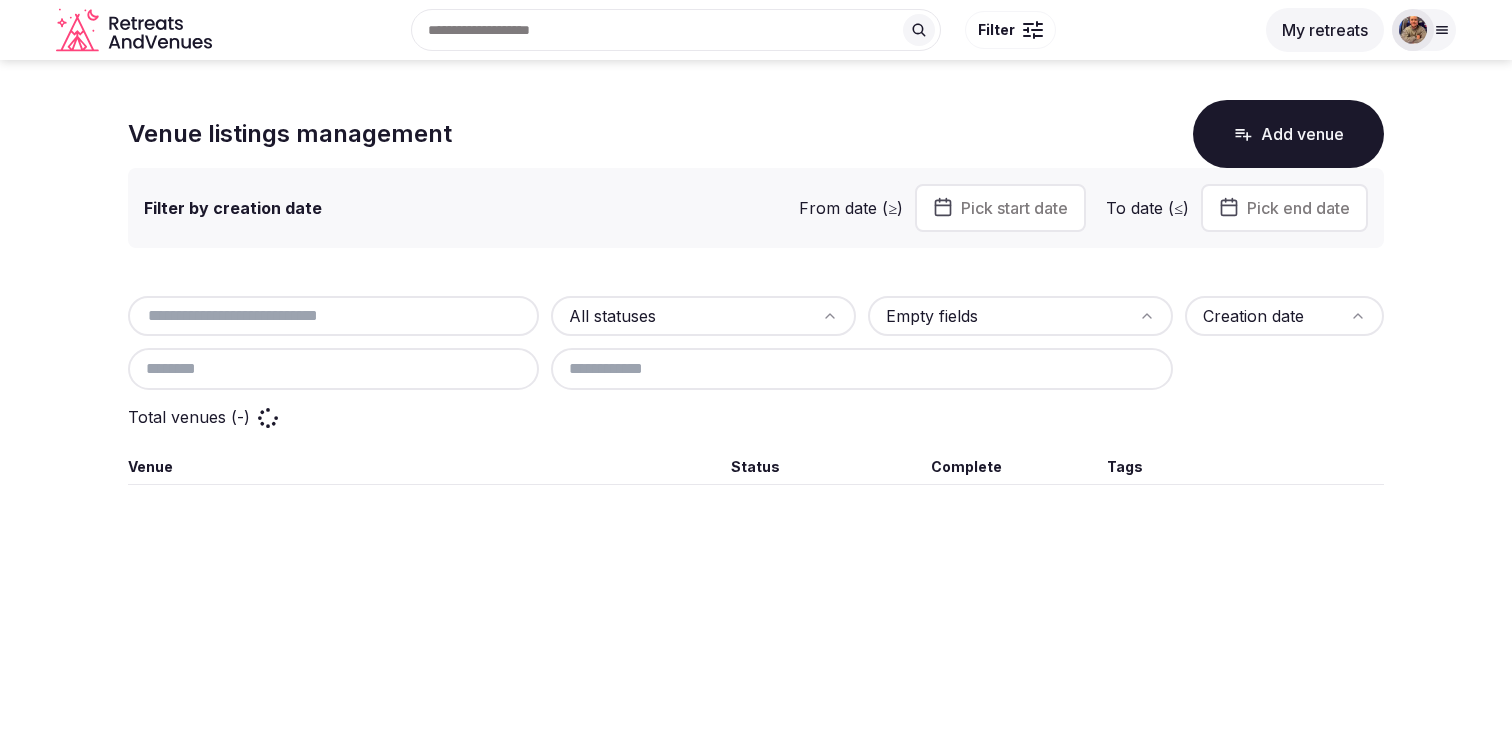 click at bounding box center [333, 316] 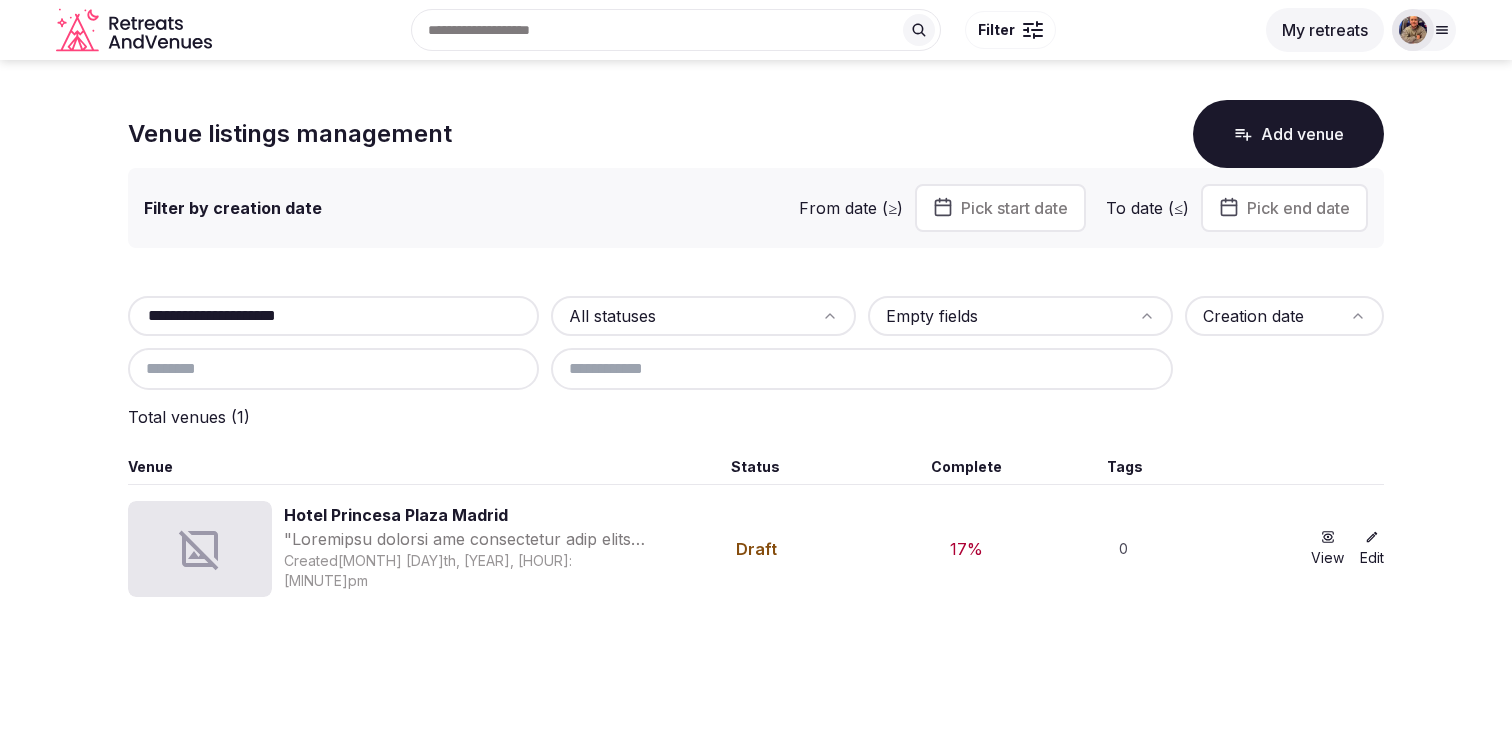type on "**********" 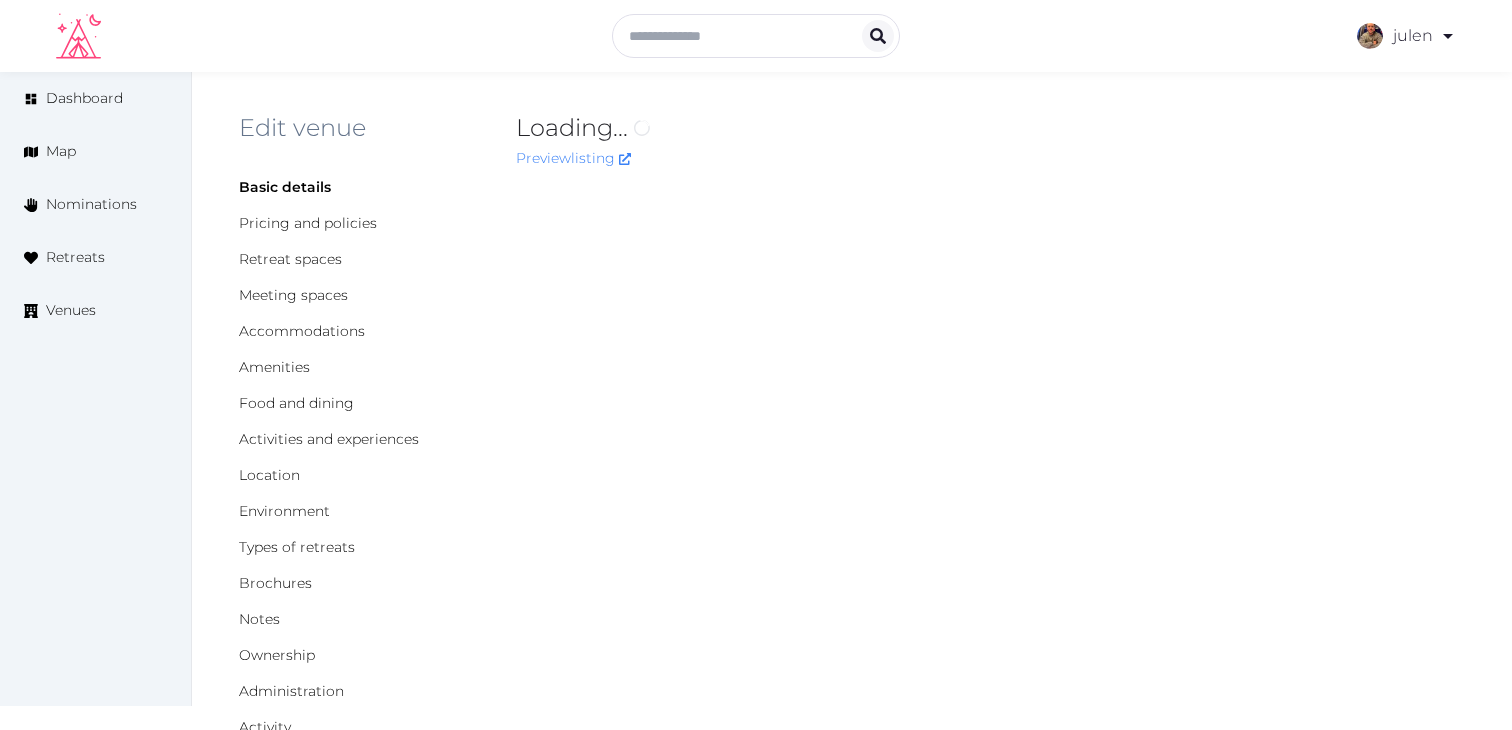 scroll, scrollTop: 0, scrollLeft: 0, axis: both 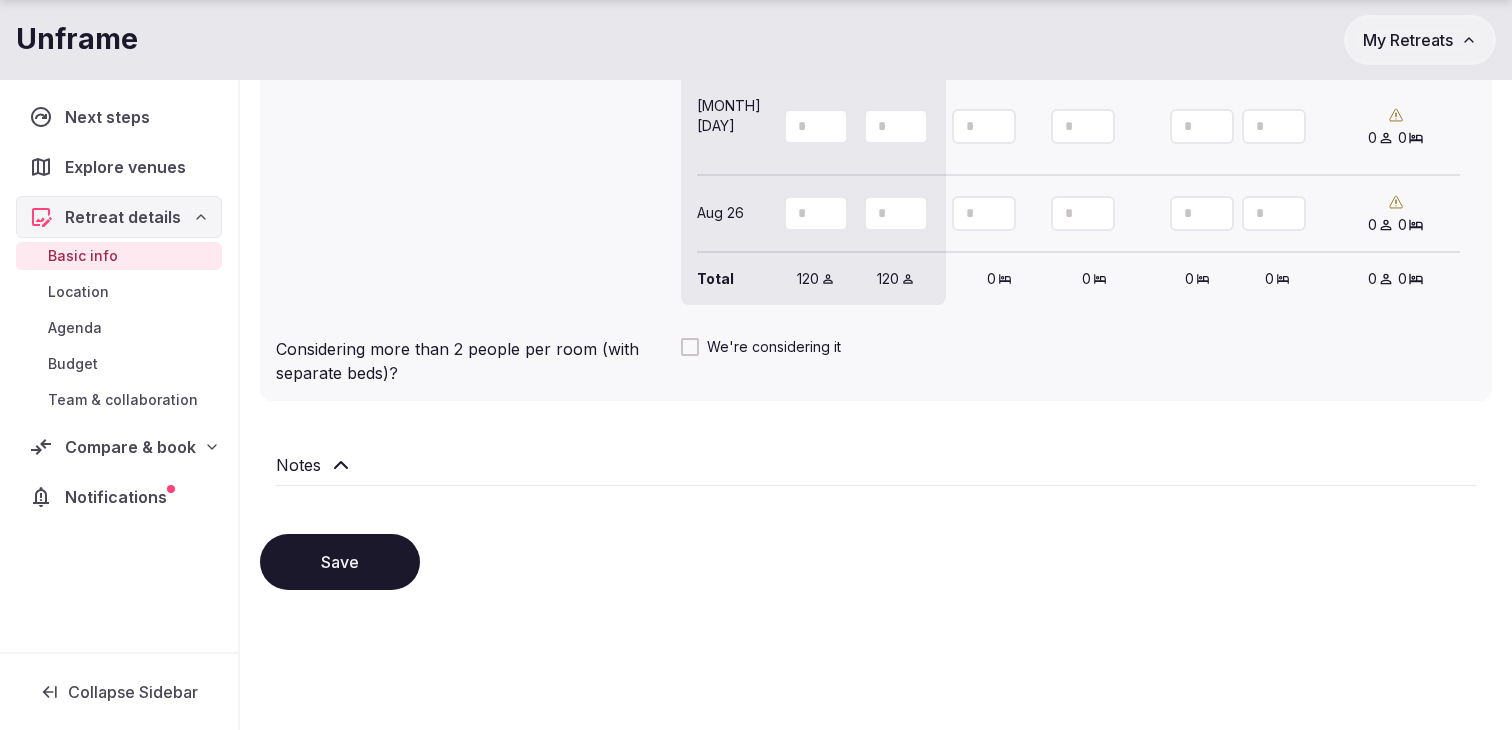 click on "Location" at bounding box center [78, 292] 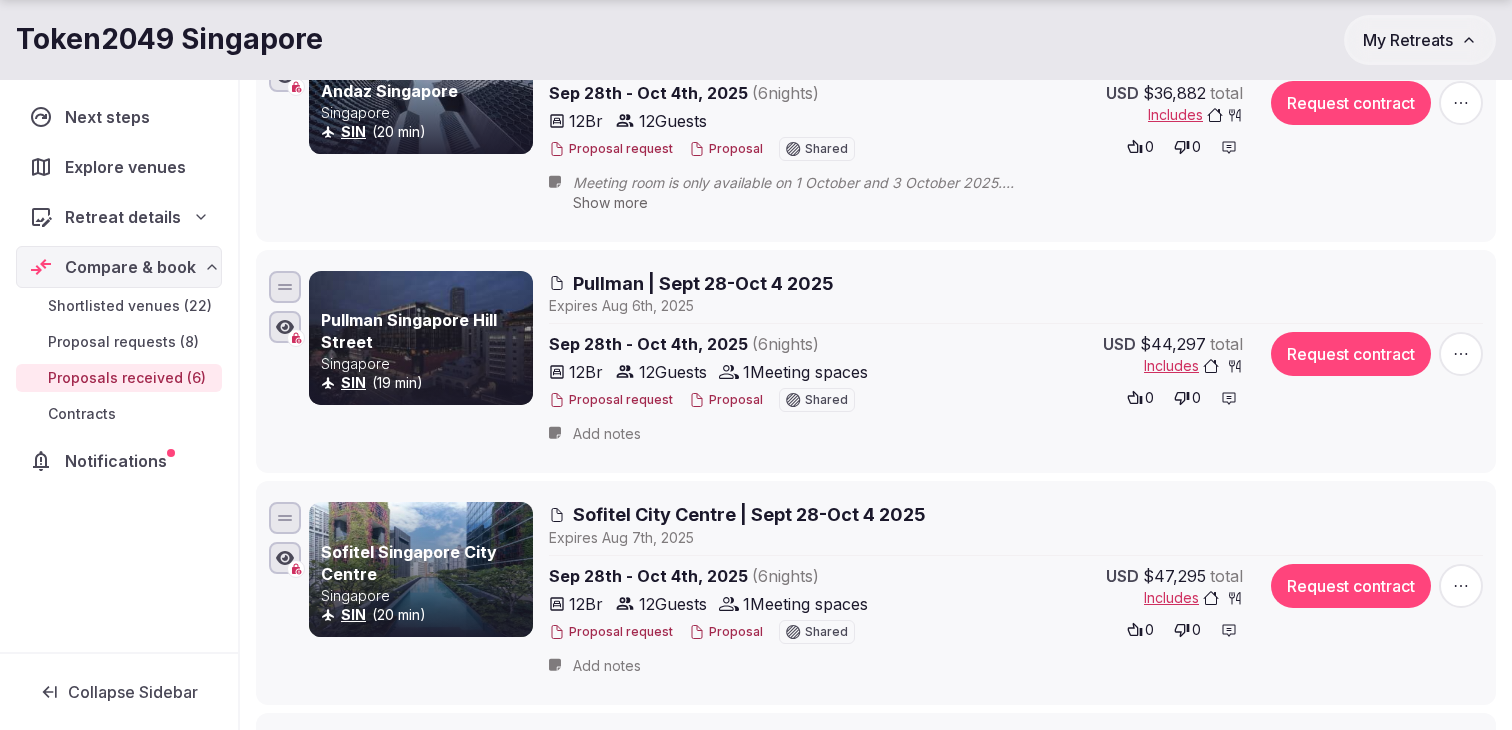 scroll, scrollTop: 641, scrollLeft: 0, axis: vertical 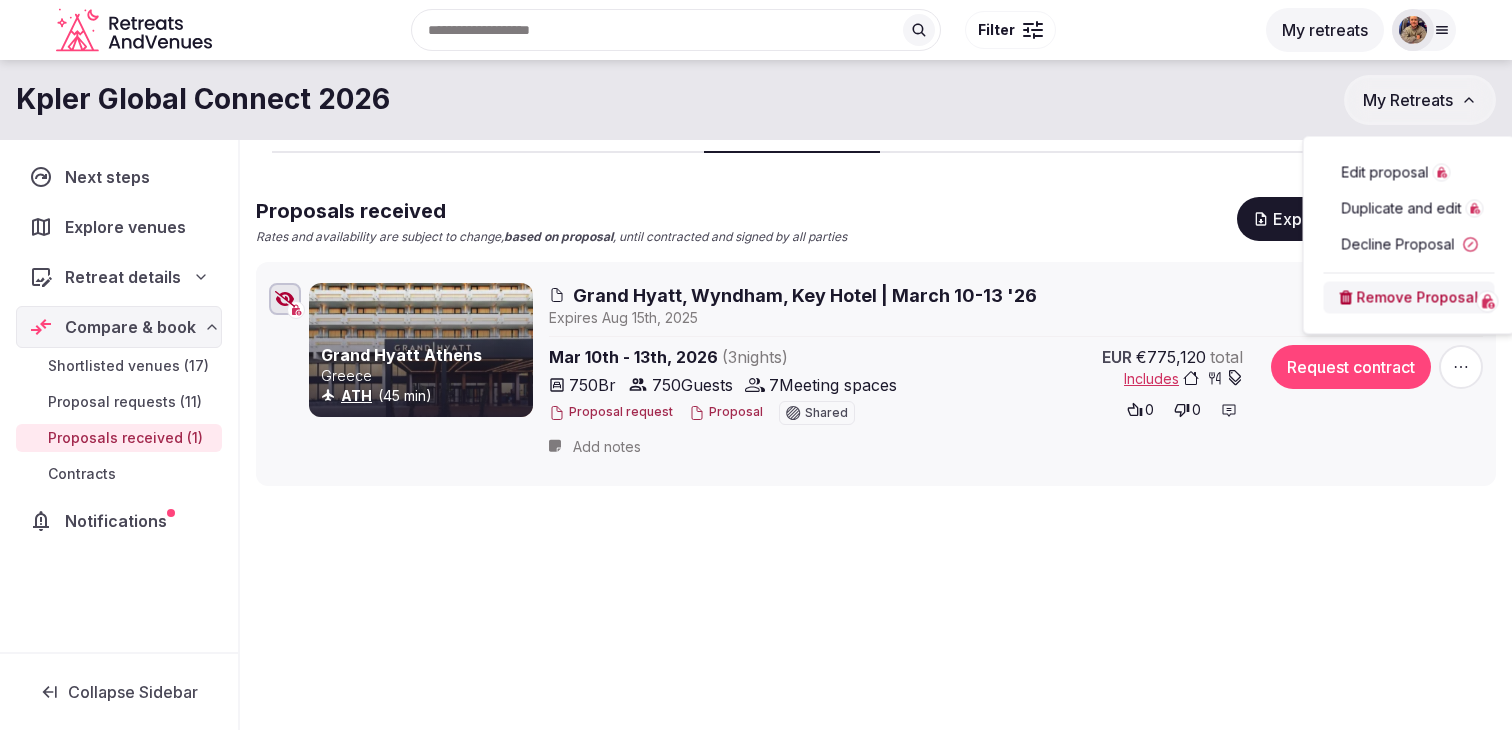 click on "Edit proposal" at bounding box center (1385, 173) 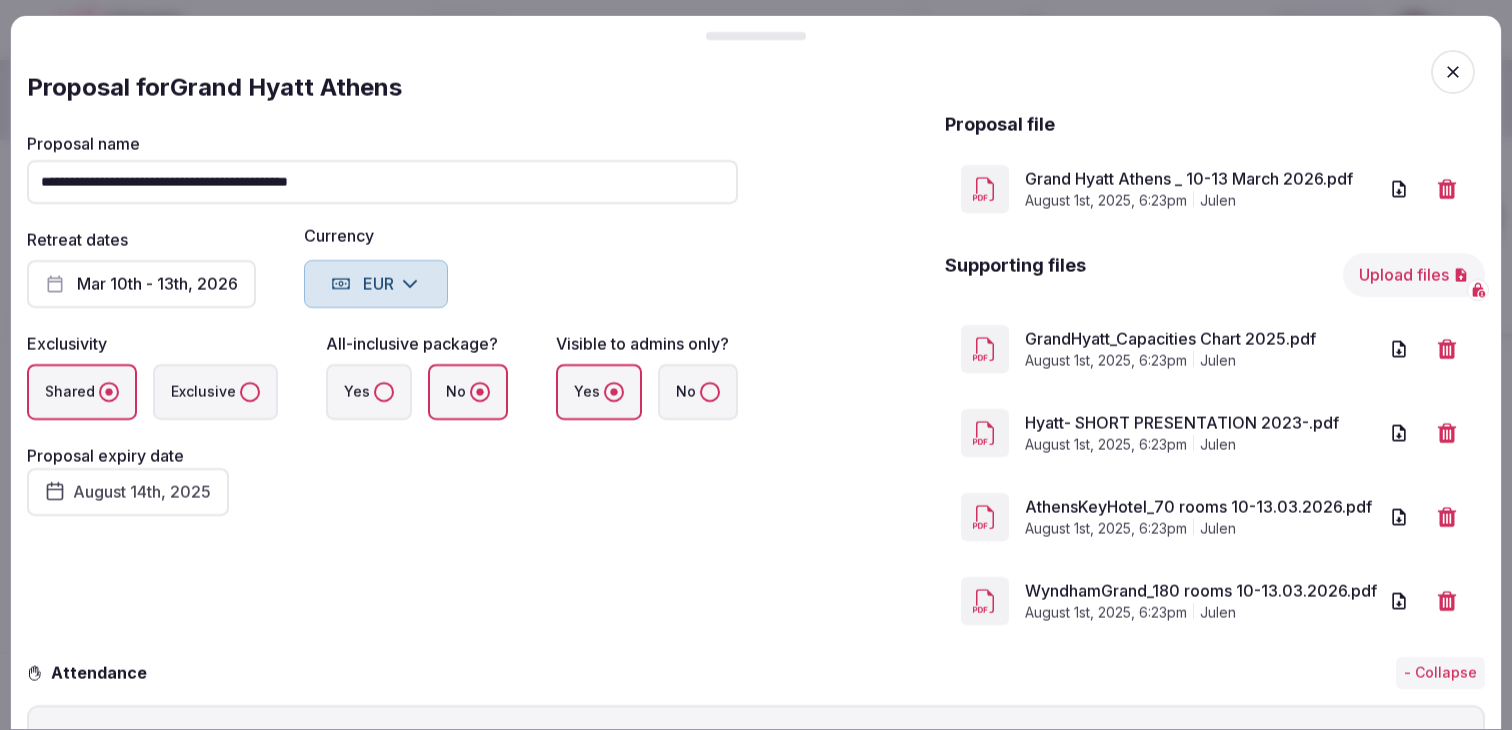 click 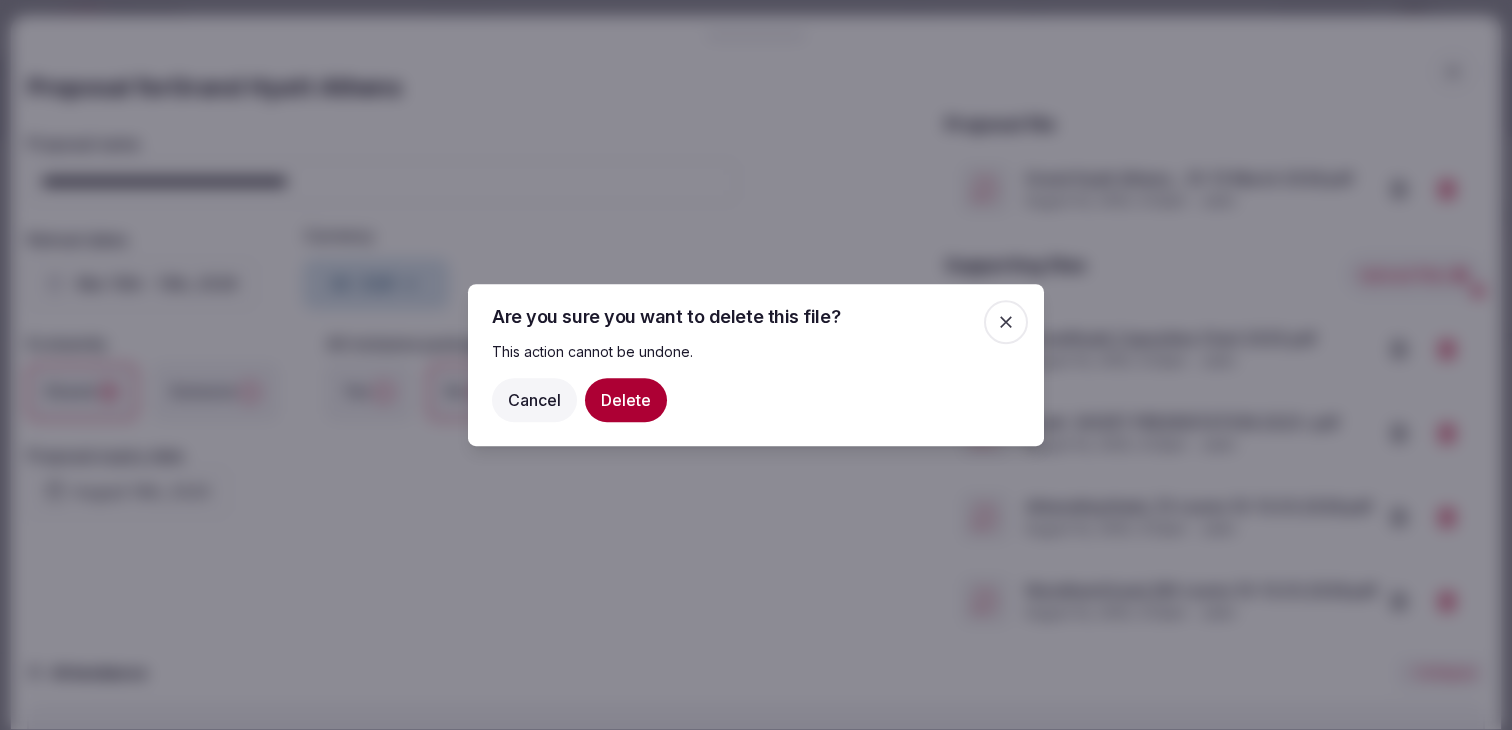 click on "Delete" at bounding box center (626, 400) 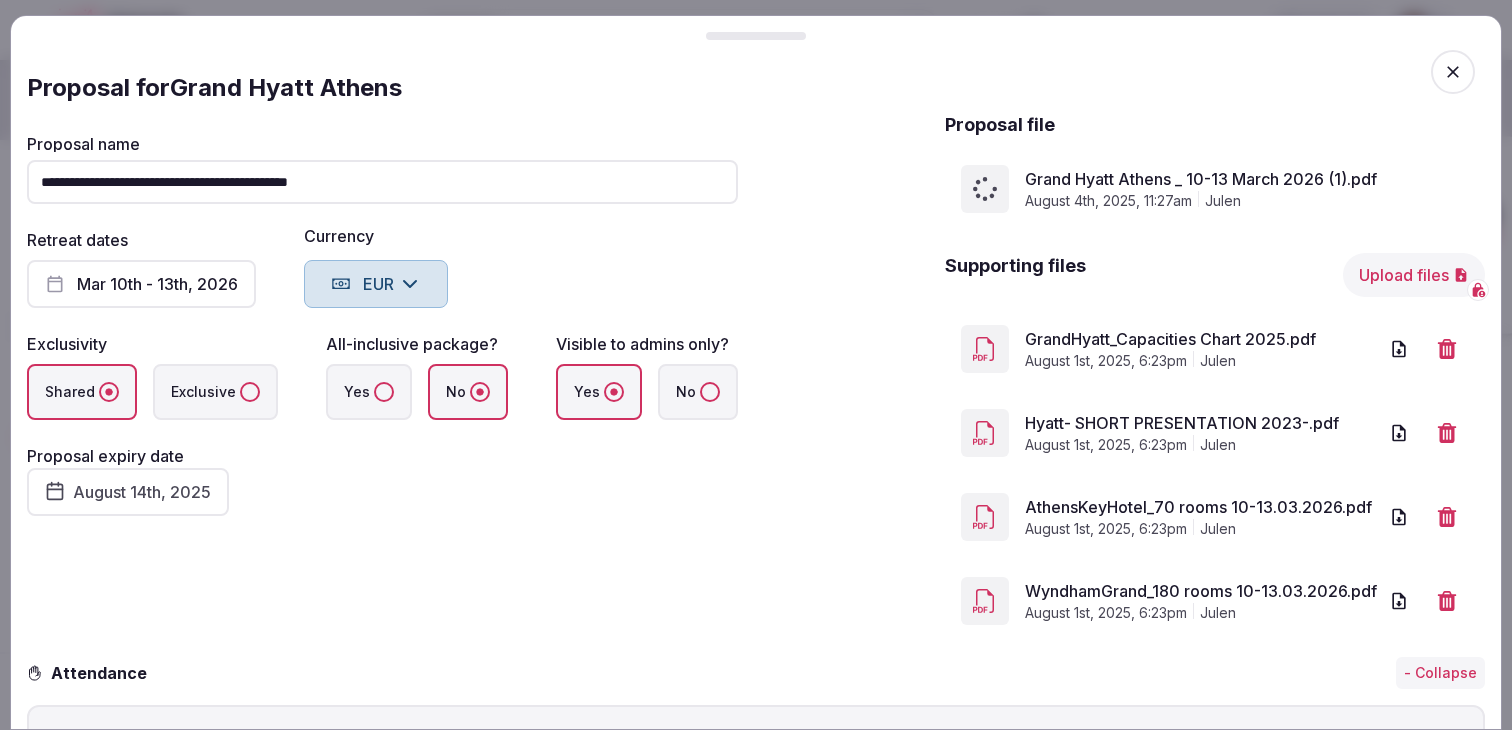 click on "Upload files" at bounding box center [1414, 275] 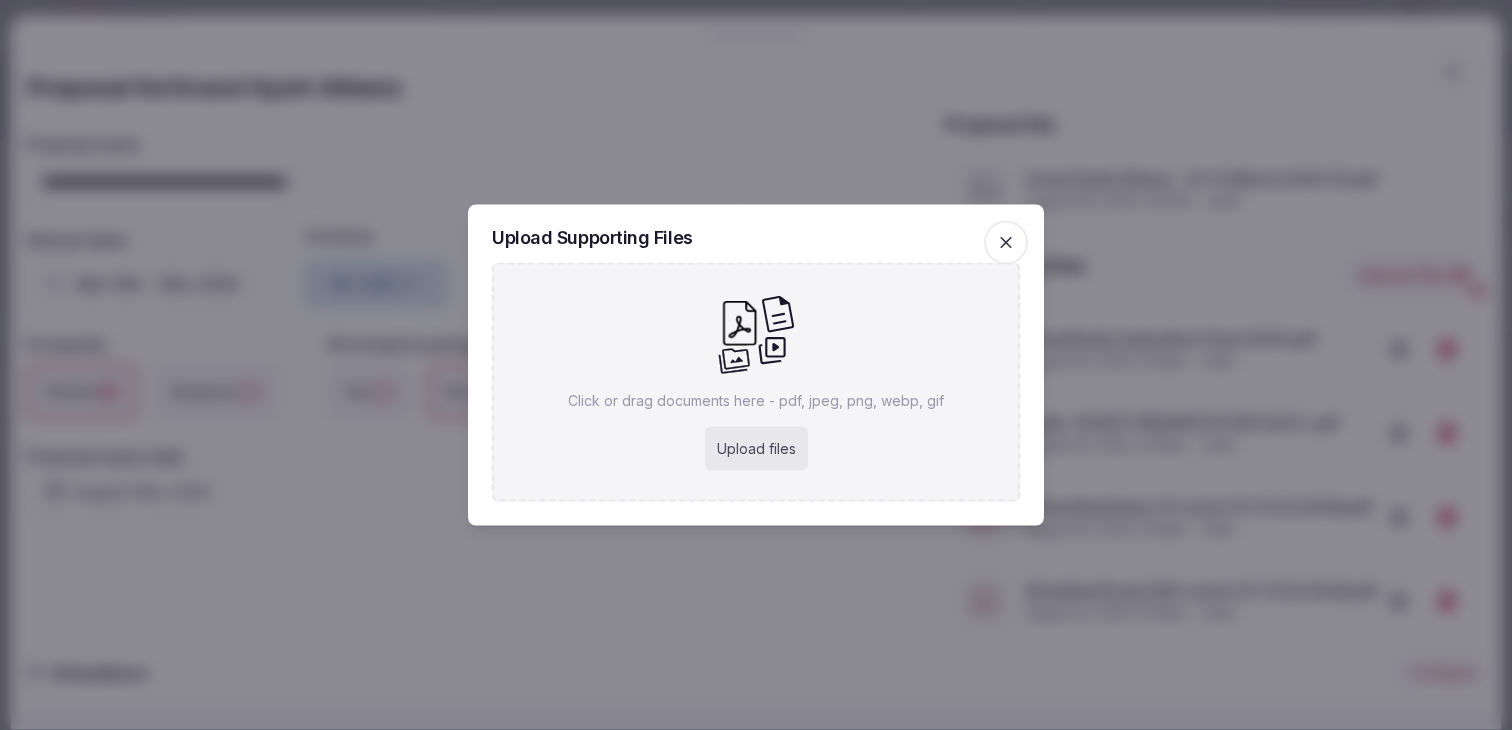 click on "Upload files" at bounding box center (756, 449) 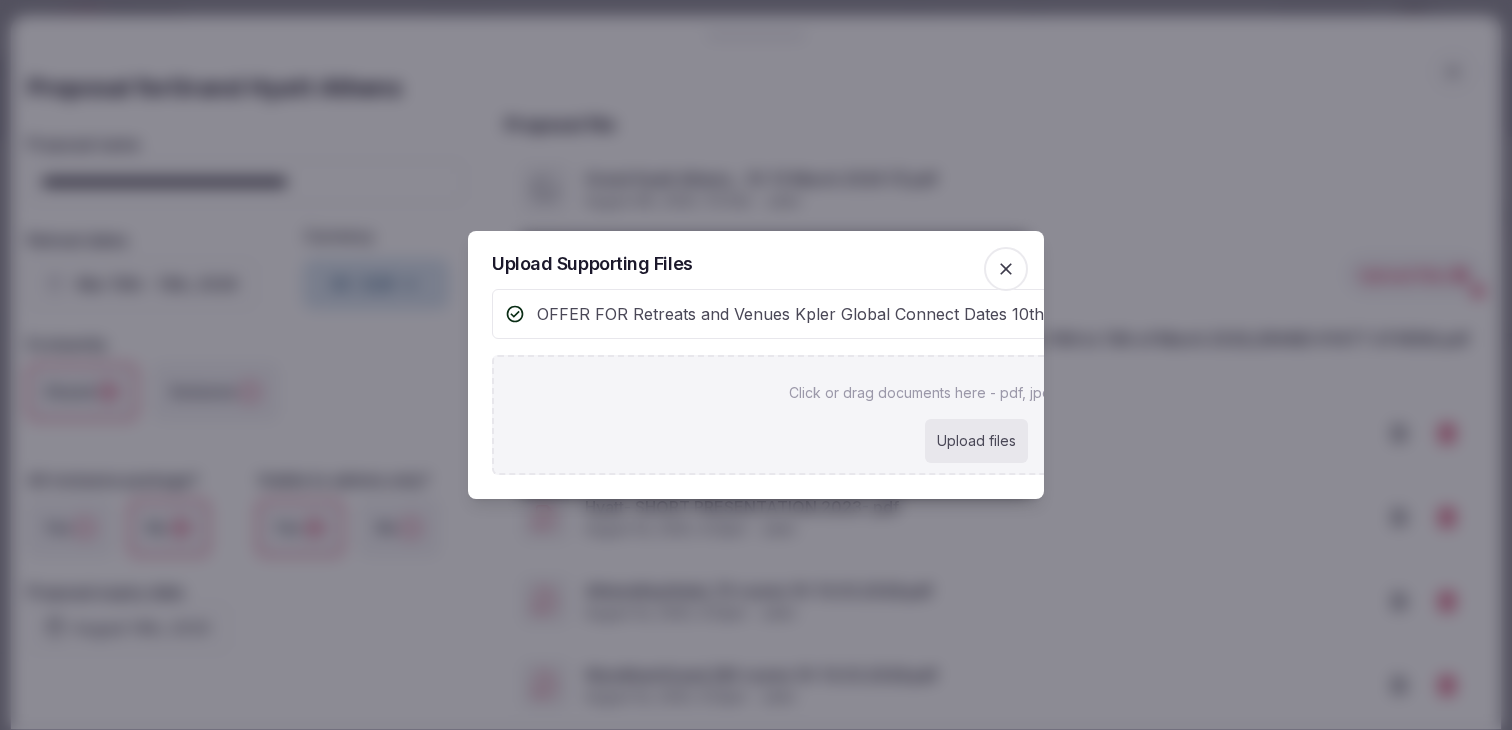 click 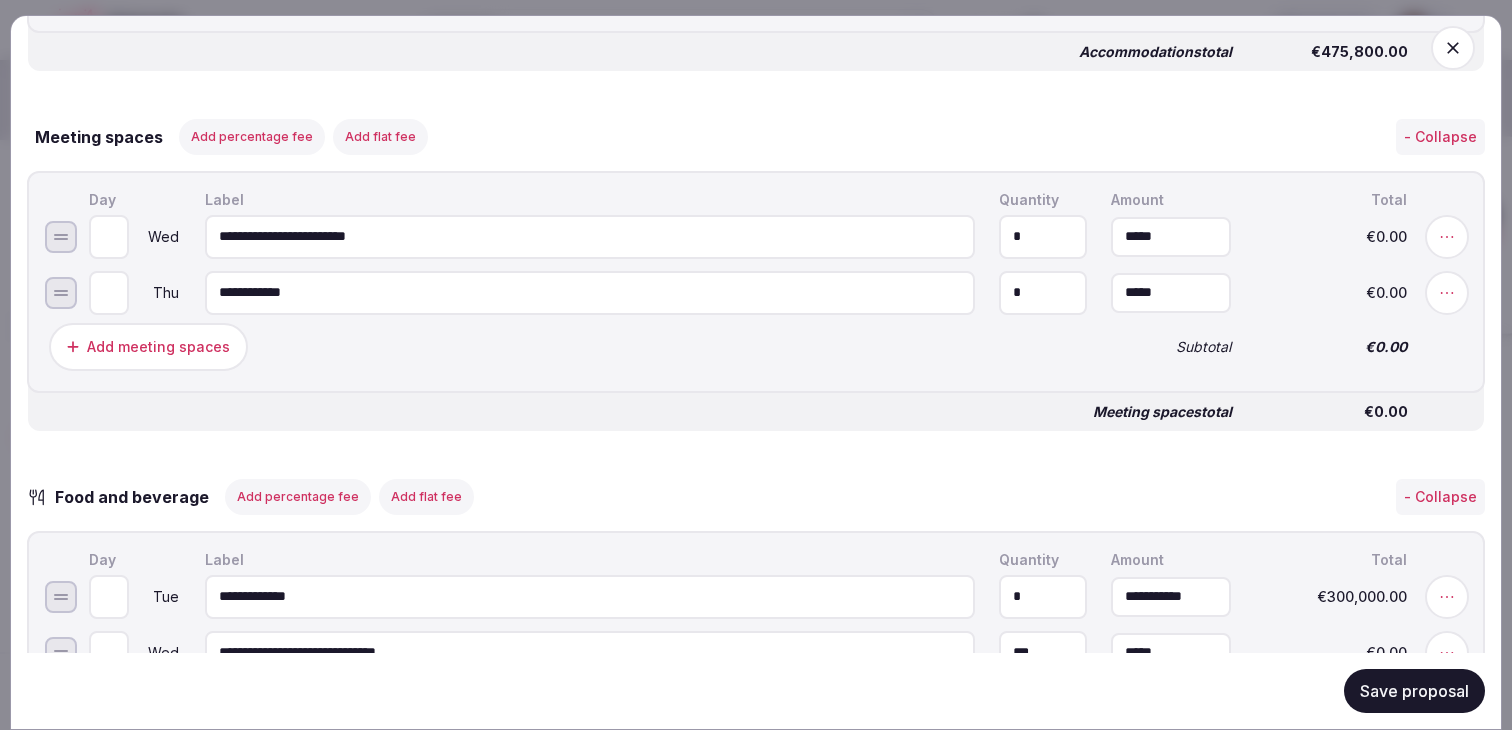 scroll, scrollTop: 2073, scrollLeft: 0, axis: vertical 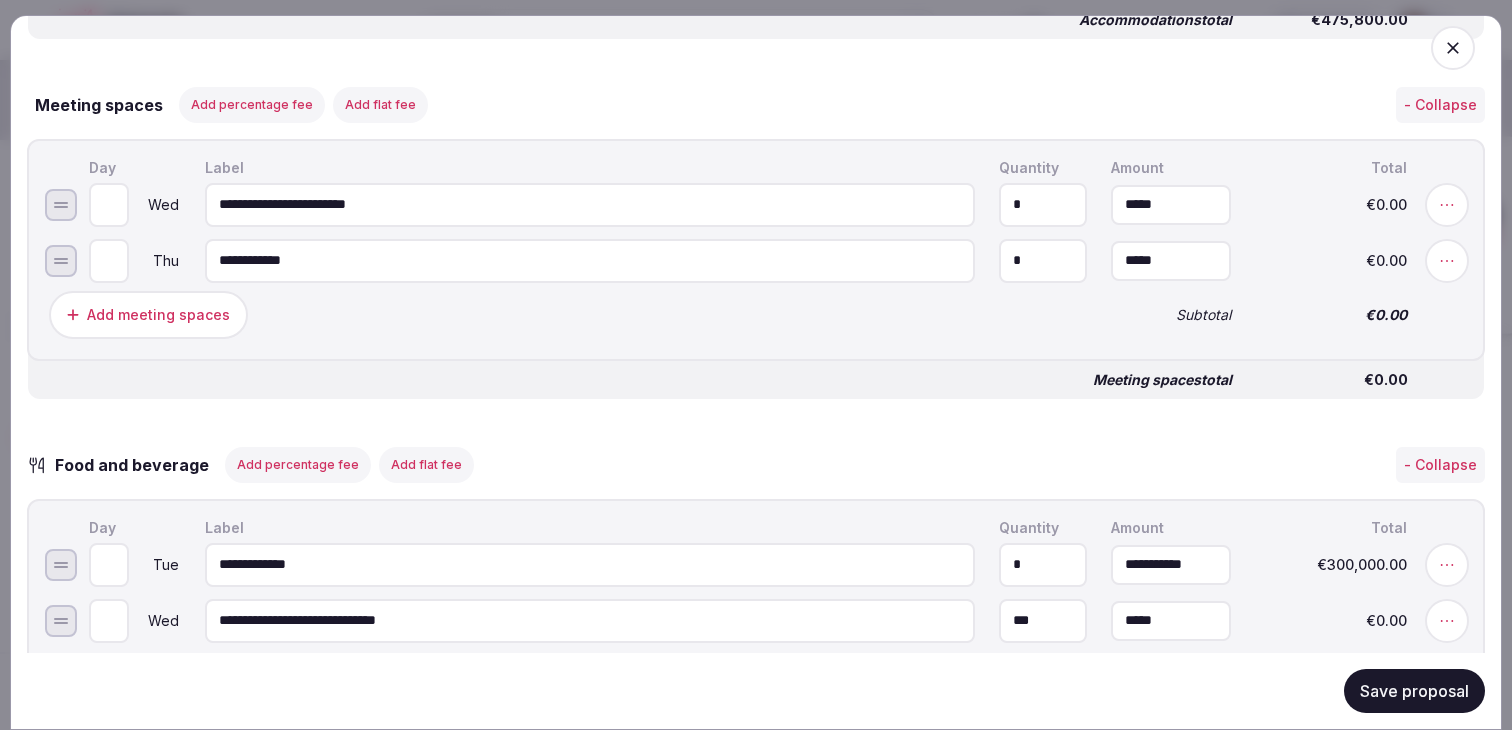 click on "*" at bounding box center [1043, 204] 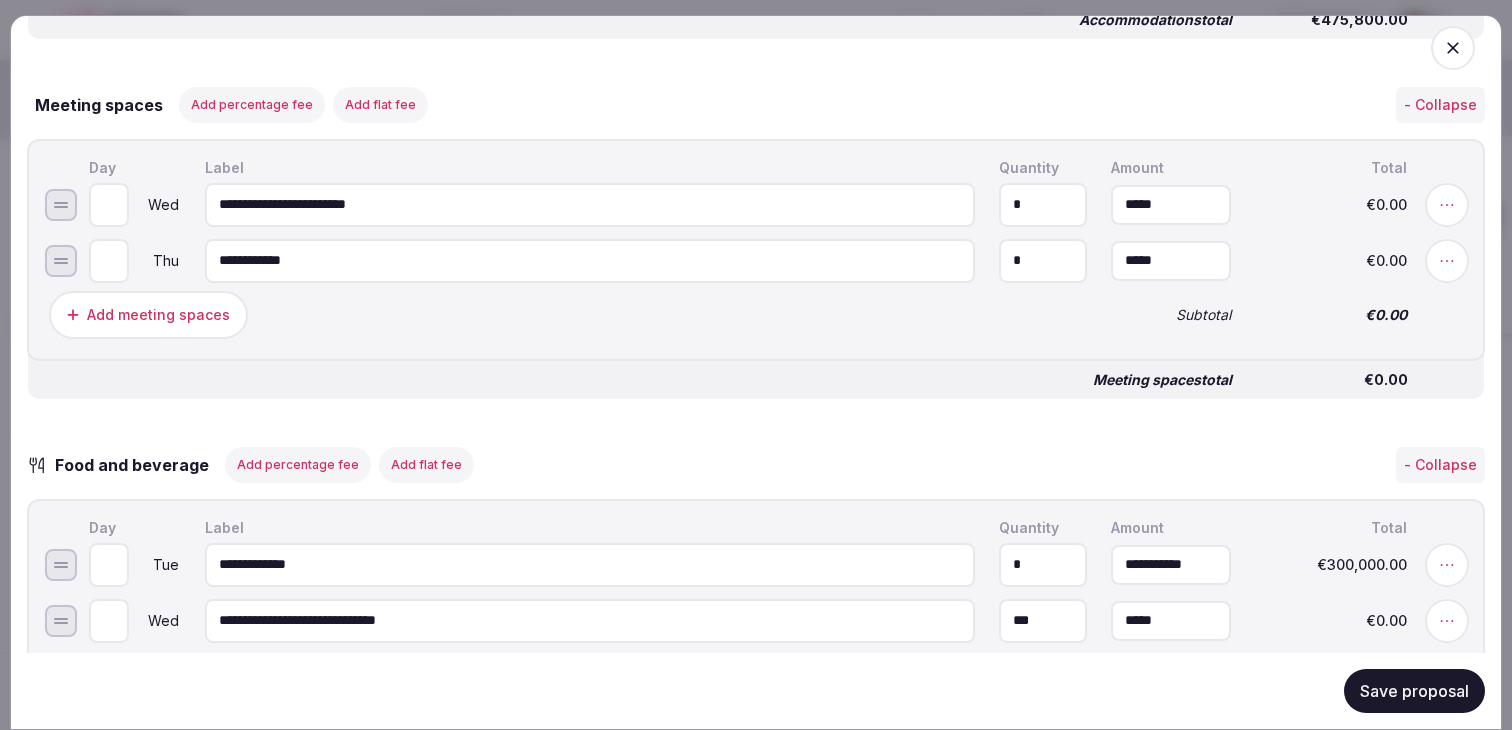 type on "*" 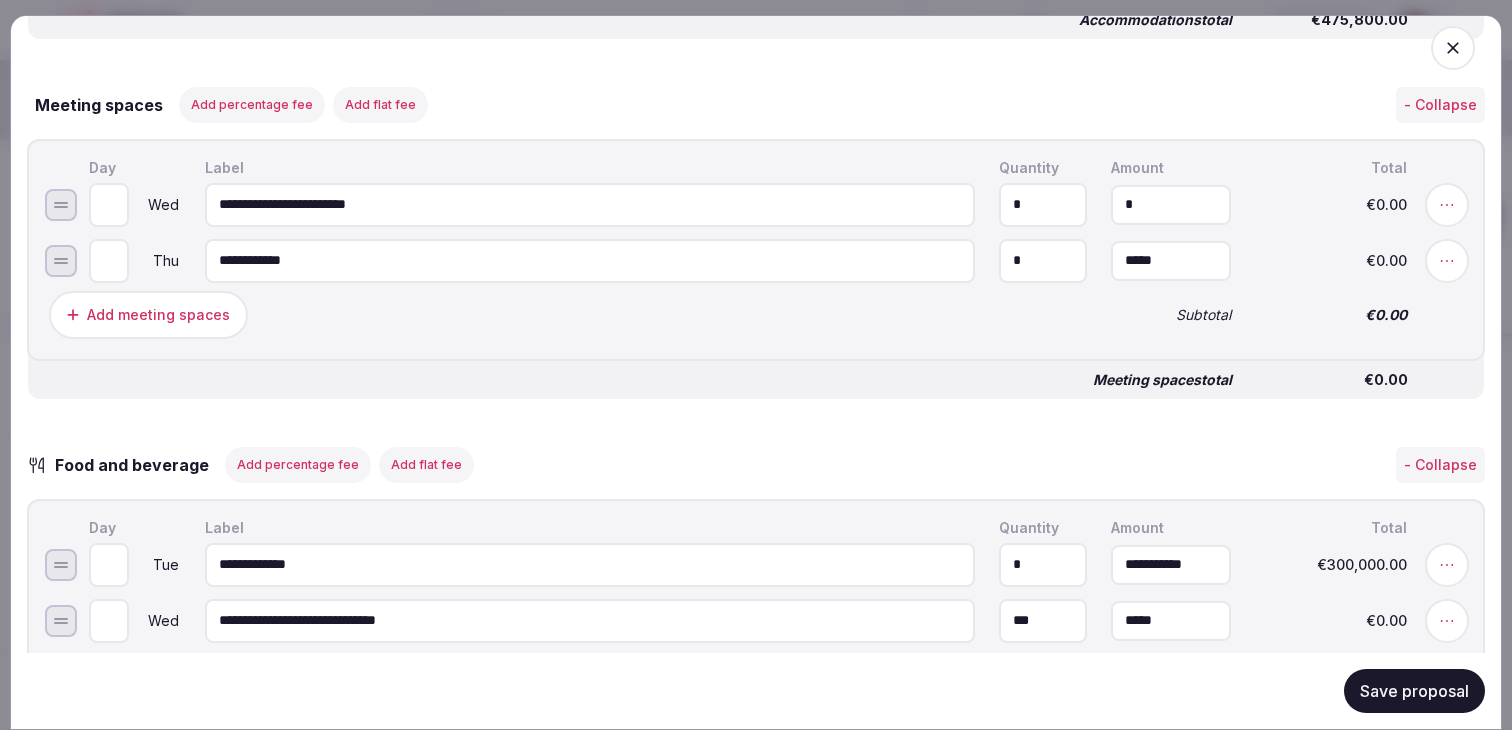 click on "*" at bounding box center [1171, 204] 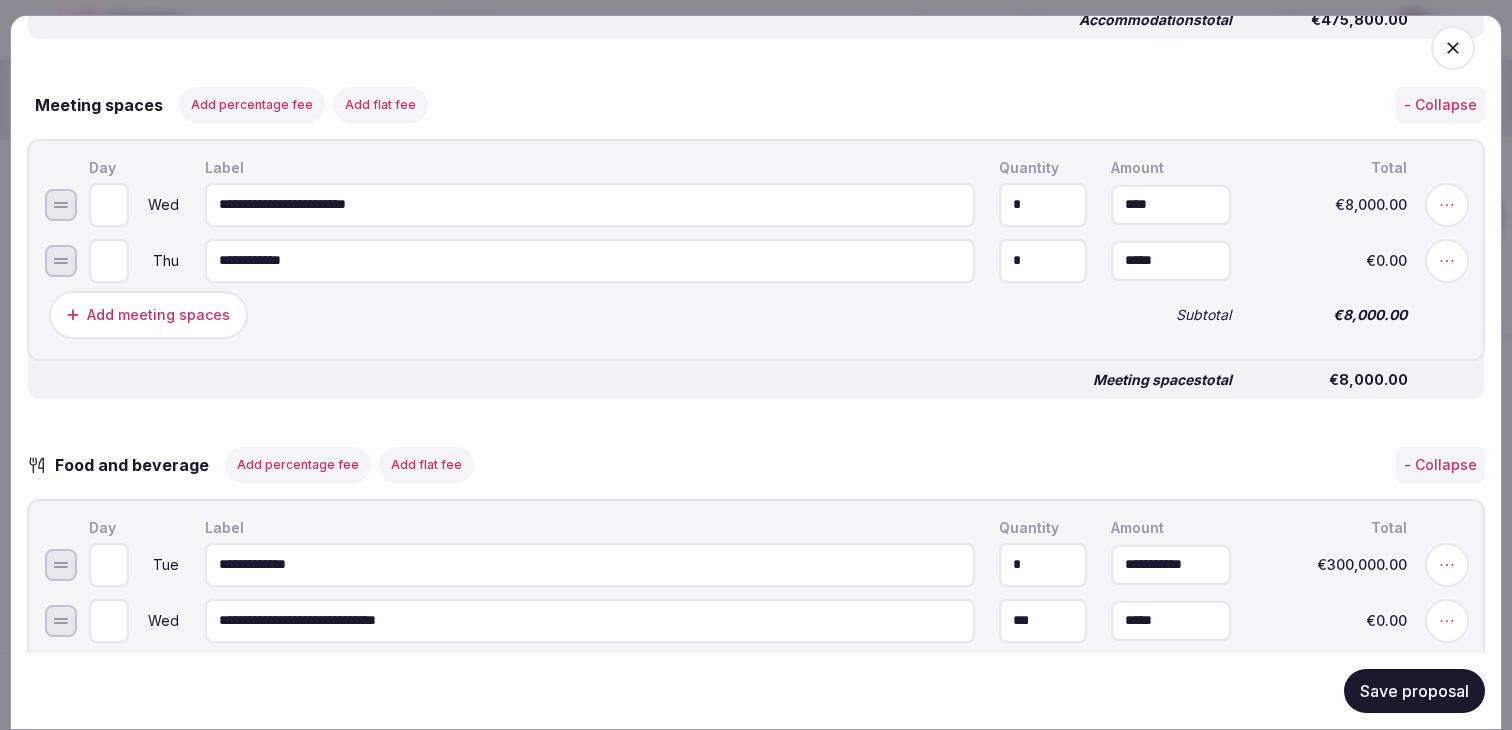 type on "*********" 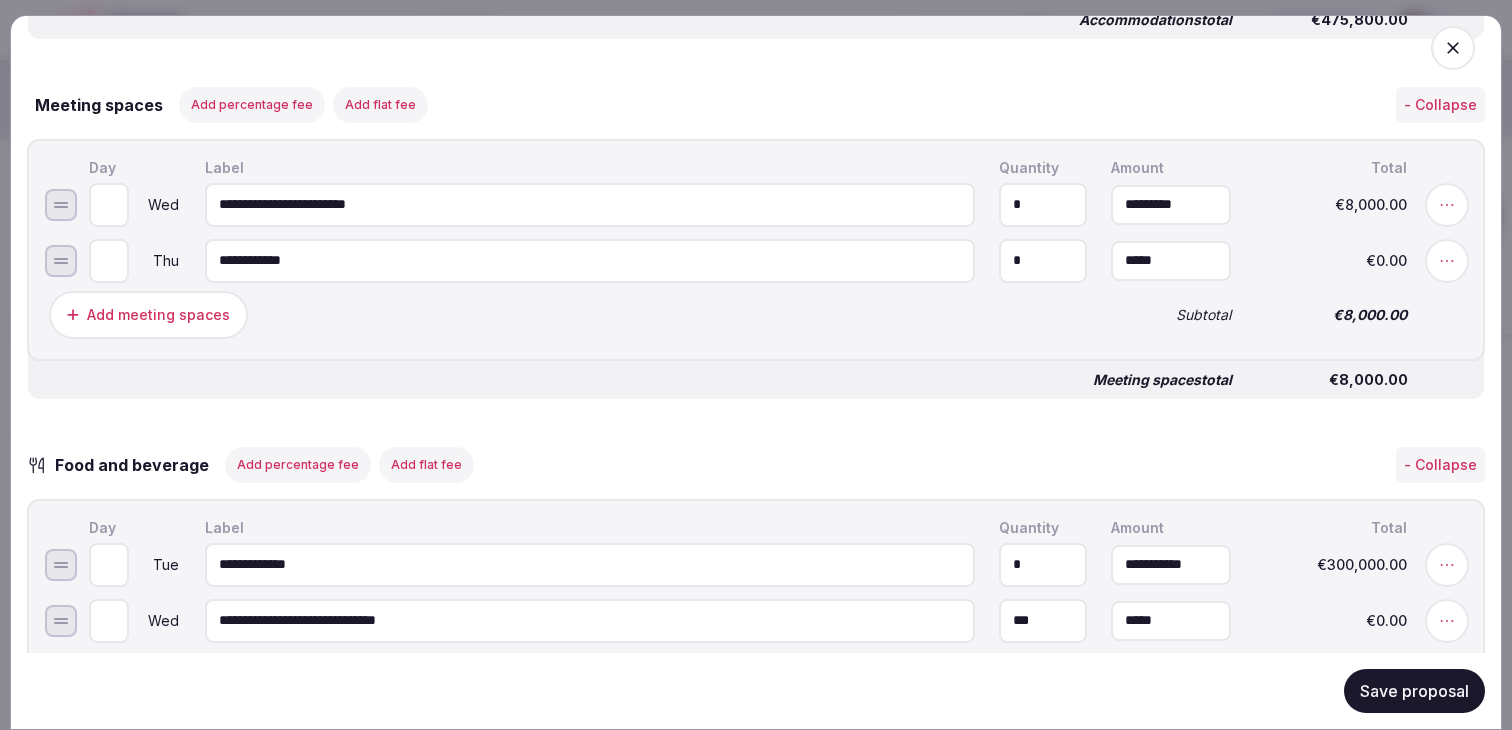 click on "Add meeting spaces" at bounding box center (568, 314) 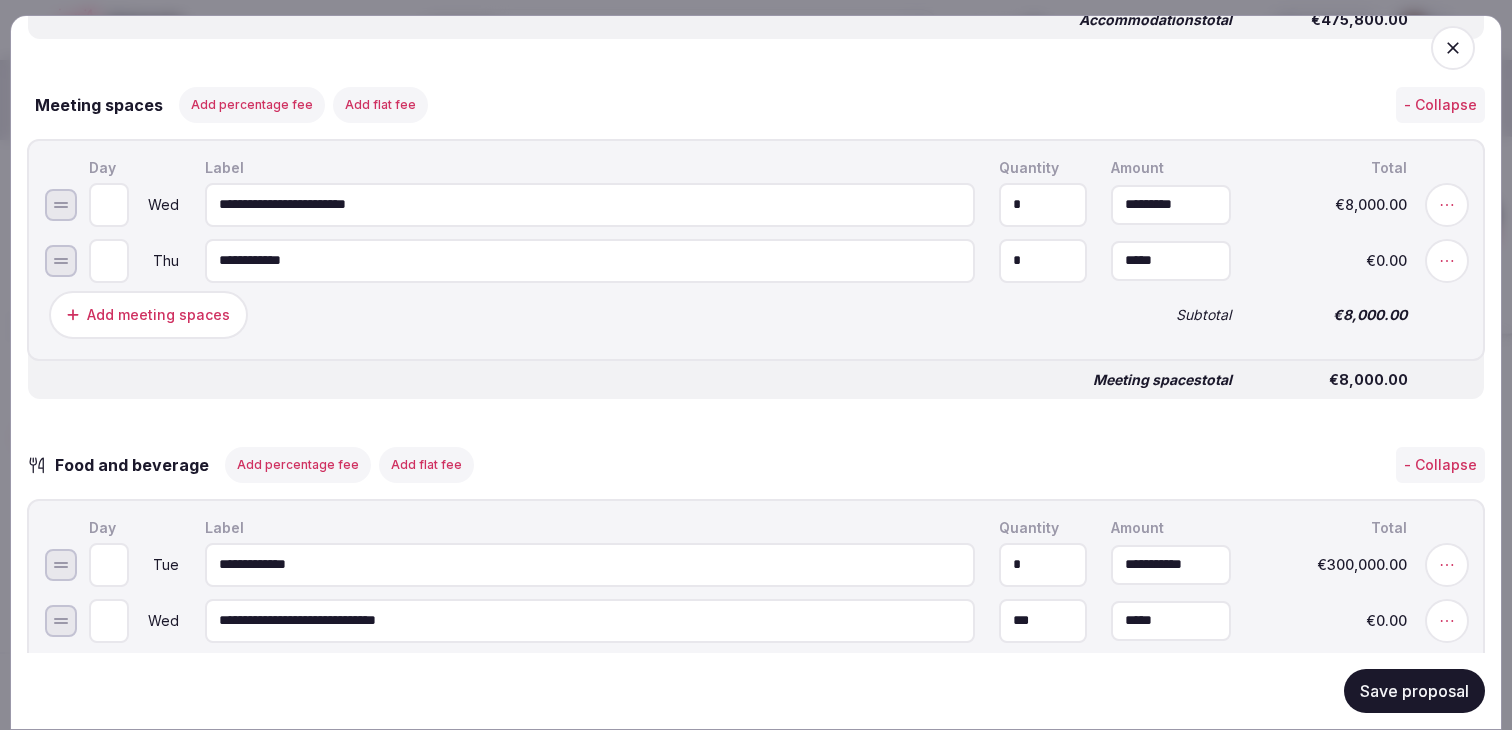 click on "Add meeting spaces" at bounding box center (158, 314) 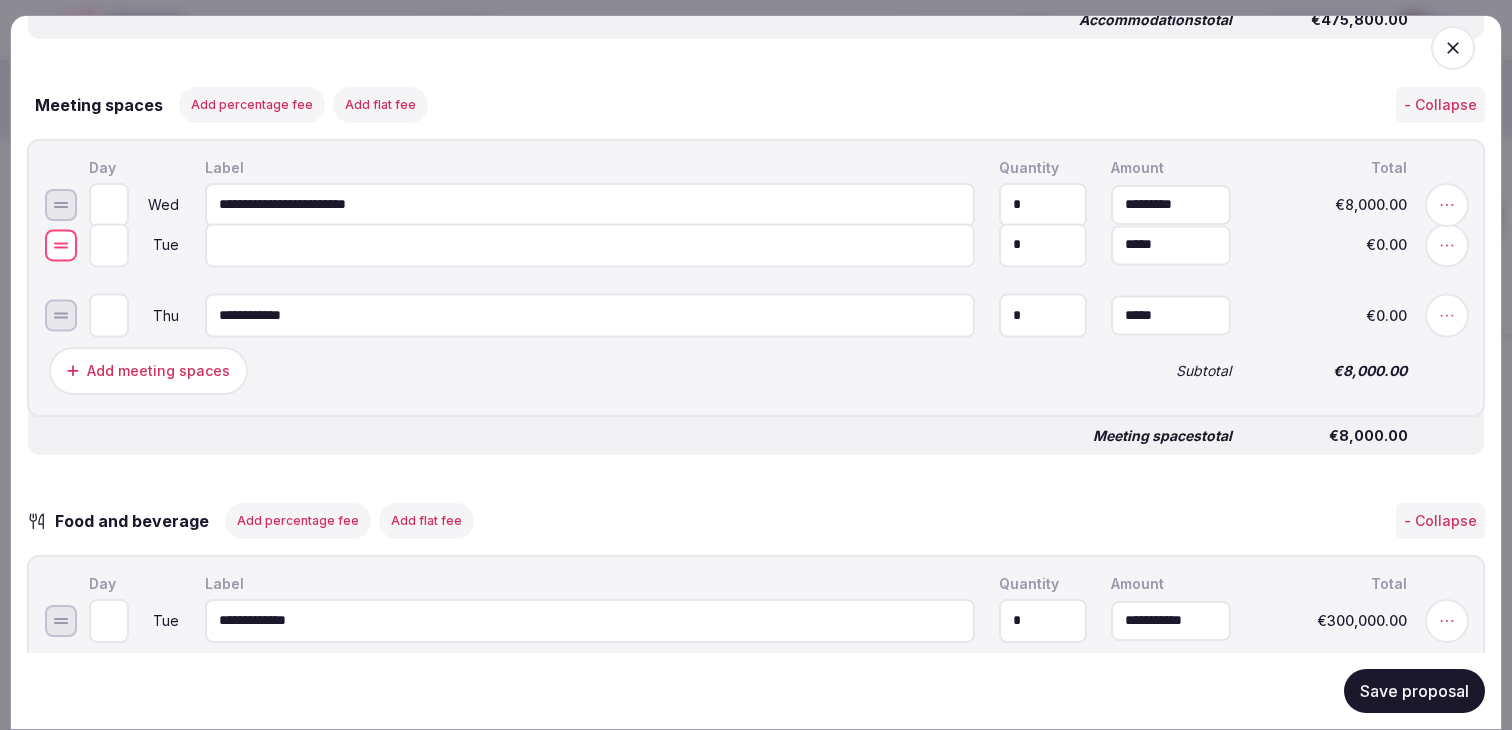 drag, startPoint x: 59, startPoint y: 335, endPoint x: 57, endPoint y: 264, distance: 71.02816 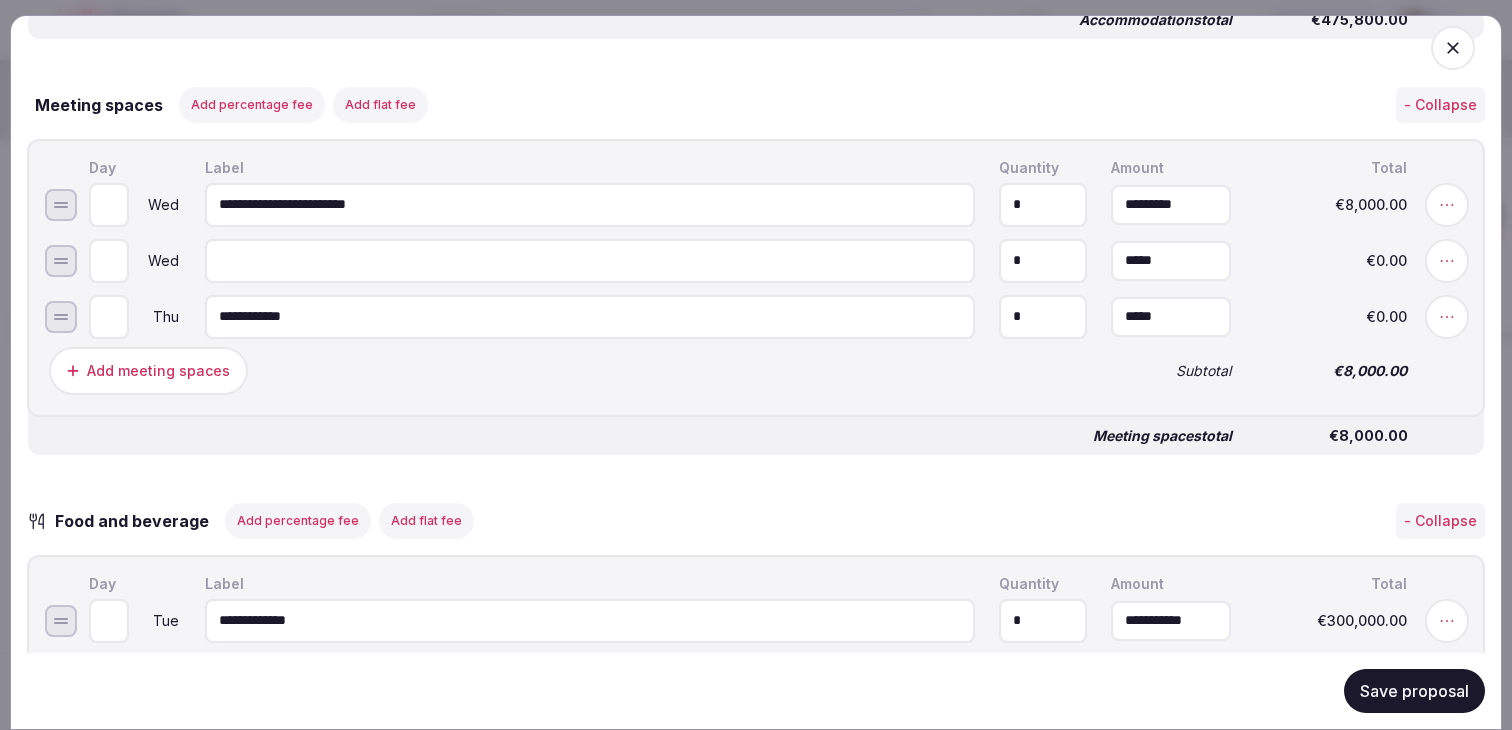 type on "*" 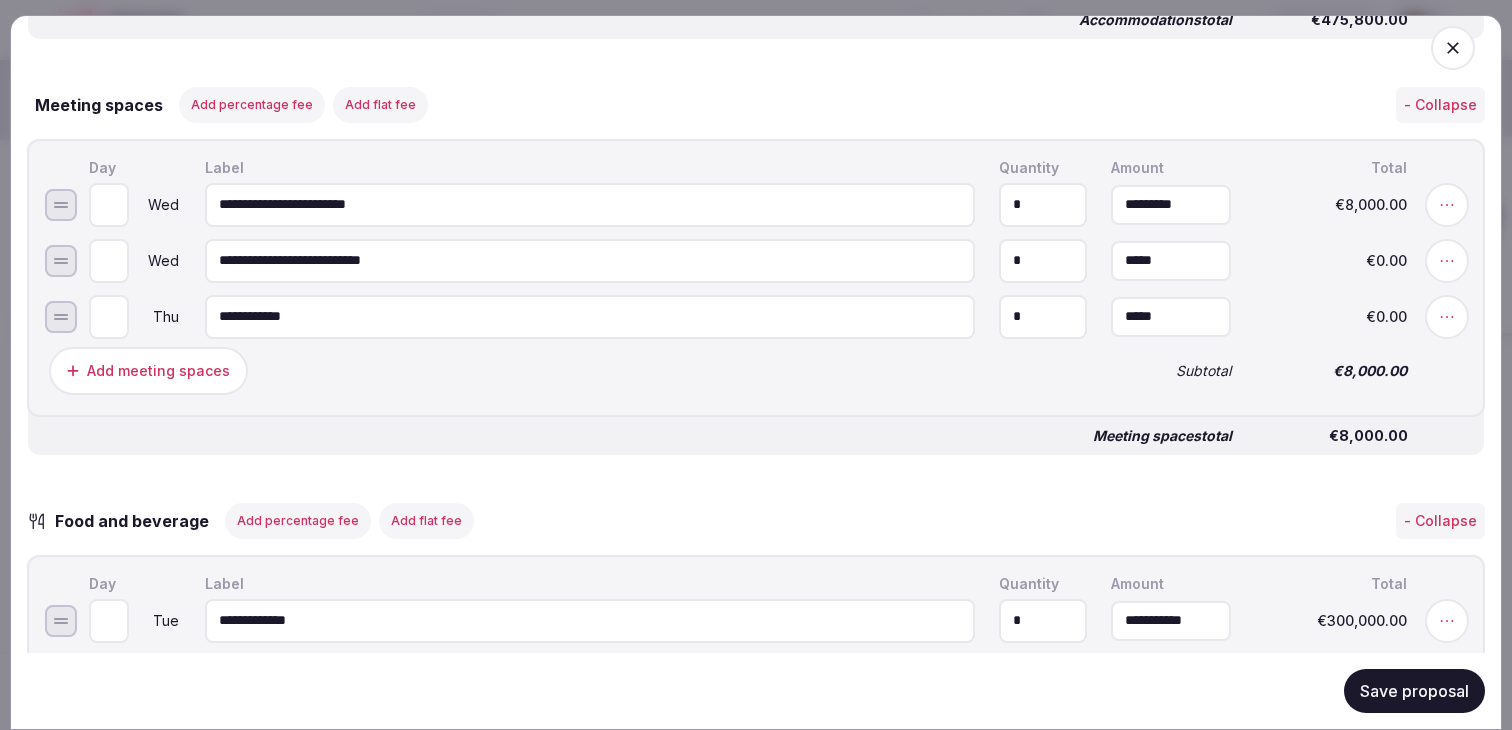 type on "**********" 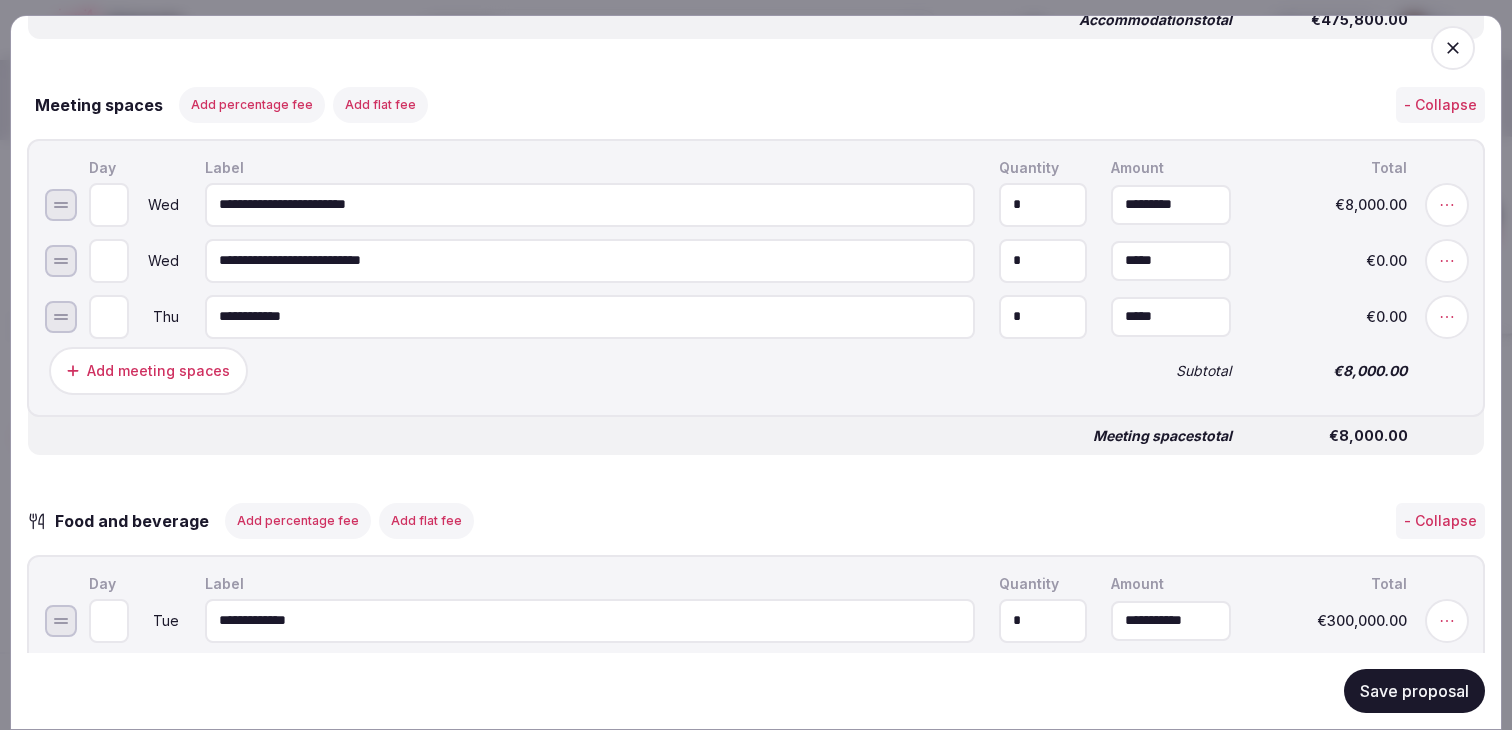 click on "**********" at bounding box center (590, 260) 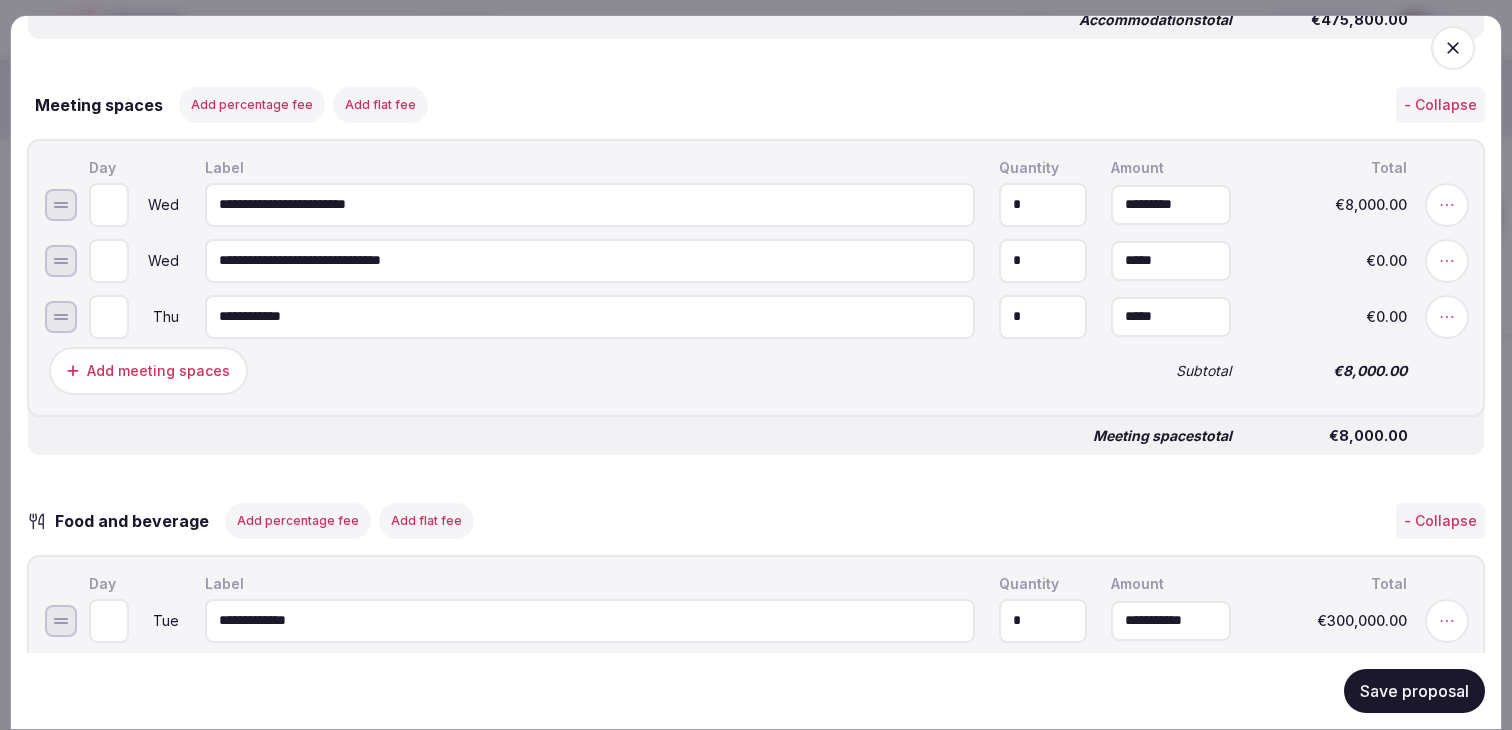 type on "**********" 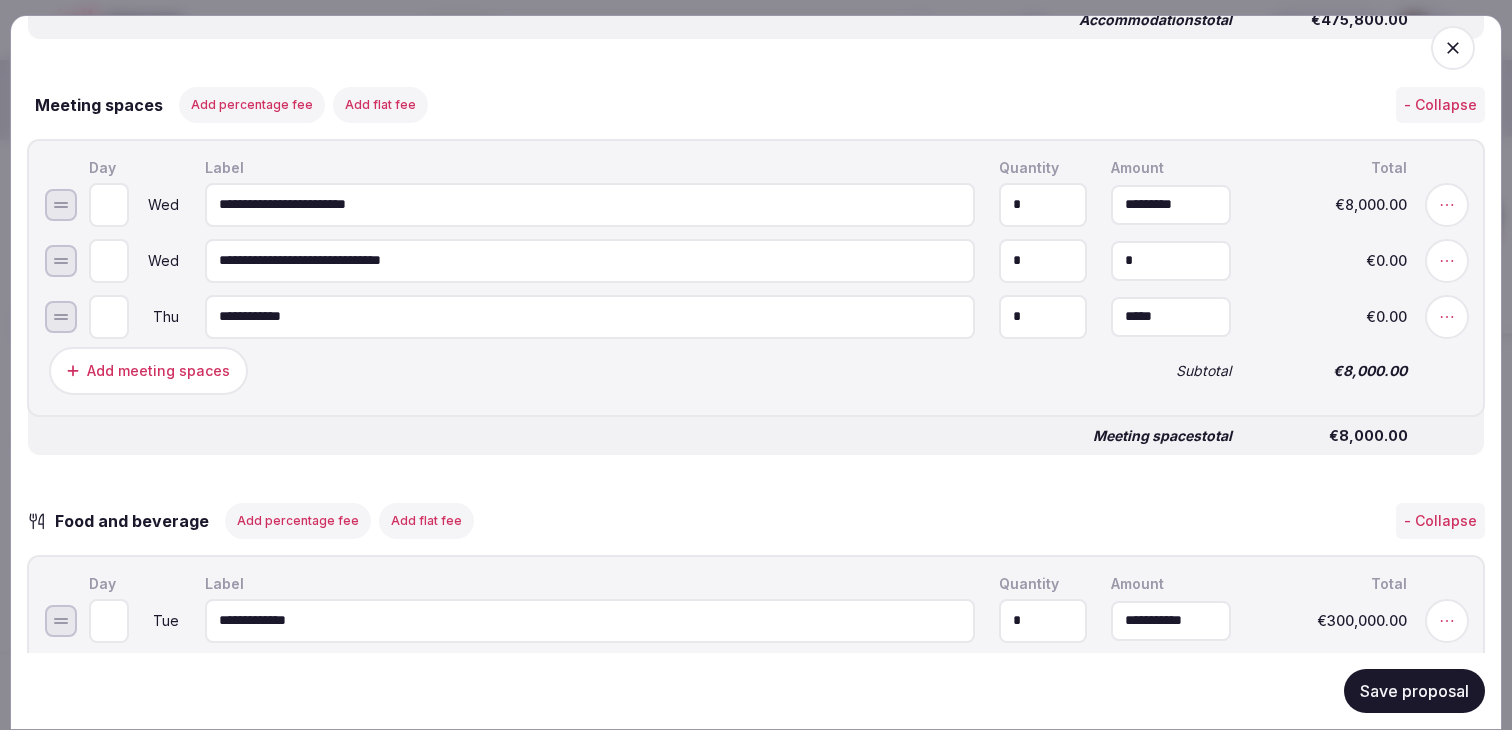 click on "*" at bounding box center [1171, 260] 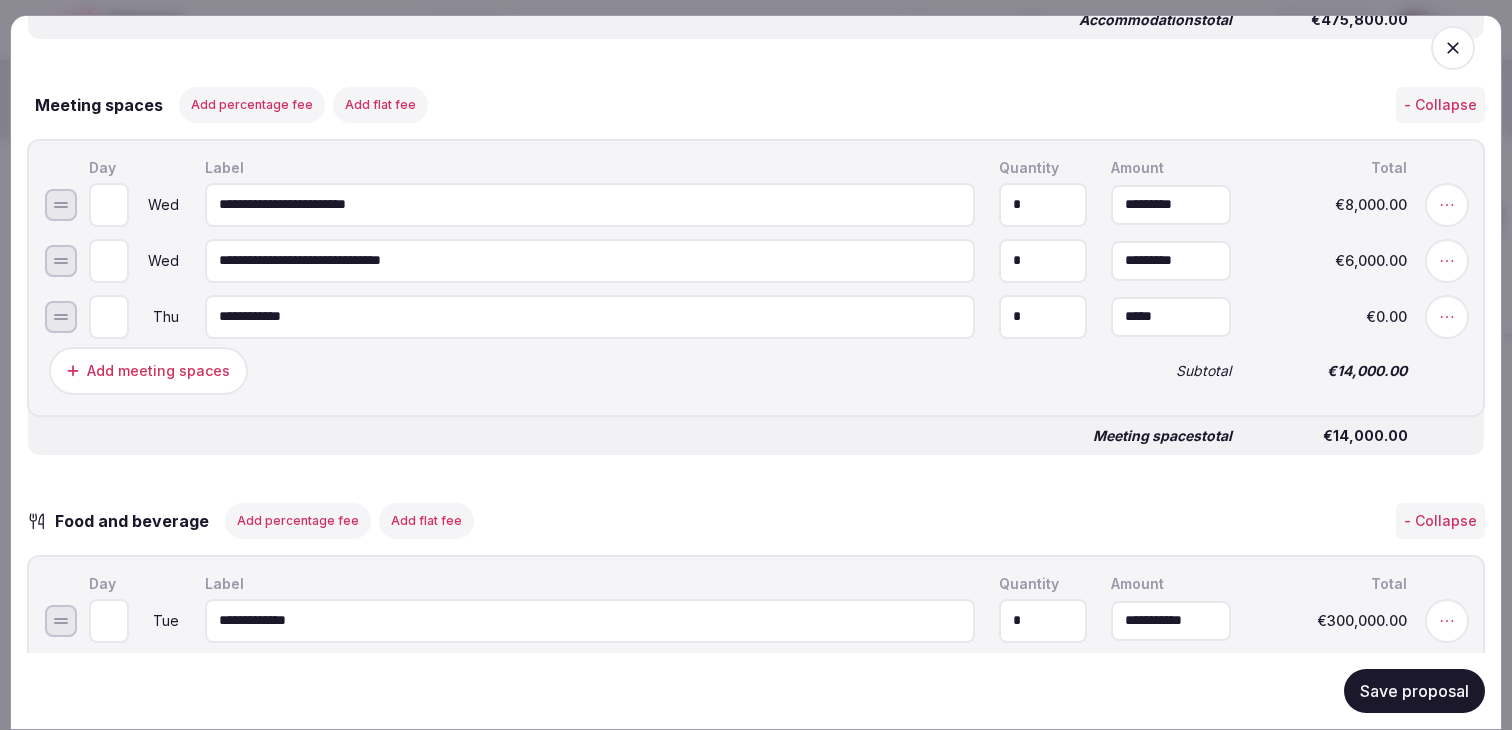 click on "Add meeting spaces" at bounding box center [568, 370] 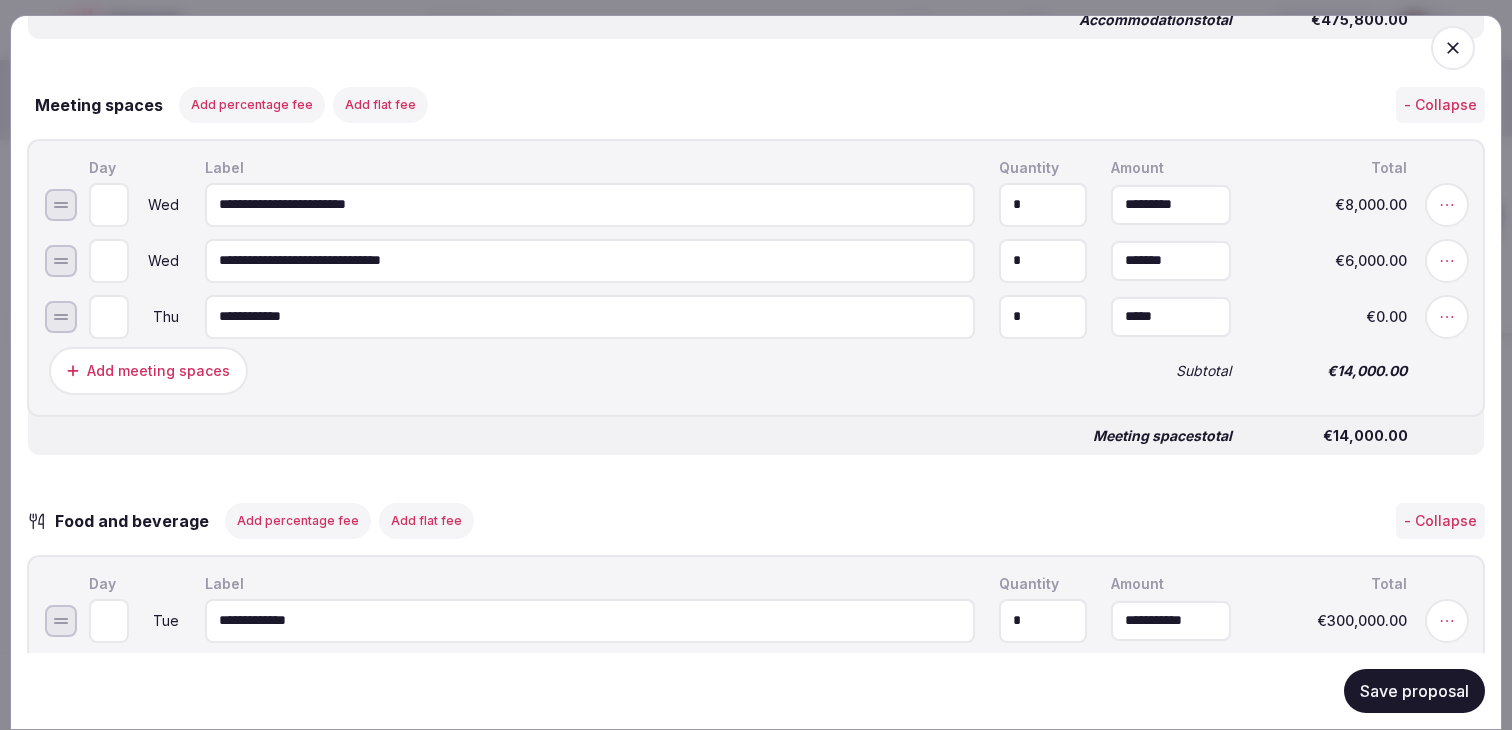 click on "*******" at bounding box center (1171, 260) 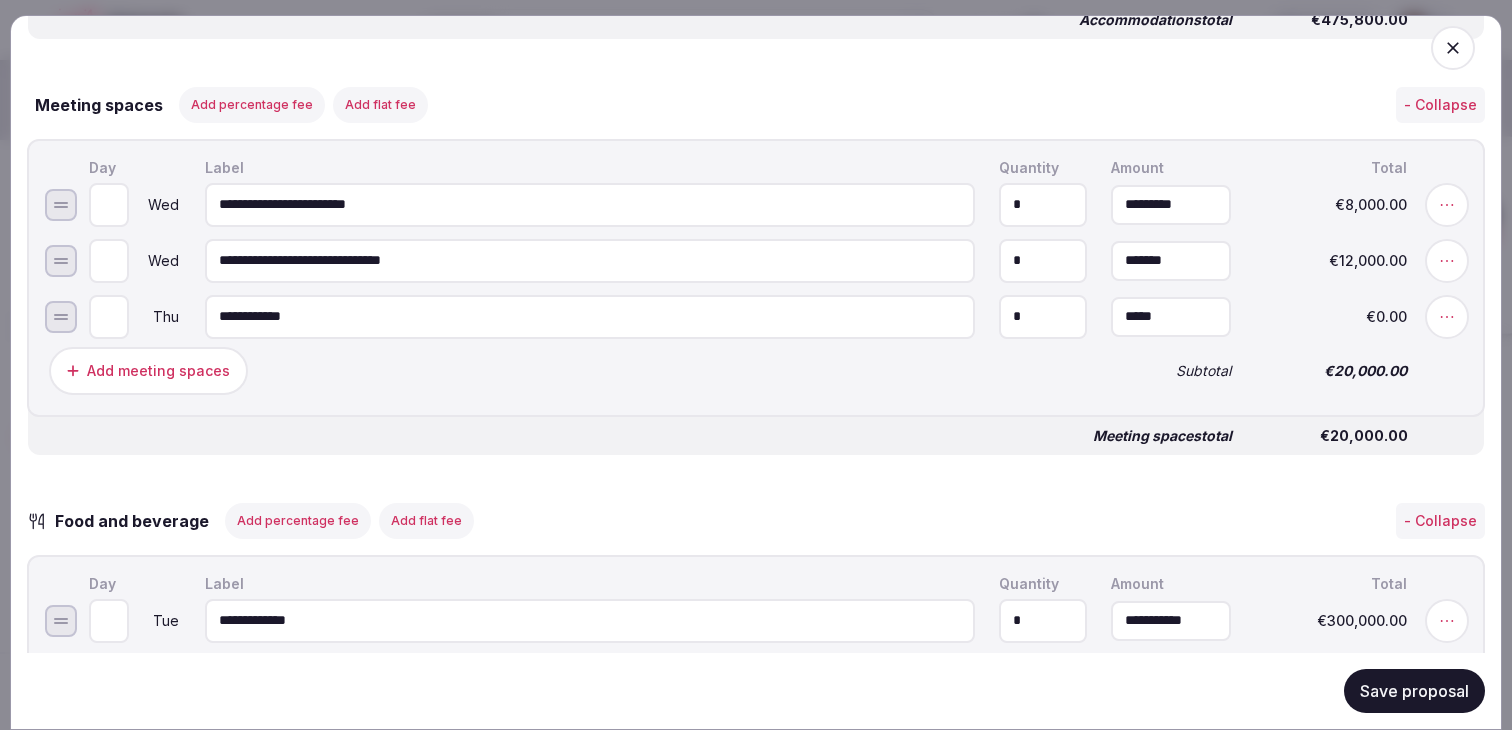 type on "*********" 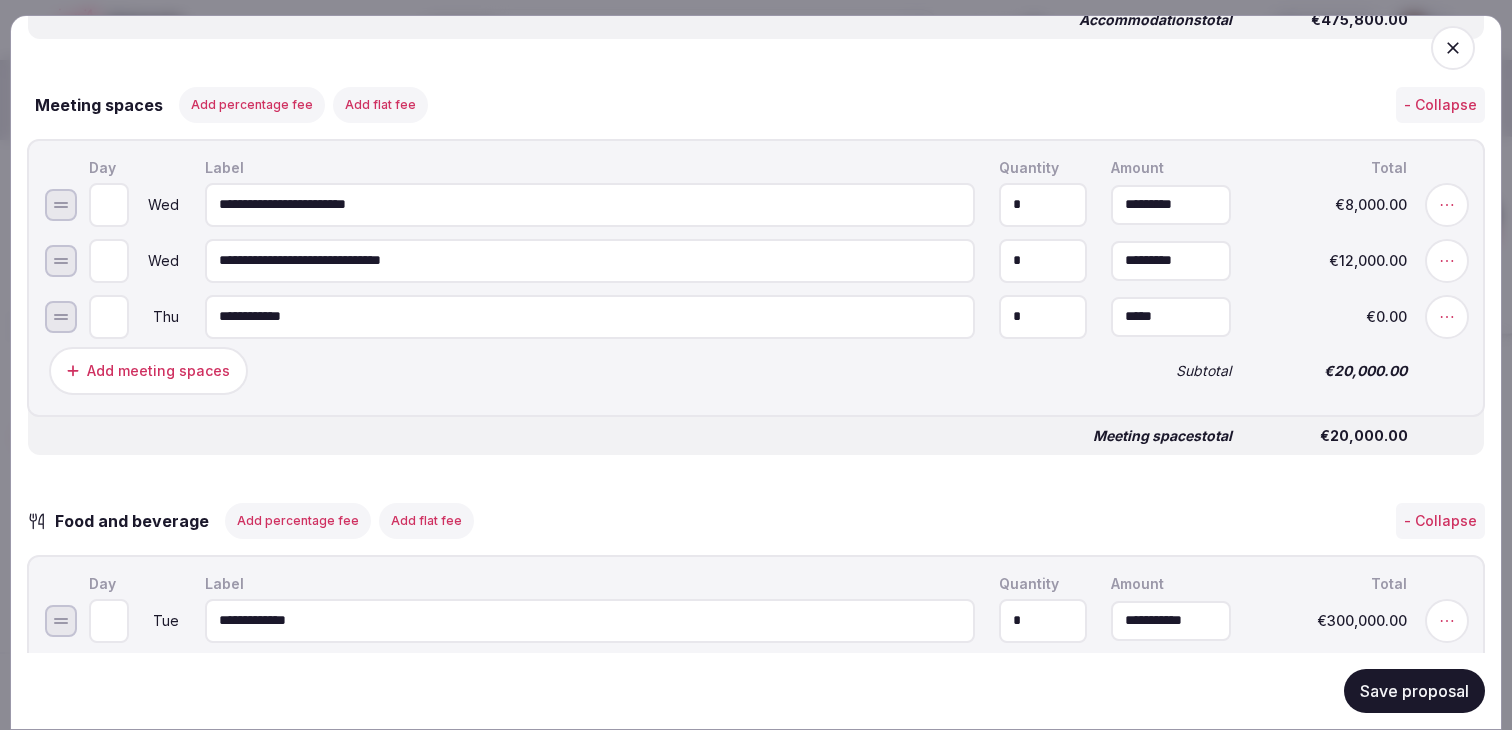 click on "Subtotal" at bounding box center (1171, 370) 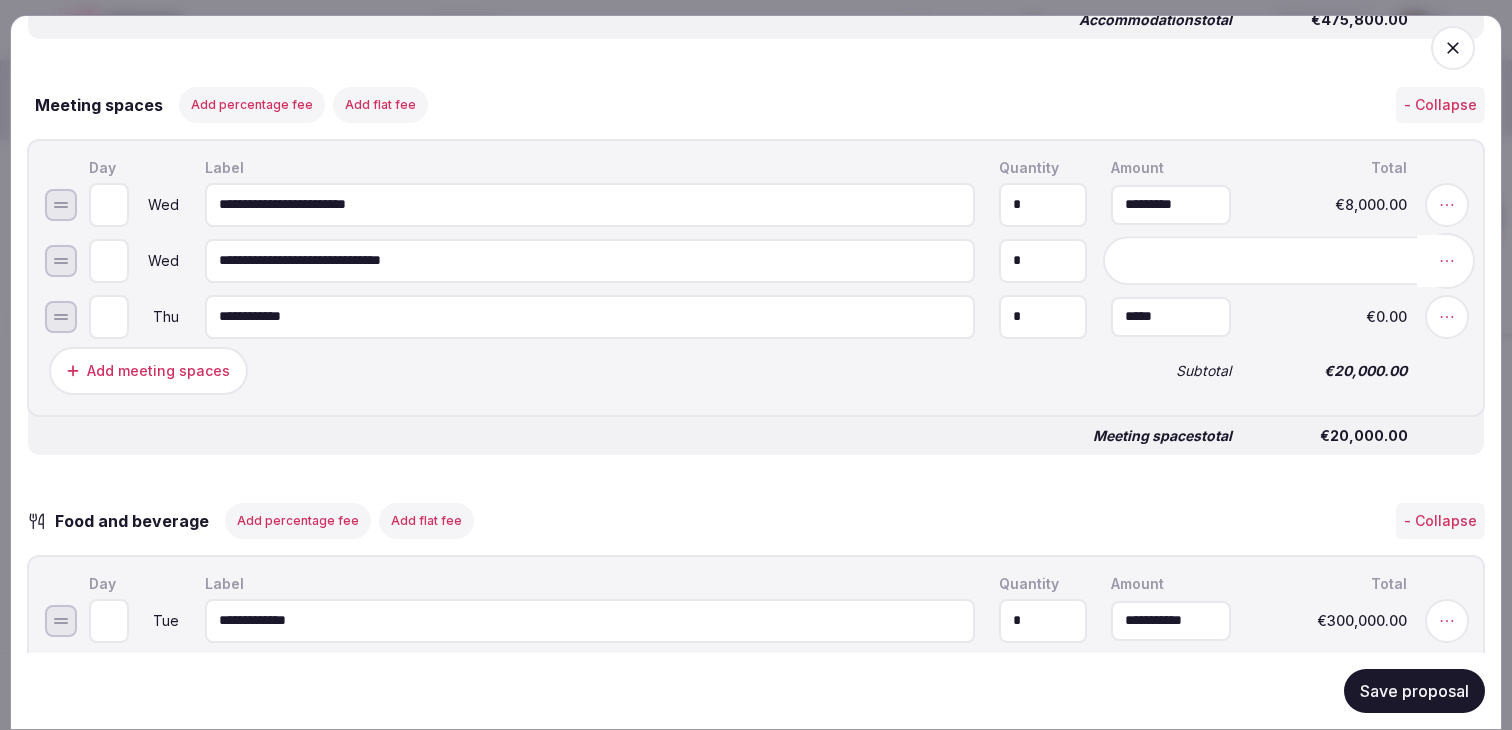 click at bounding box center [1447, 260] 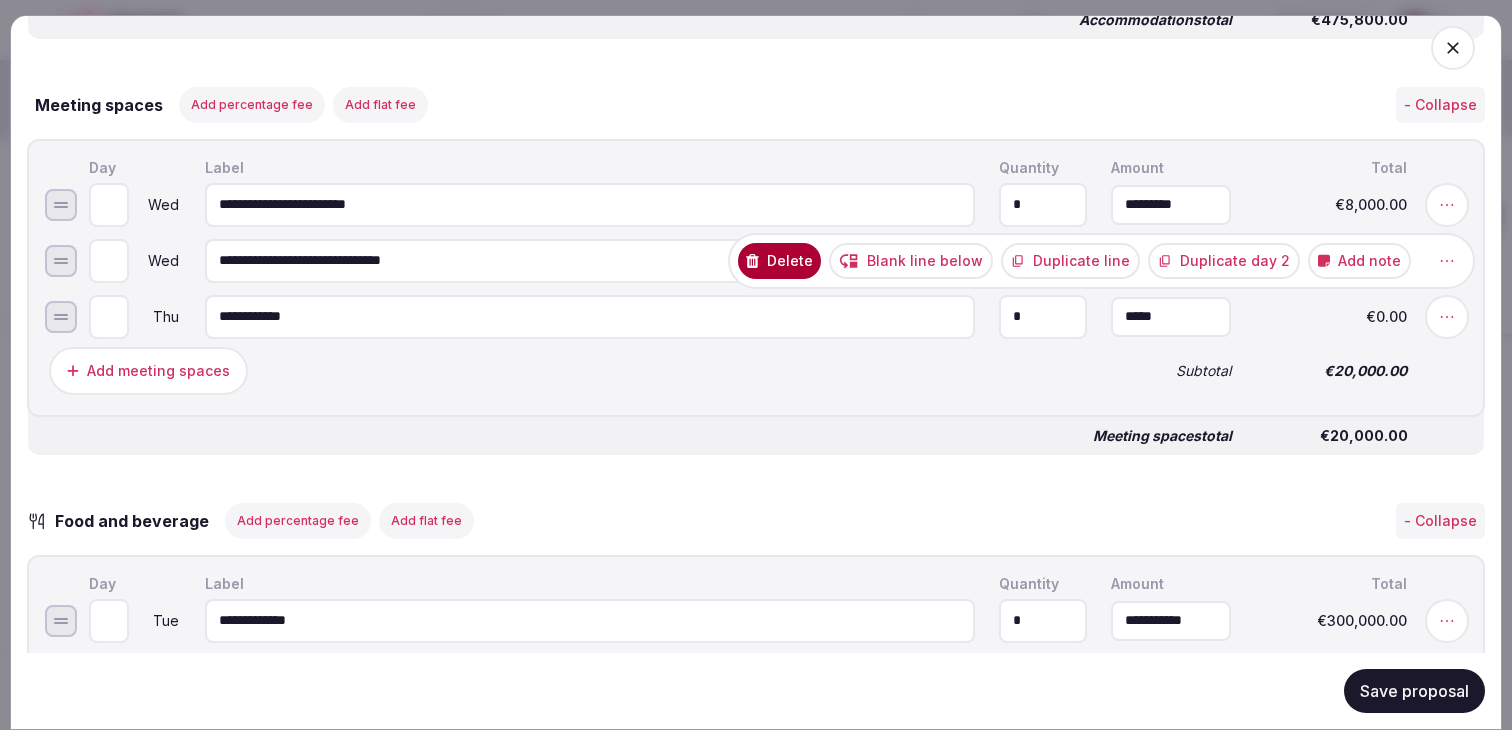 click on "Duplicate line" at bounding box center [1070, 260] 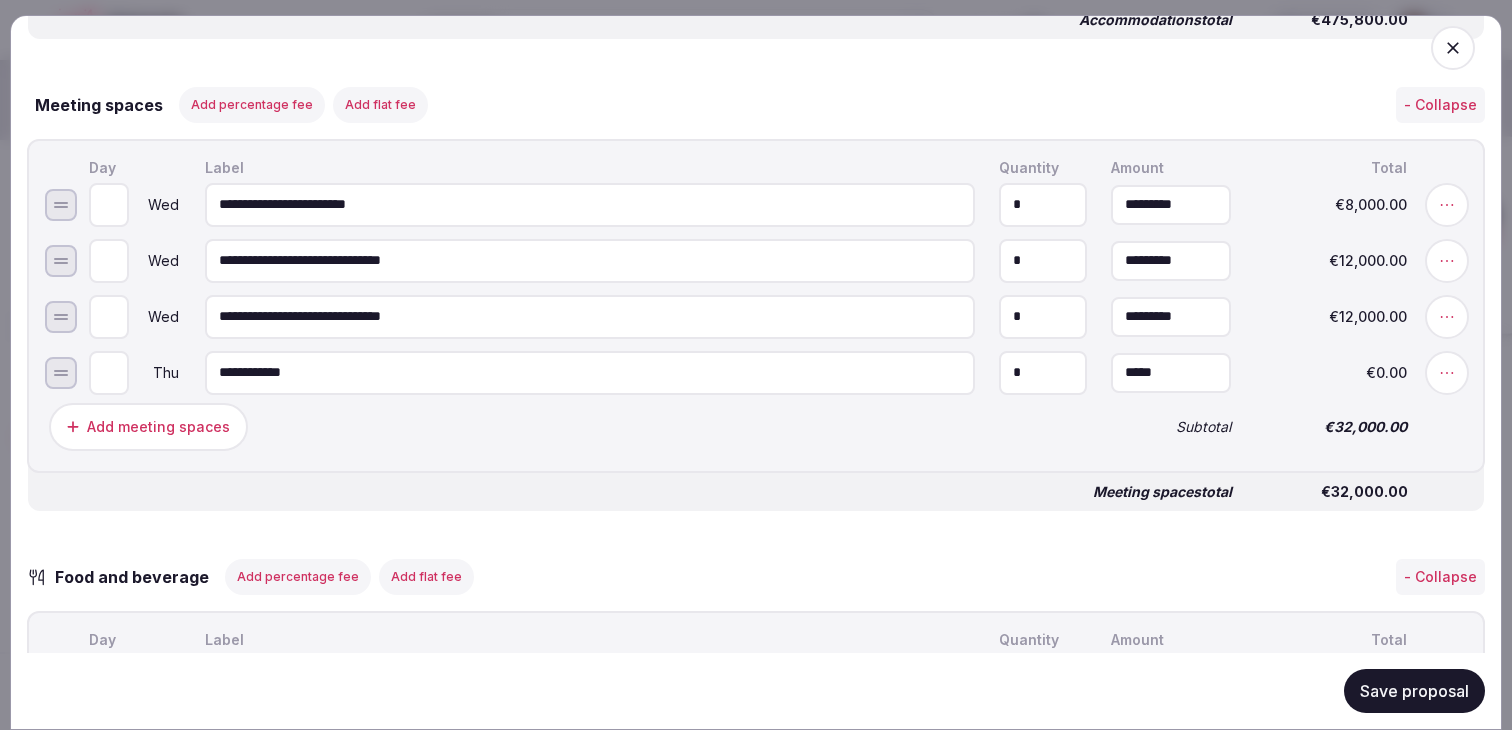 drag, startPoint x: 397, startPoint y: 324, endPoint x: 341, endPoint y: 321, distance: 56.0803 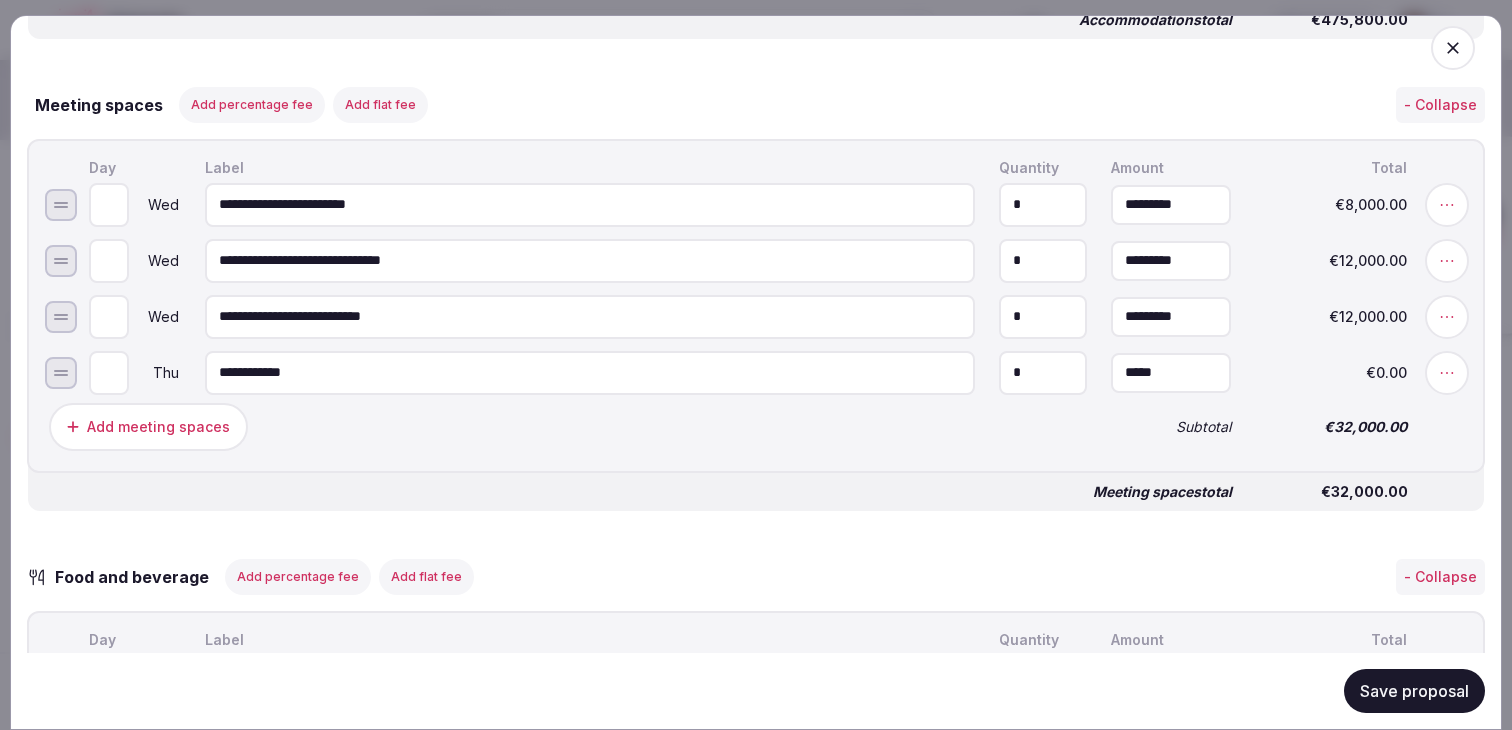 type on "**********" 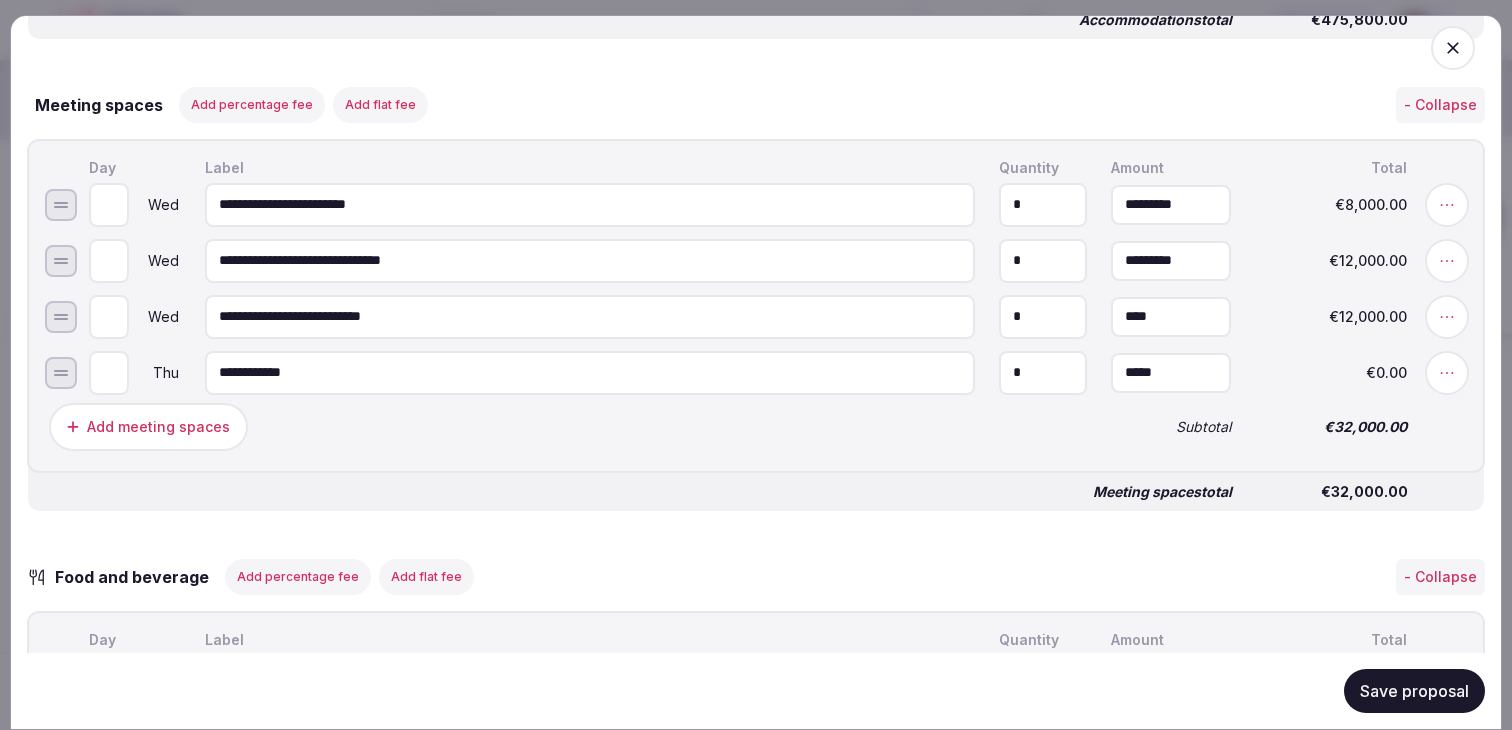 click on "****" at bounding box center (1171, 316) 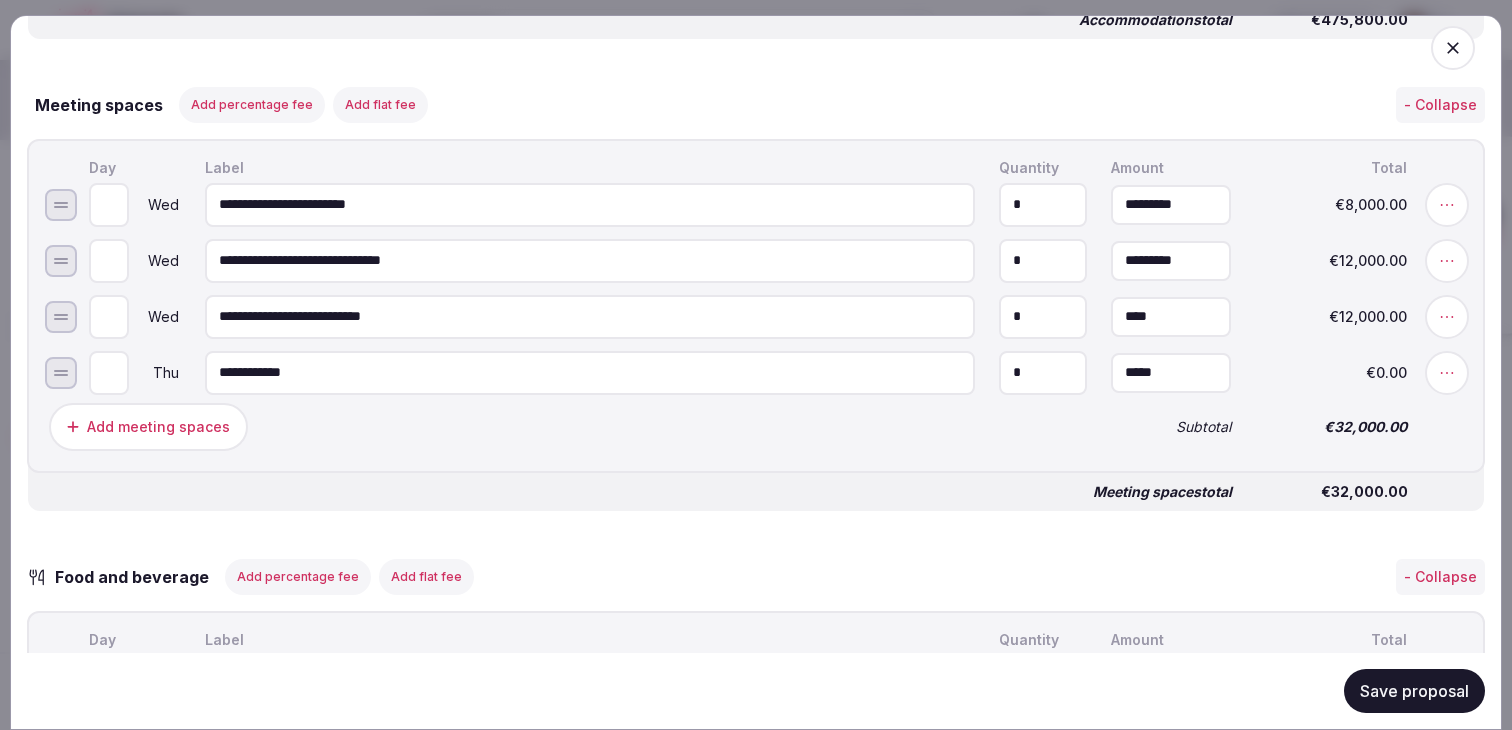 click on "****" at bounding box center (1171, 316) 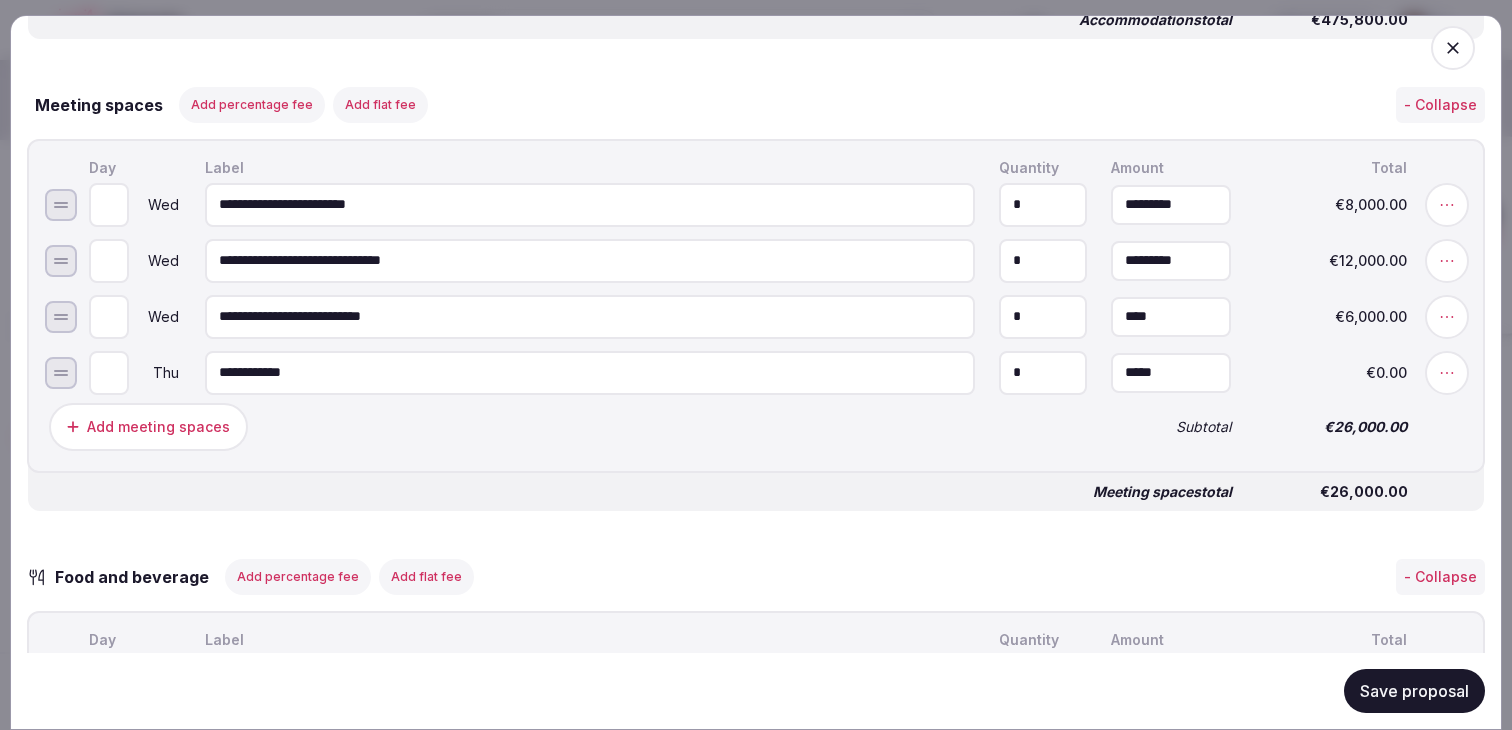 type on "*********" 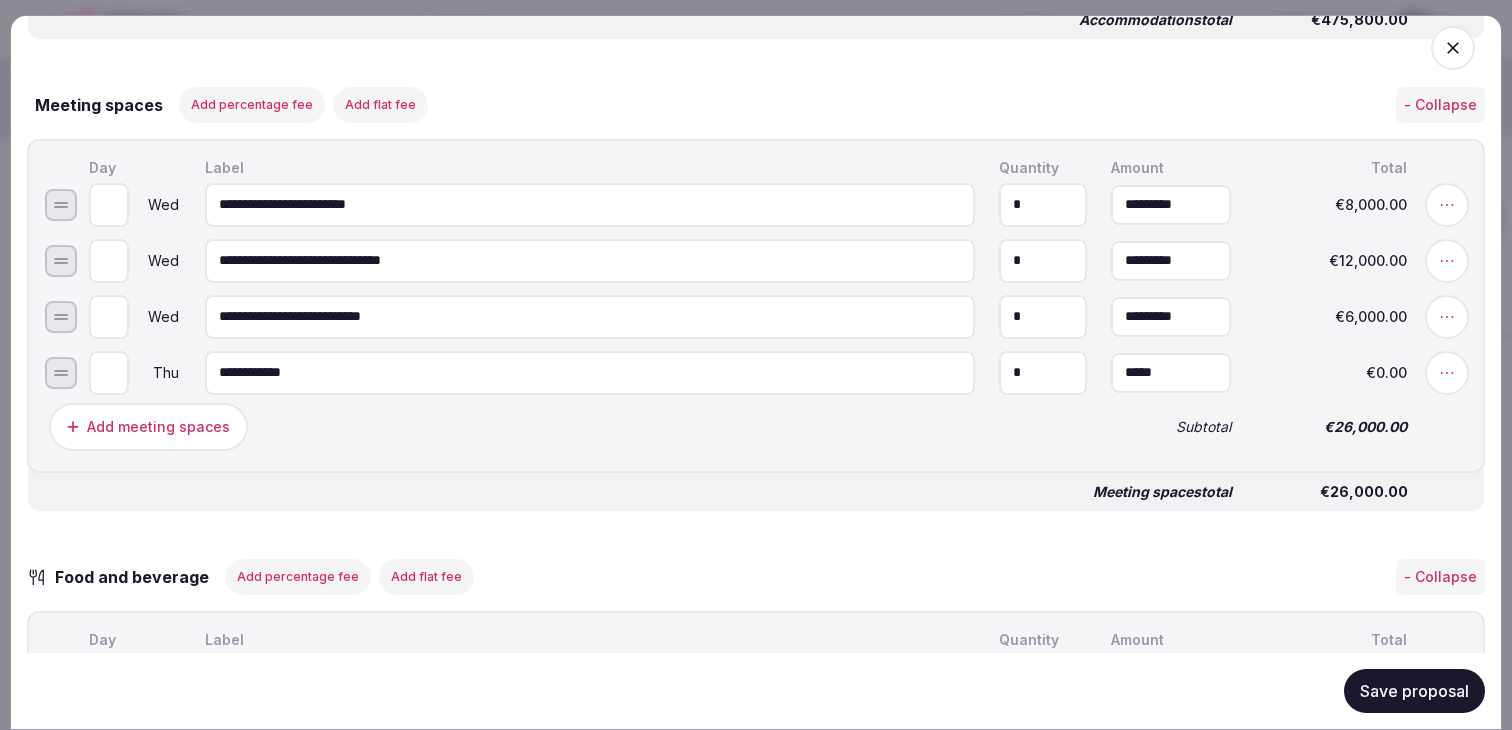 click on "Add meeting spaces" at bounding box center [568, 426] 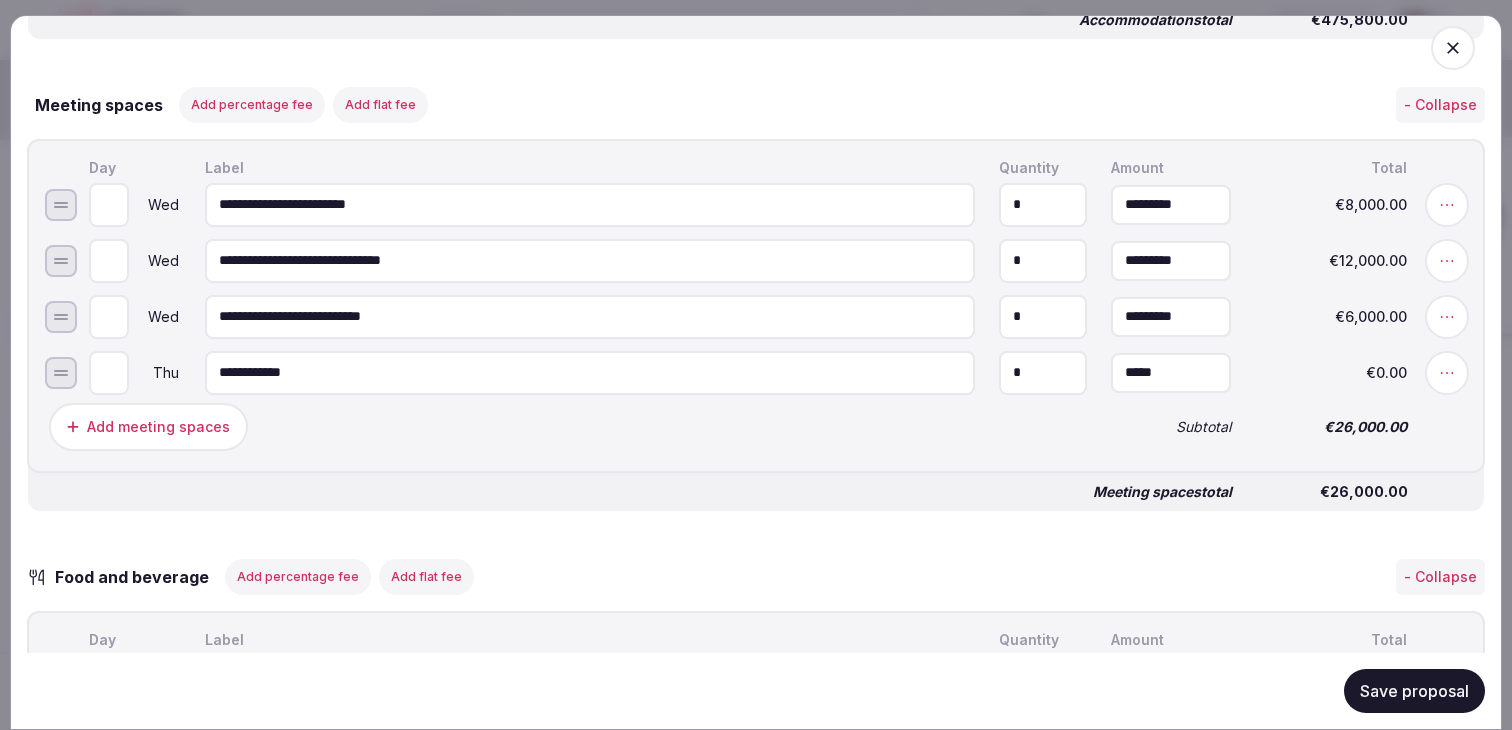 type on "*" 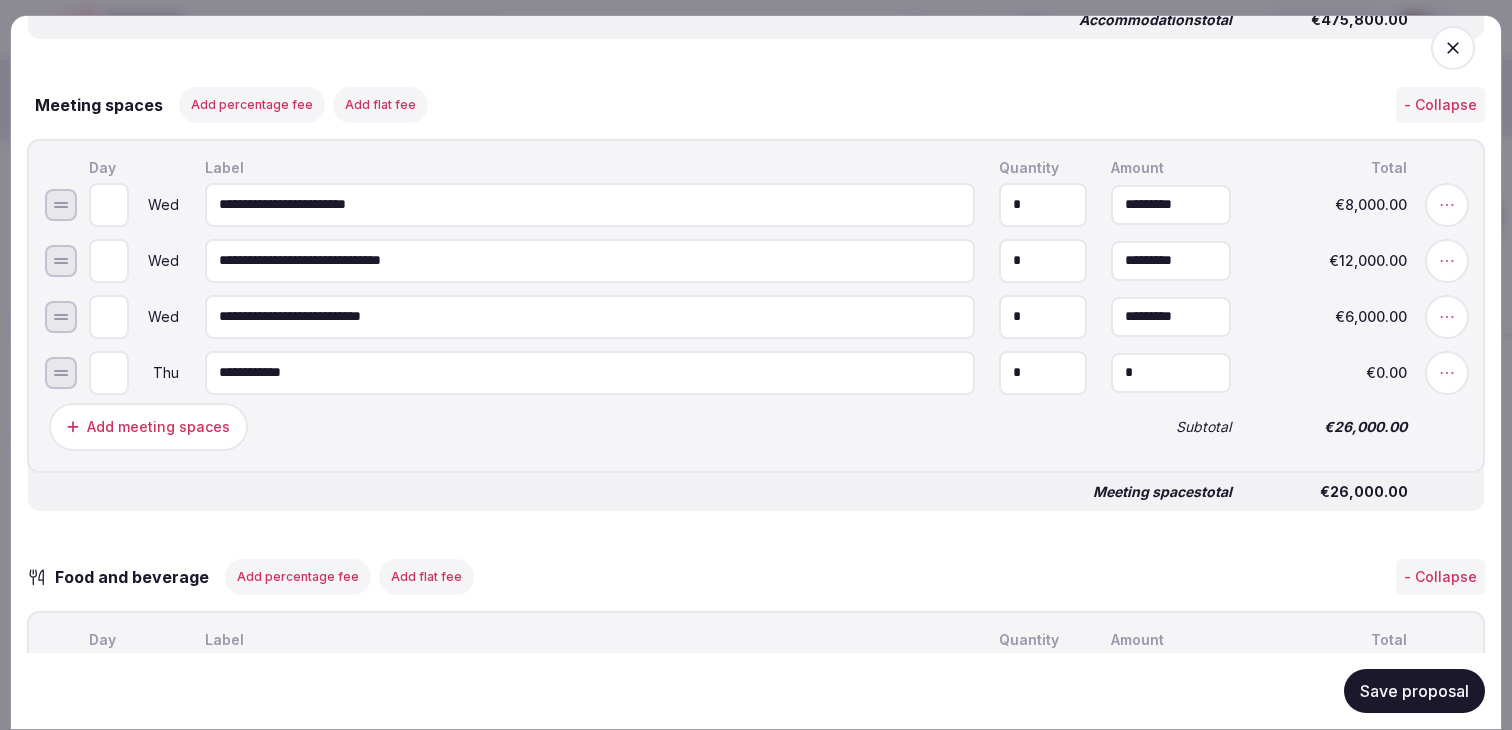 click on "*" at bounding box center (1171, 372) 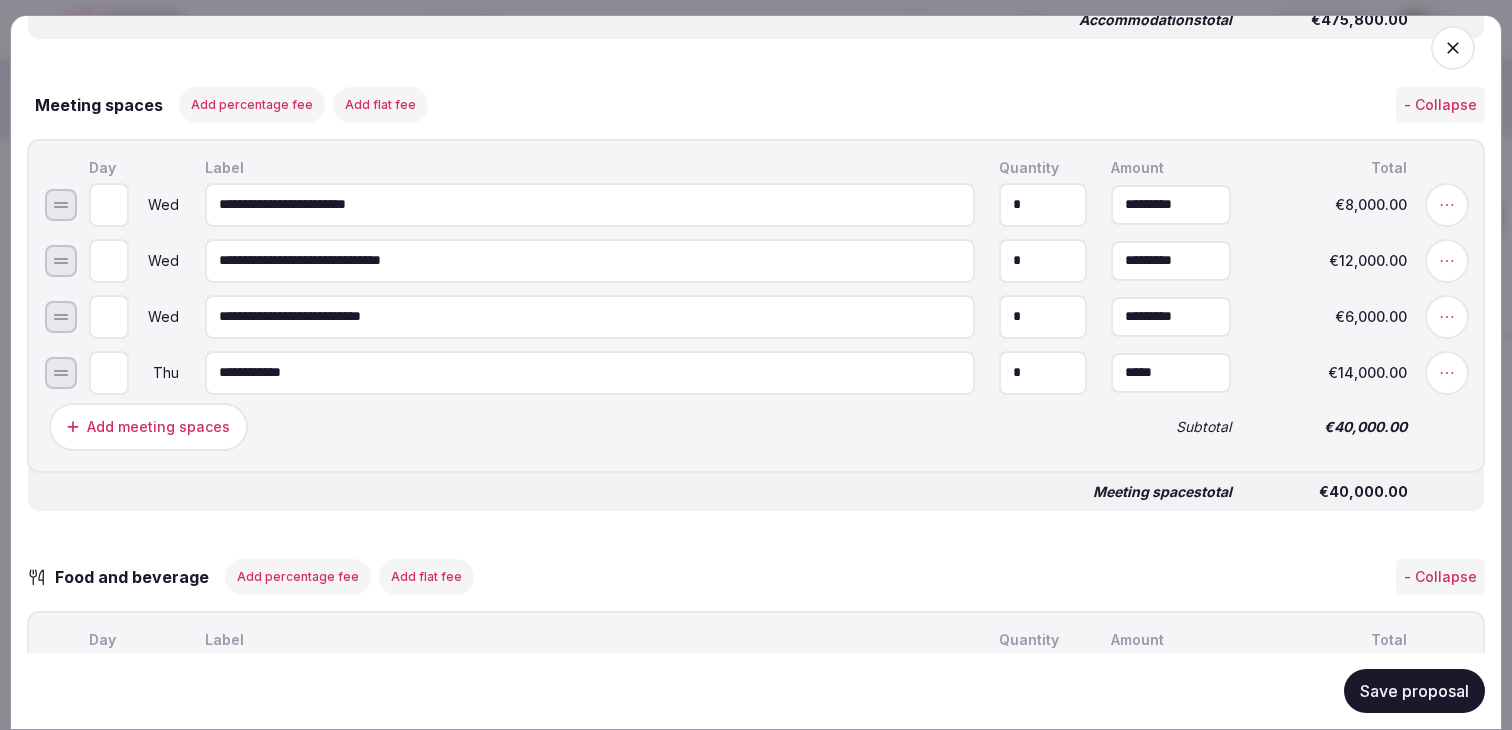 type on "**********" 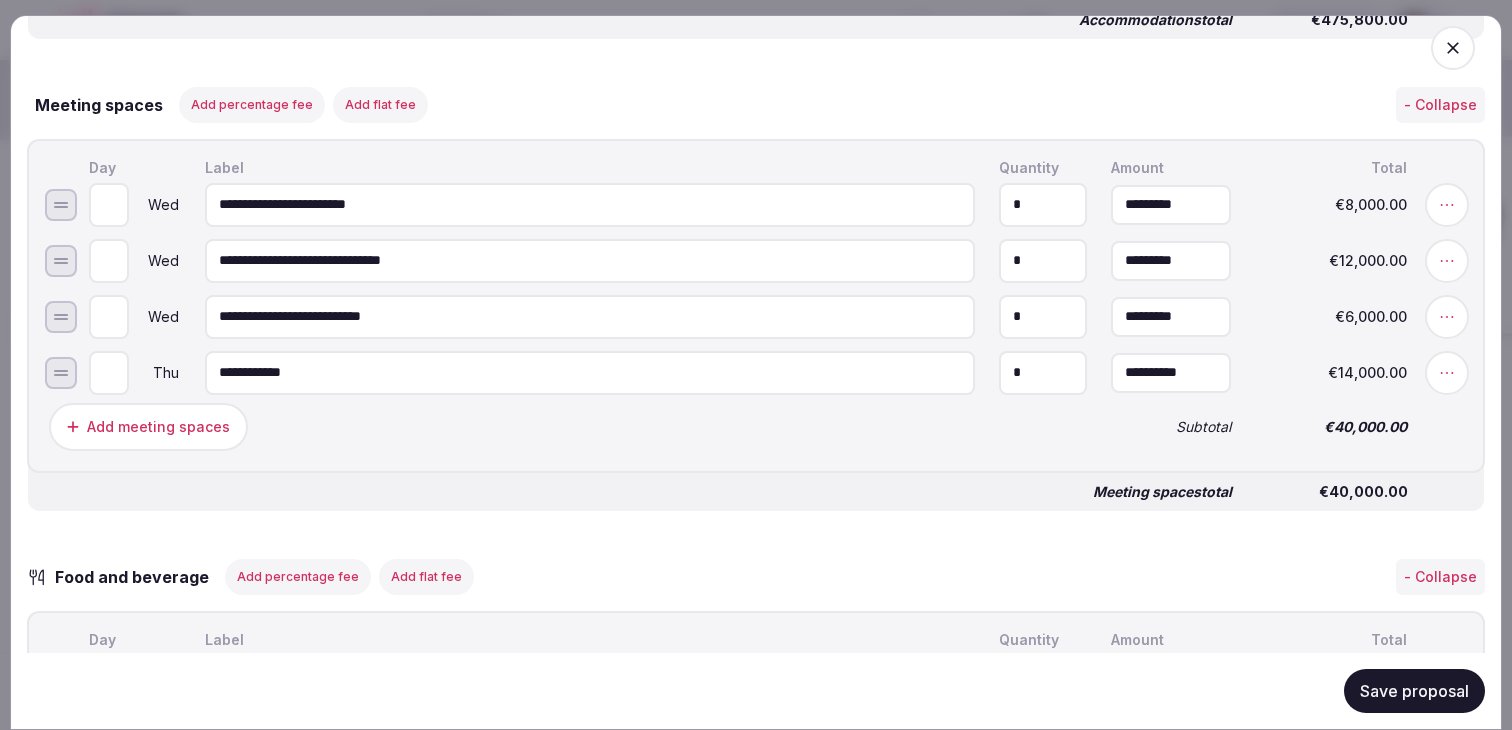 click on "Meeting spaces  total €40,000.00" at bounding box center (756, 483) 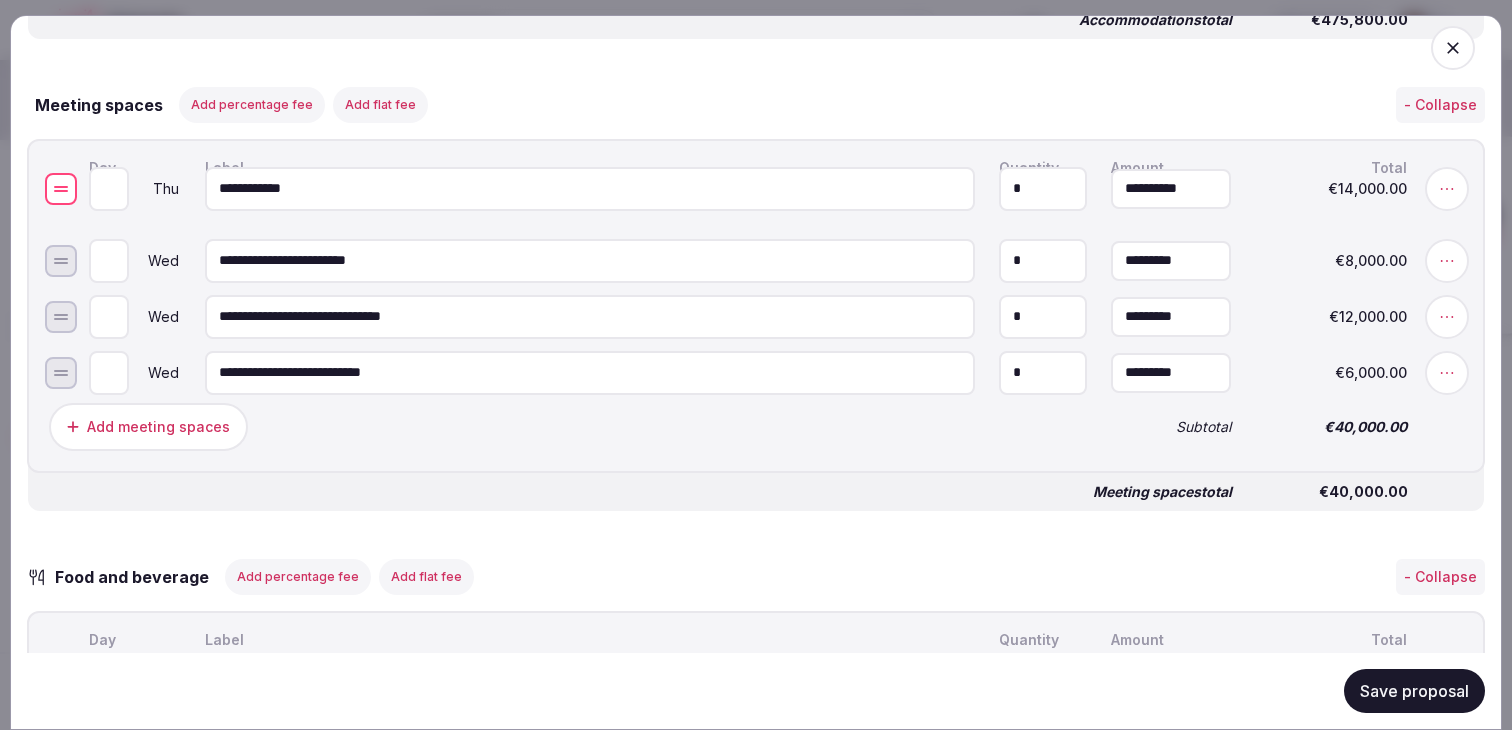 drag, startPoint x: 58, startPoint y: 385, endPoint x: 61, endPoint y: 203, distance: 182.02472 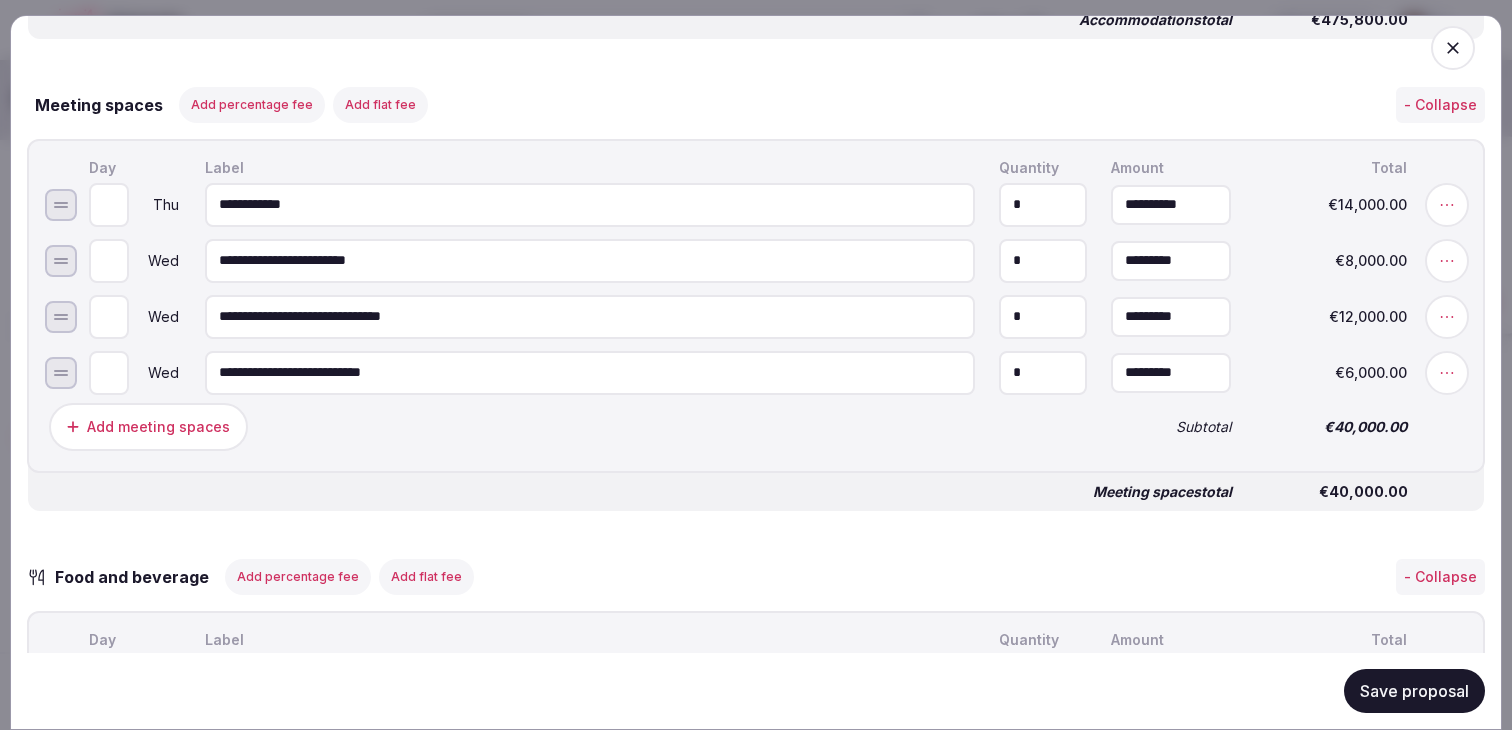 click on "**********" at bounding box center [590, 204] 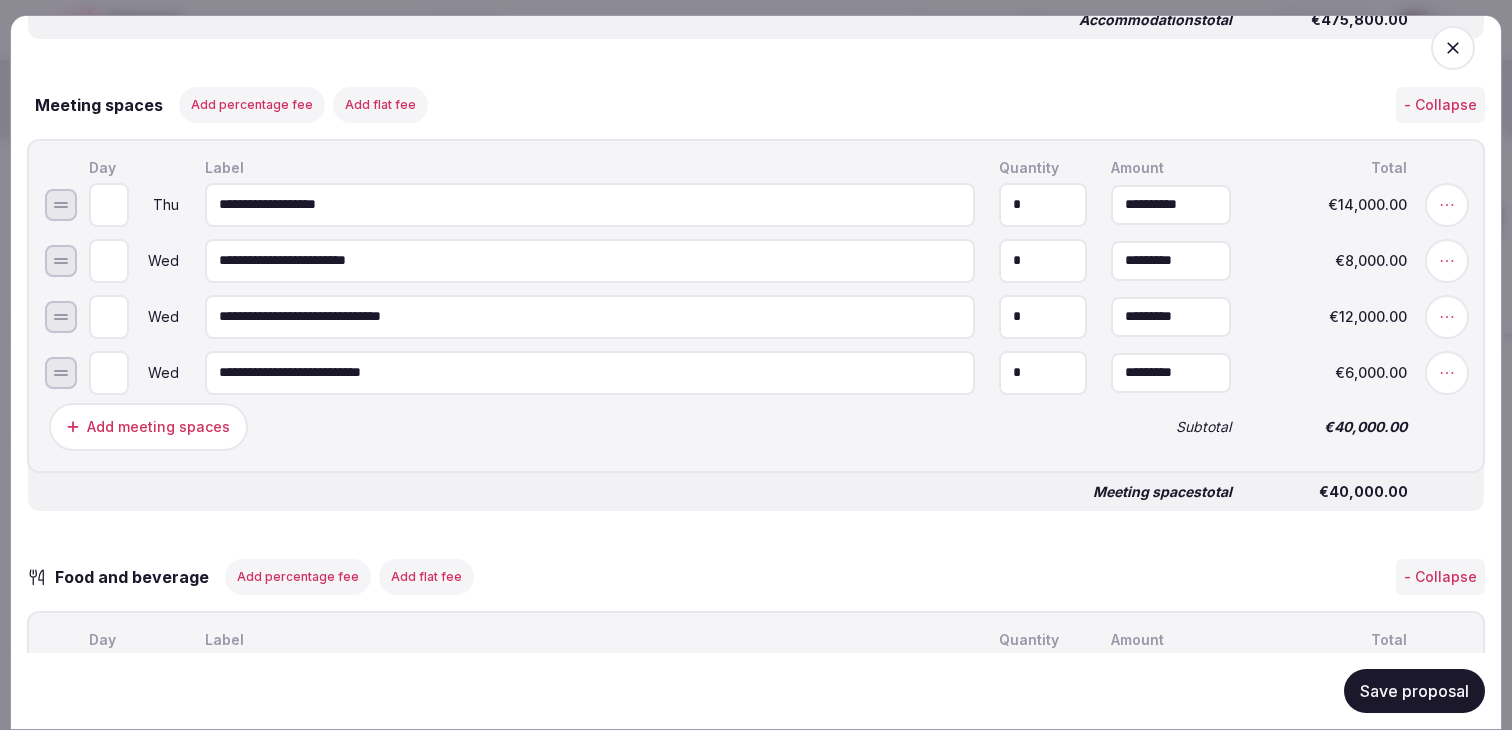 type on "**********" 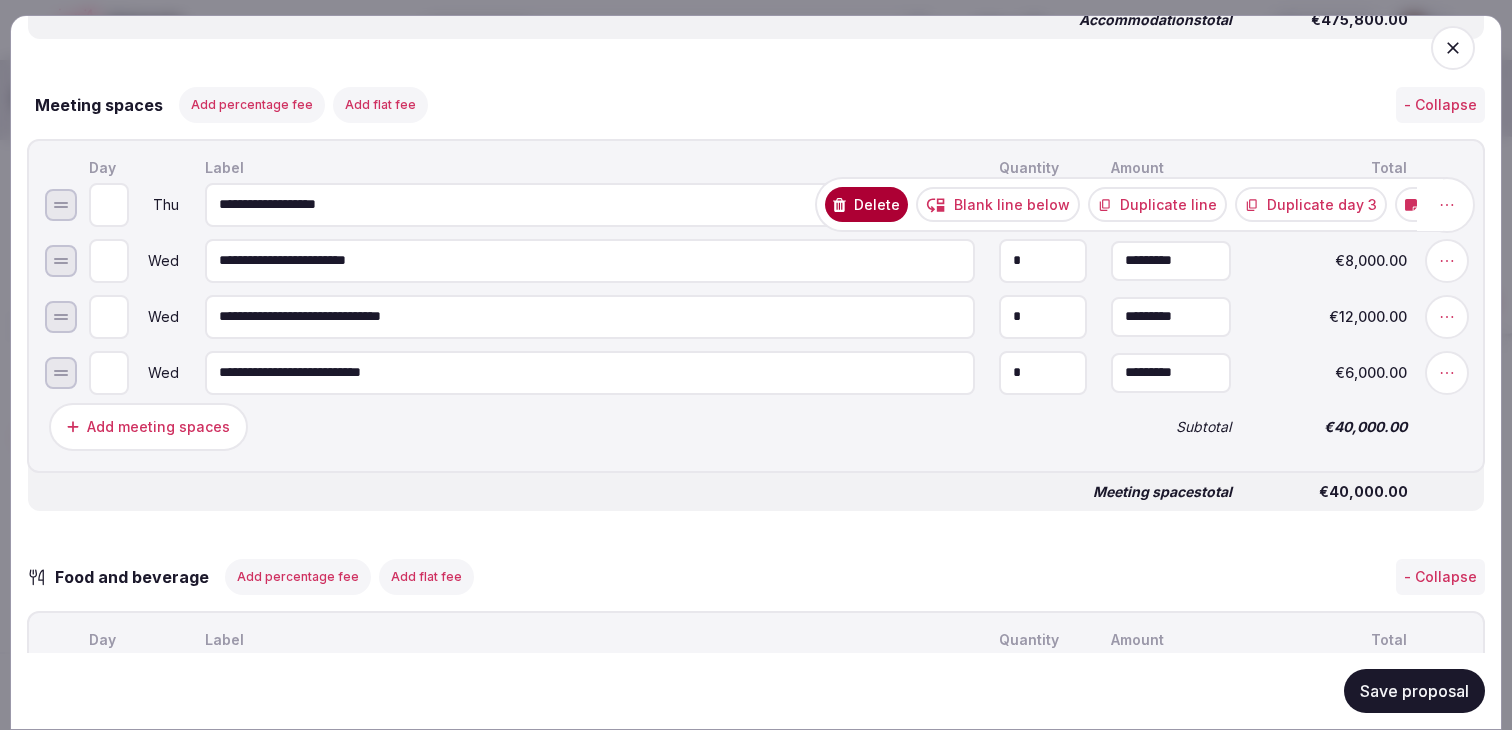 click 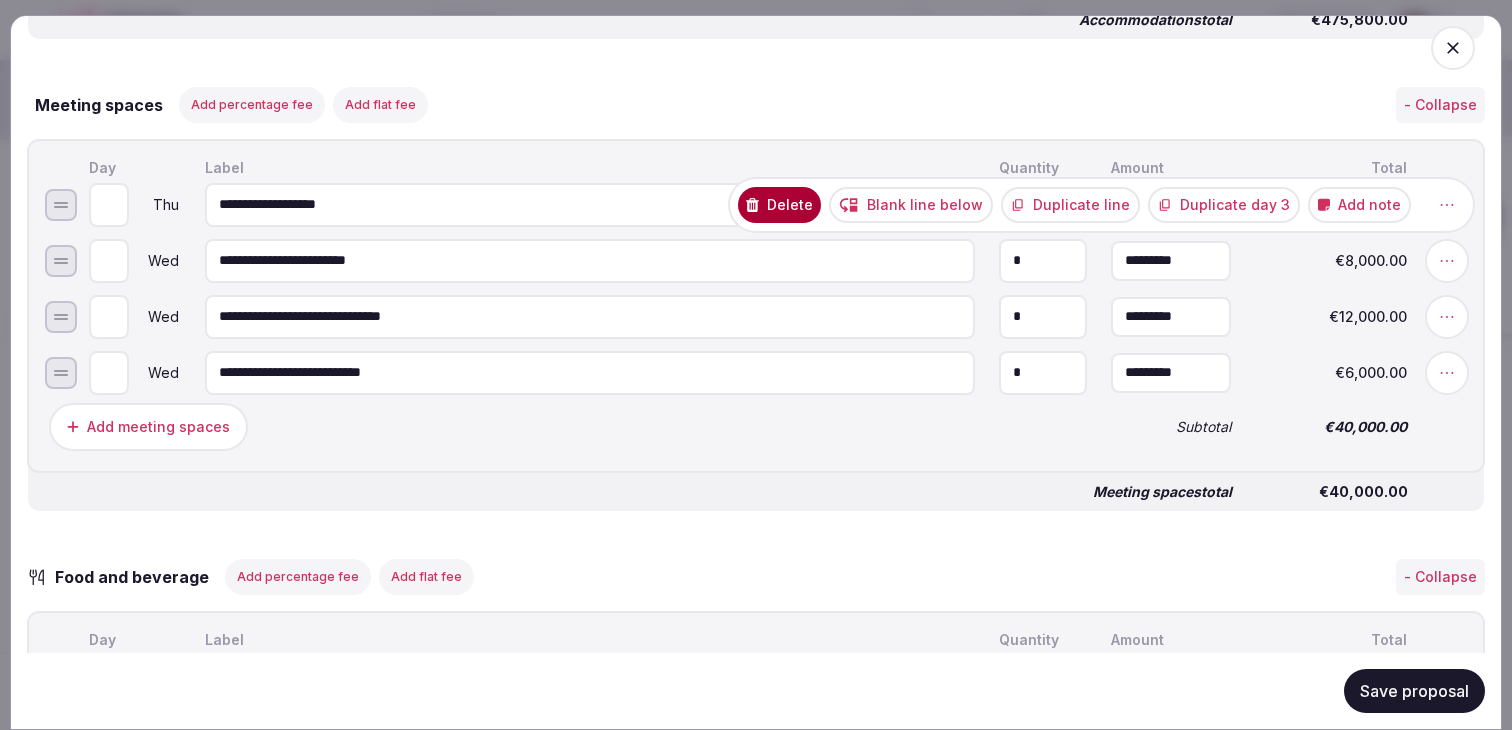 click on "Duplicate line" at bounding box center (1070, 204) 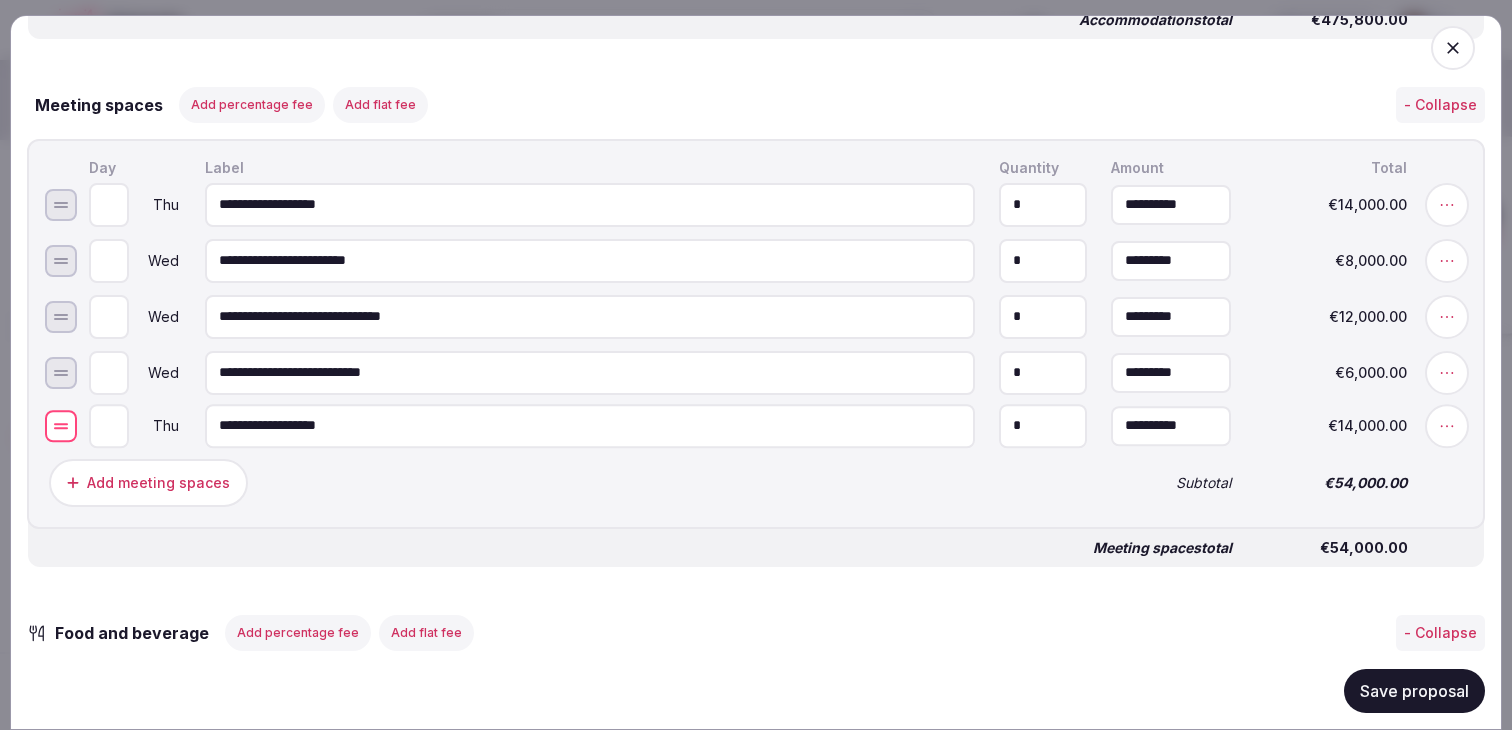 drag, startPoint x: 56, startPoint y: 268, endPoint x: 65, endPoint y: 433, distance: 165.24527 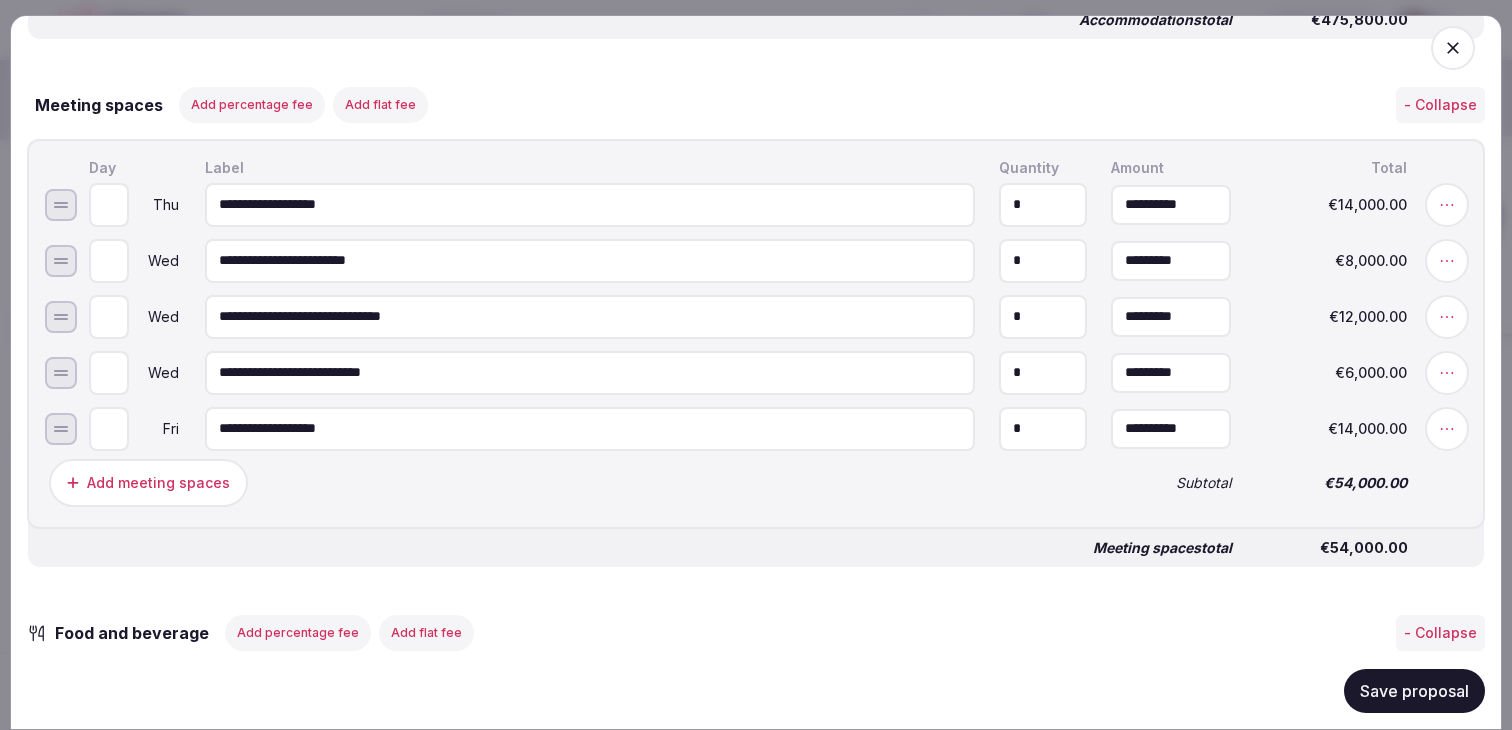 click on "*" at bounding box center [109, 428] 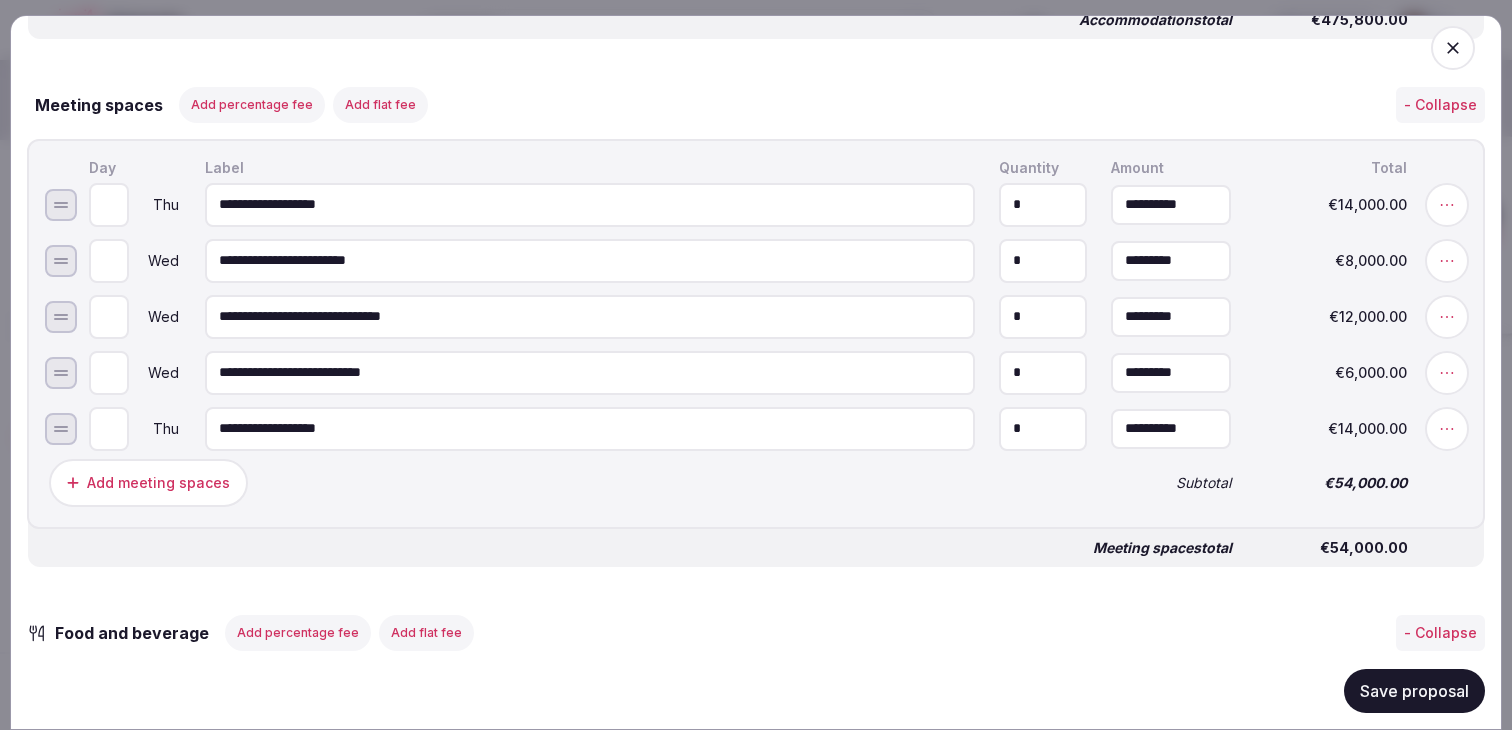 click on "*" at bounding box center (109, 428) 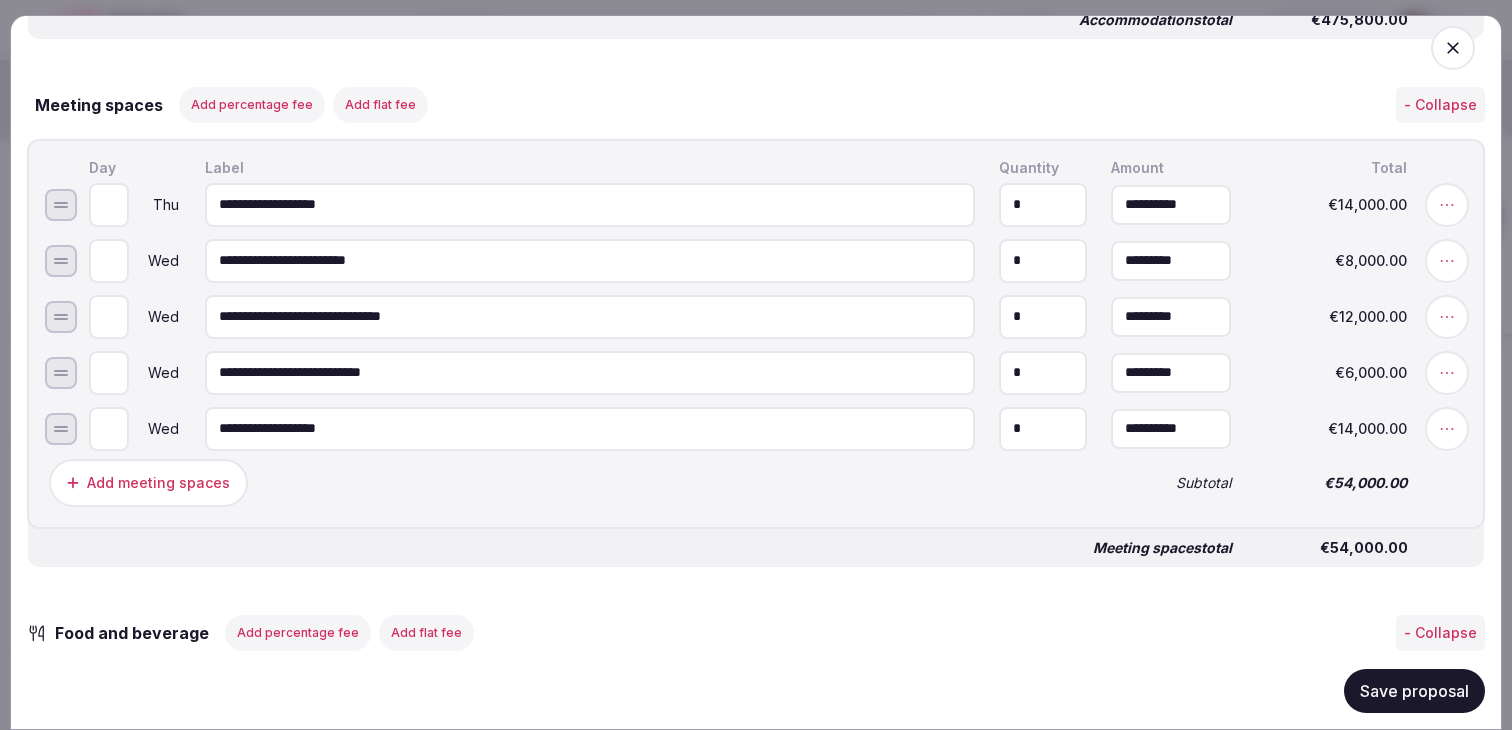 type on "*" 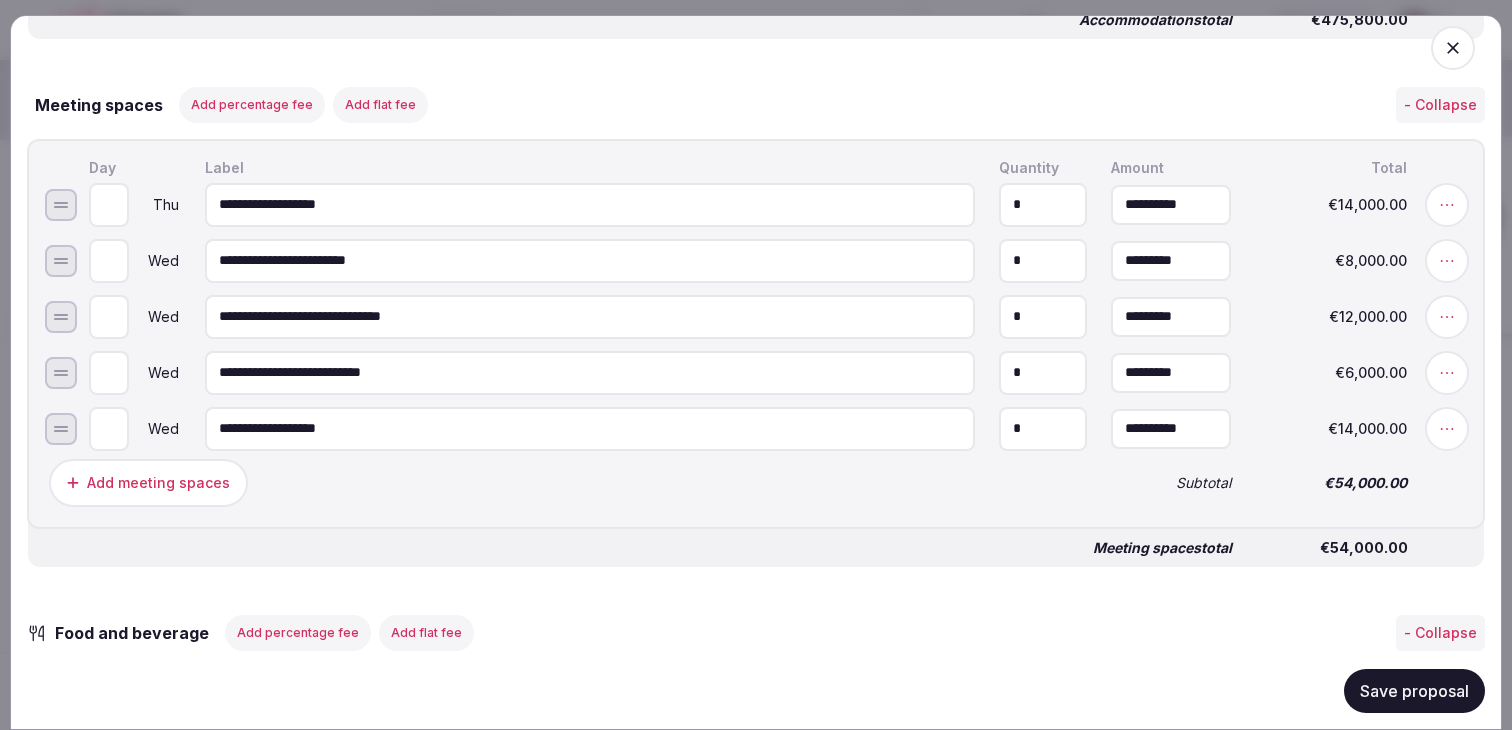 drag, startPoint x: 385, startPoint y: 443, endPoint x: 307, endPoint y: 442, distance: 78.00641 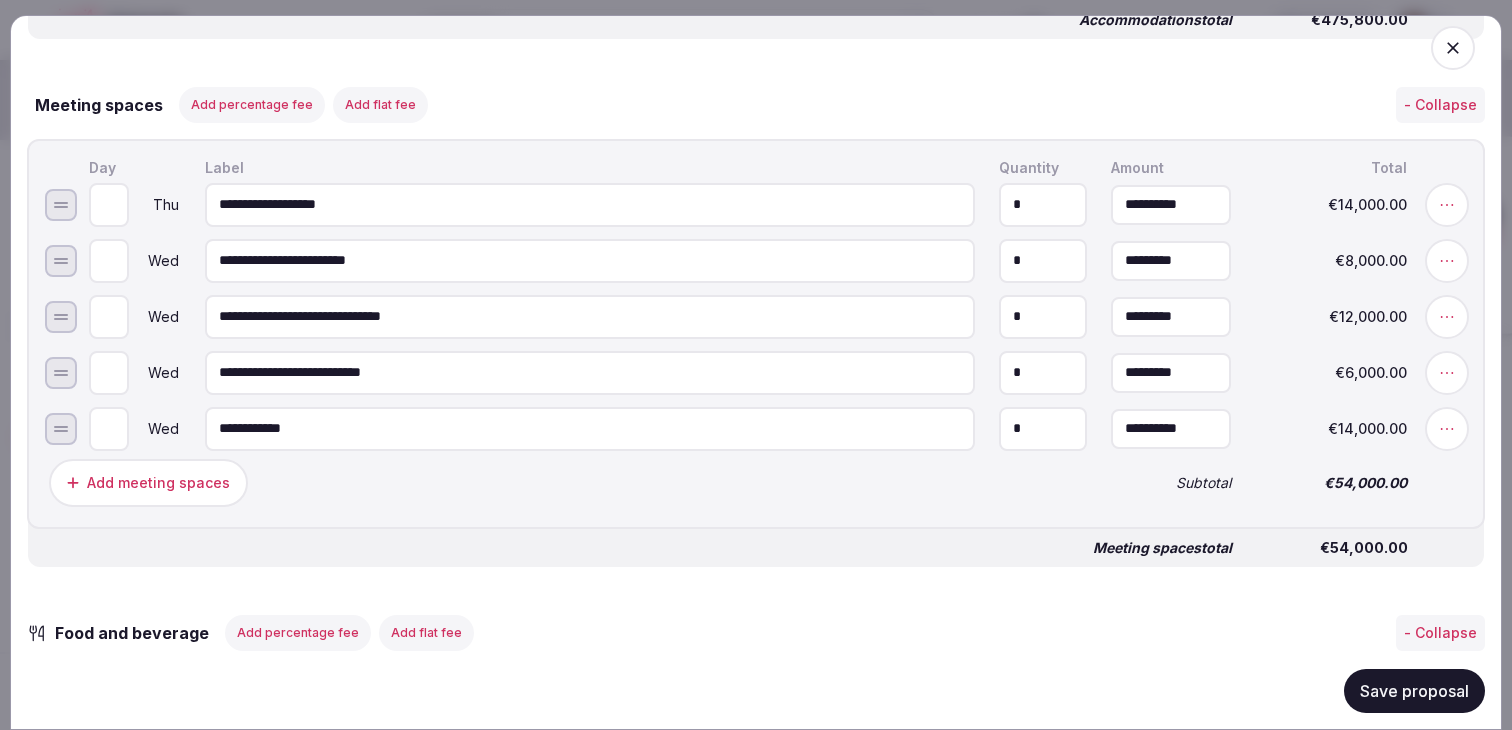 type on "**********" 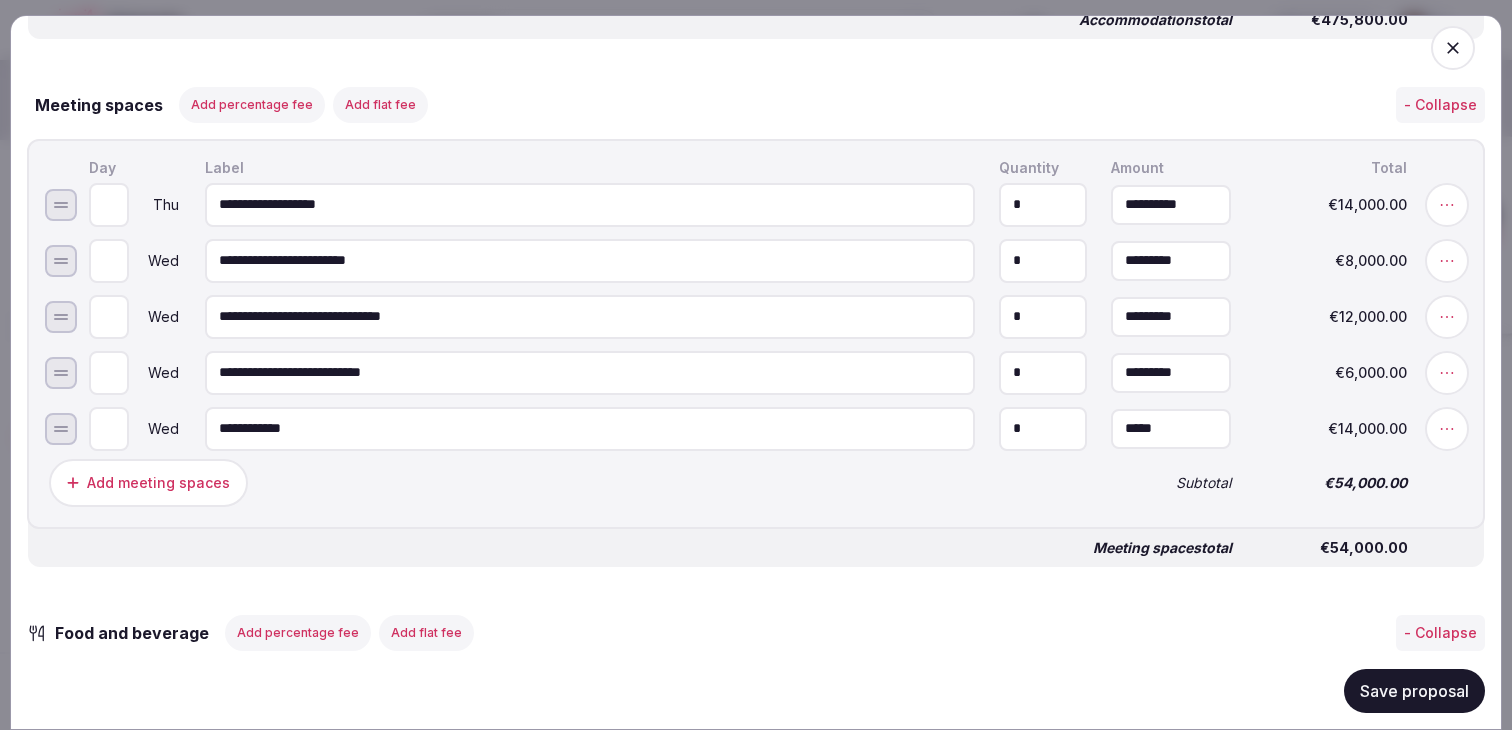 click on "*****" at bounding box center [1171, 428] 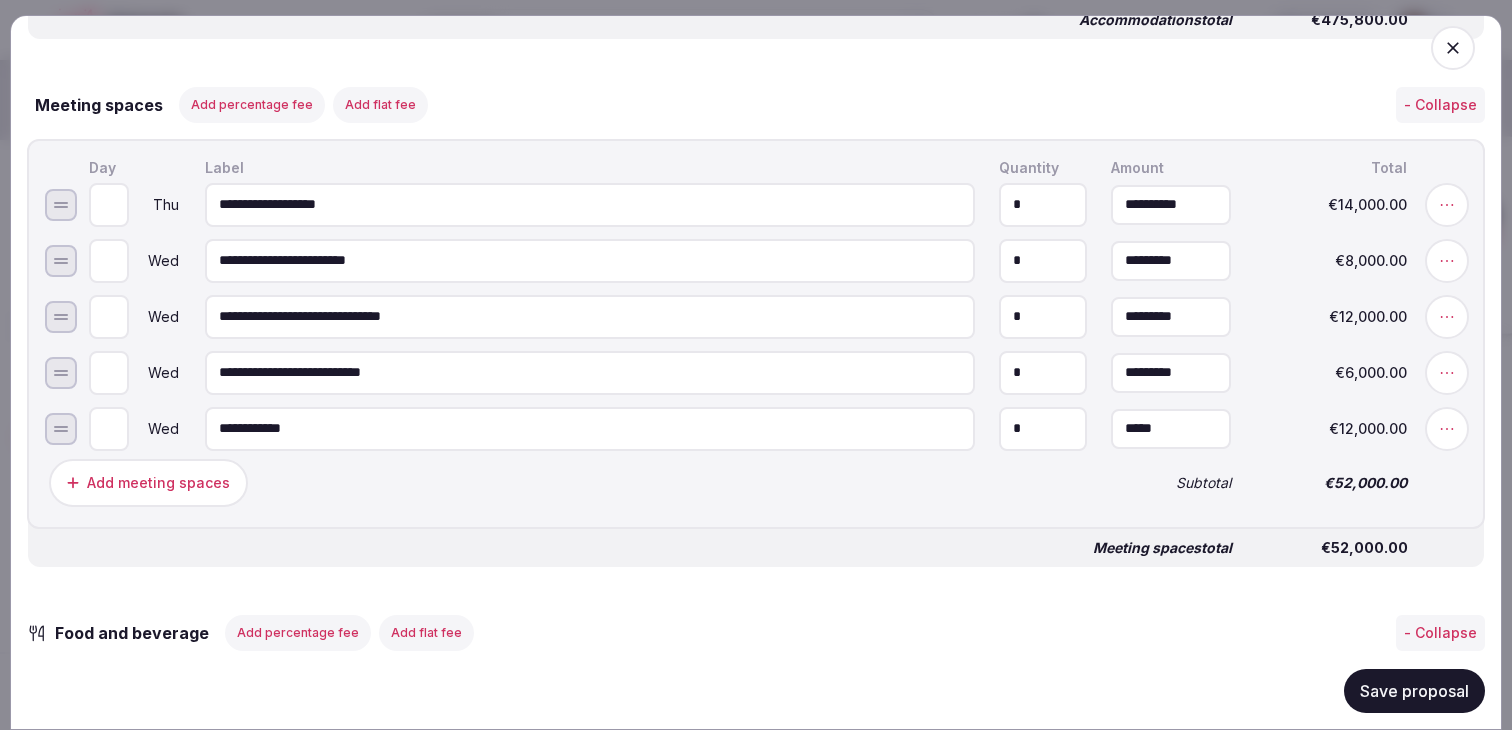 type on "**********" 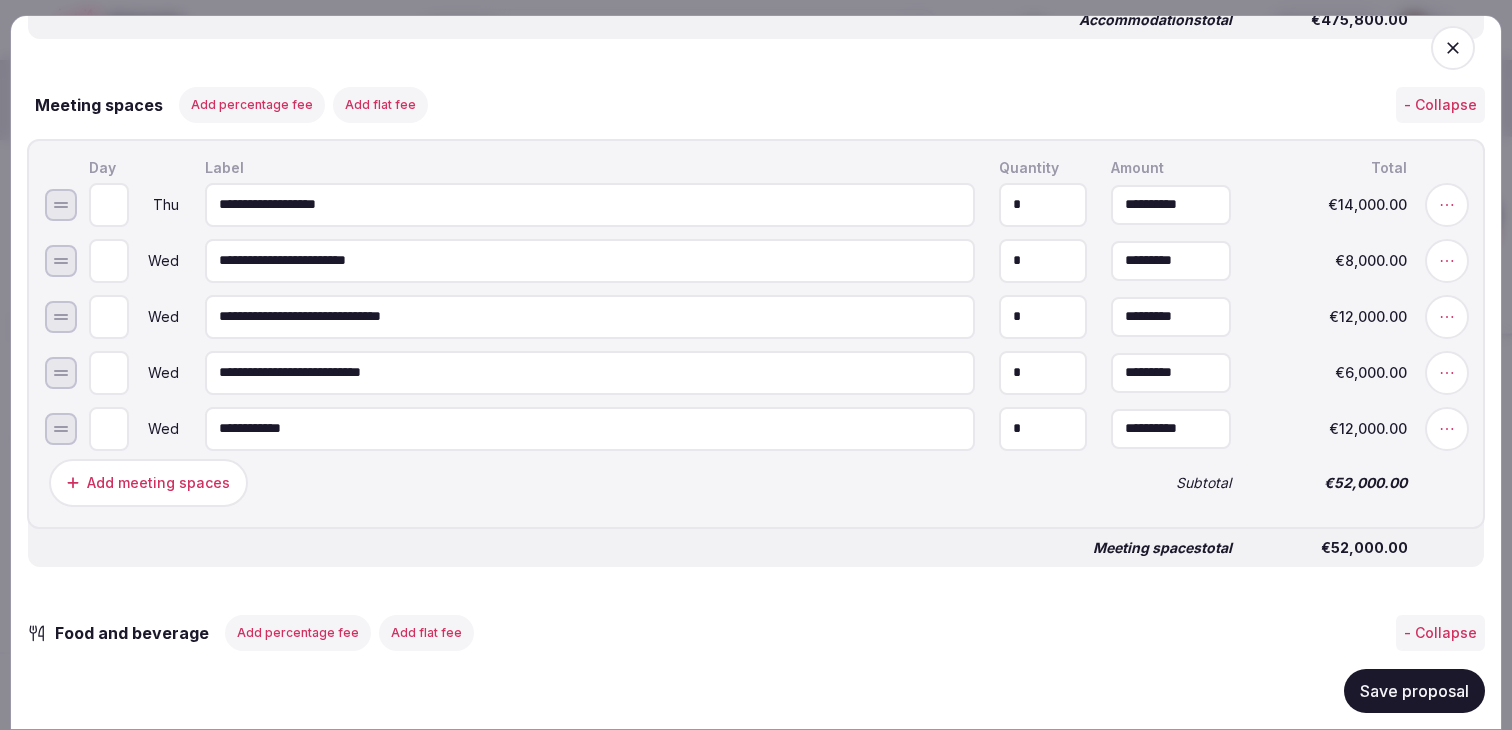 click on "Add meeting spaces" at bounding box center [568, 482] 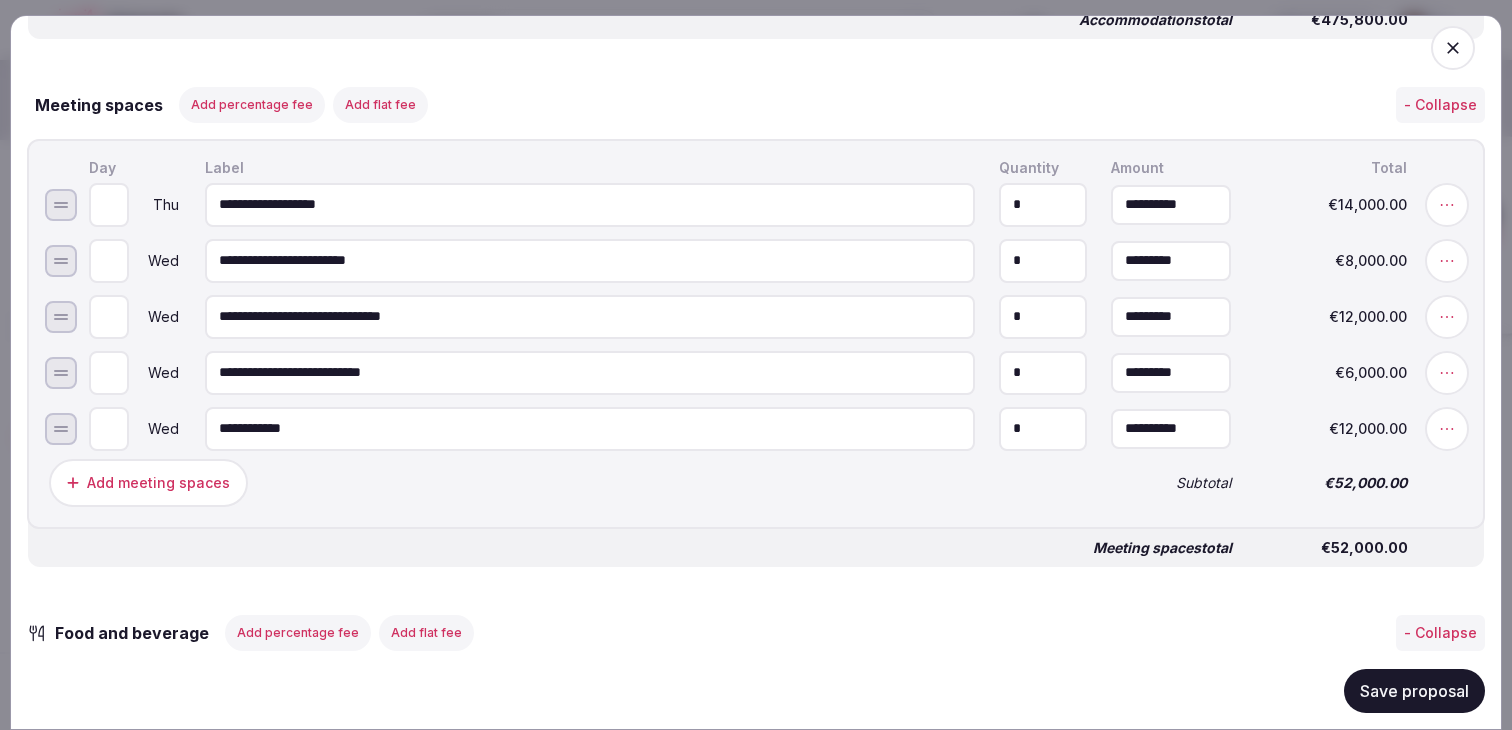 click on "*" at bounding box center [109, 204] 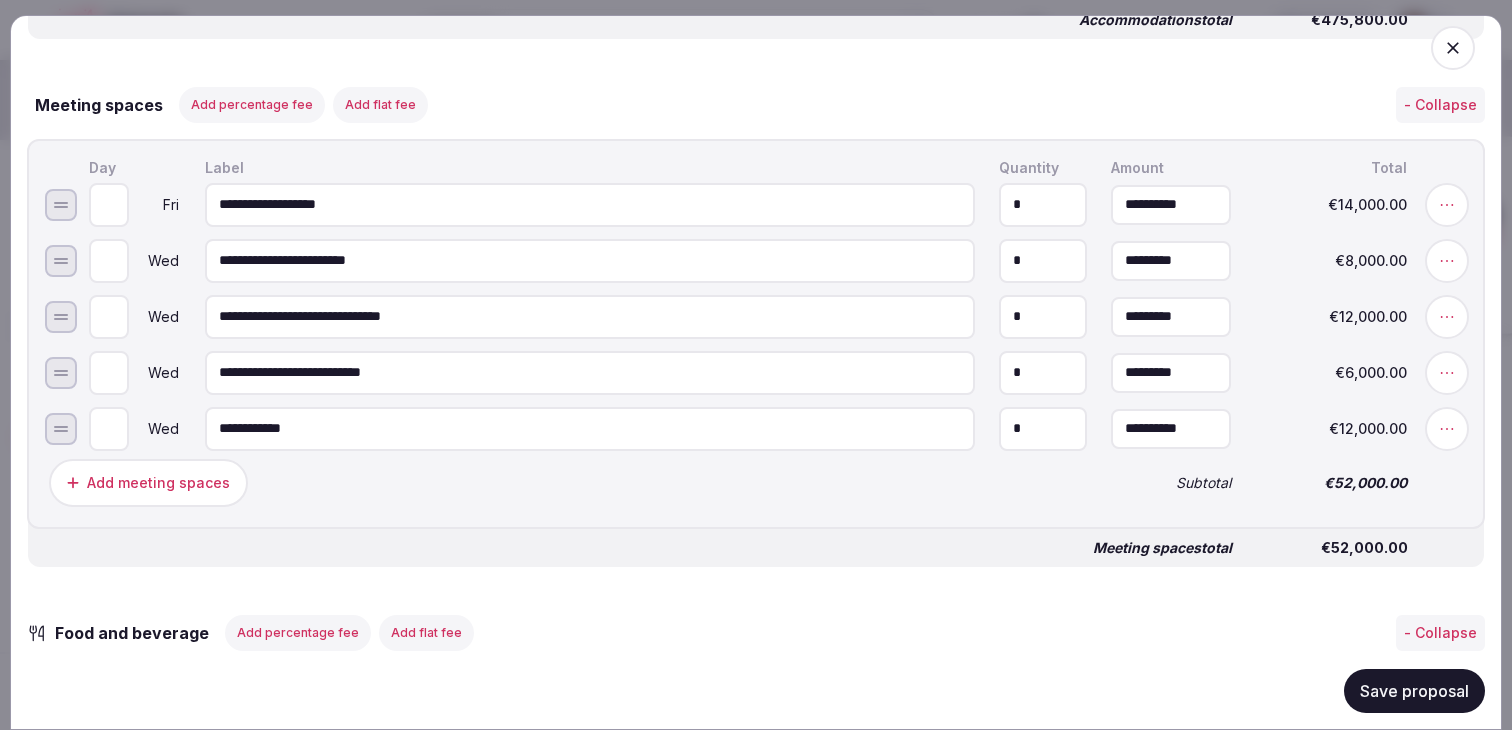 click on "*" at bounding box center [109, 204] 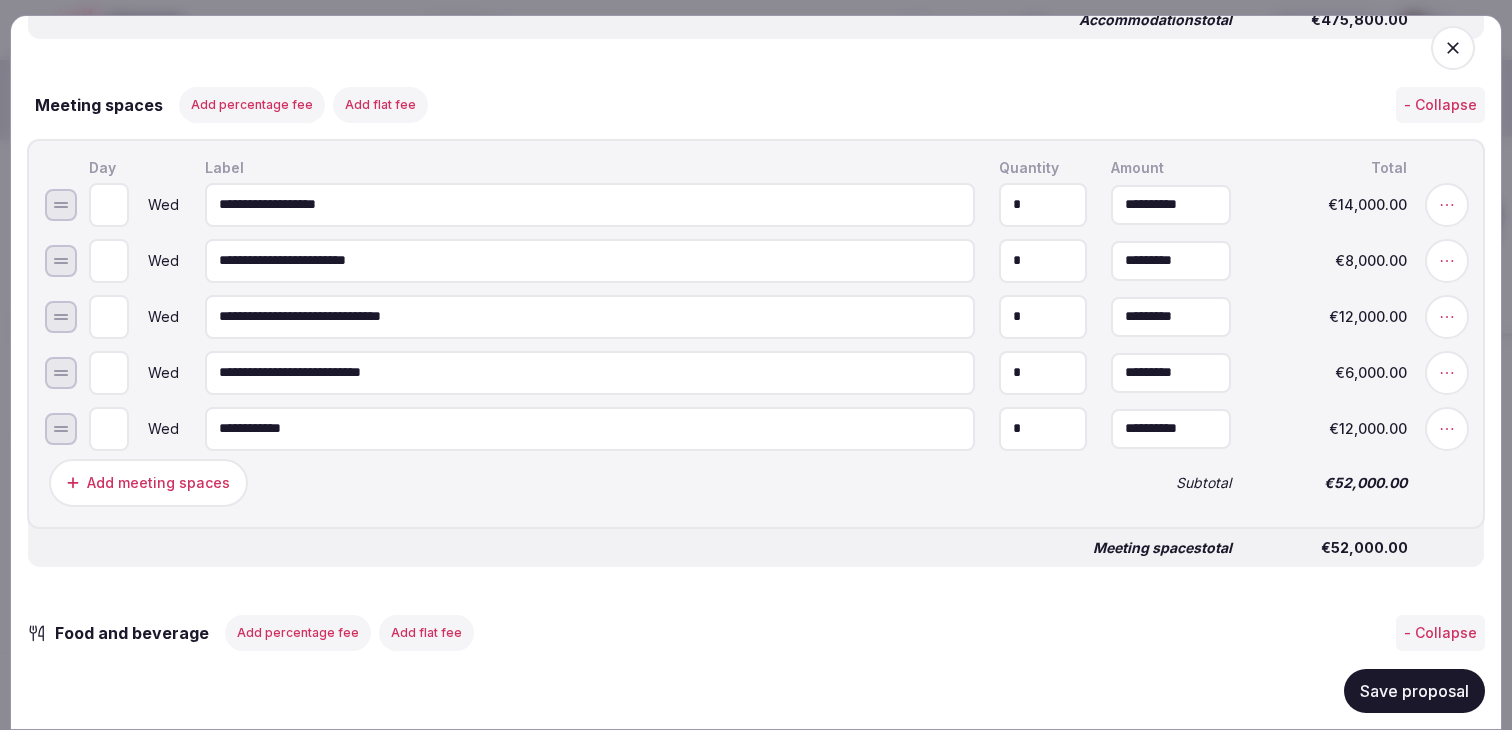 click on "*" at bounding box center [109, 204] 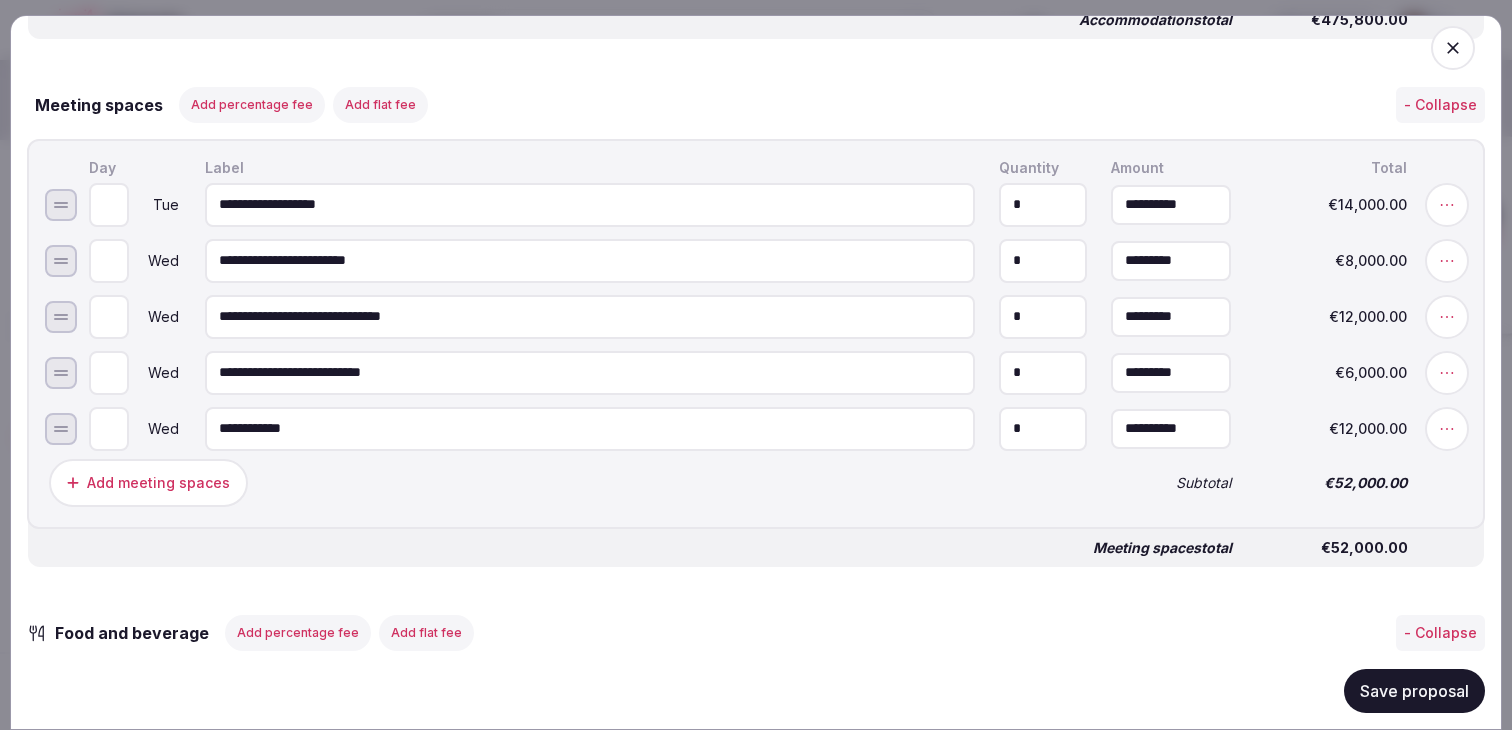 type on "*" 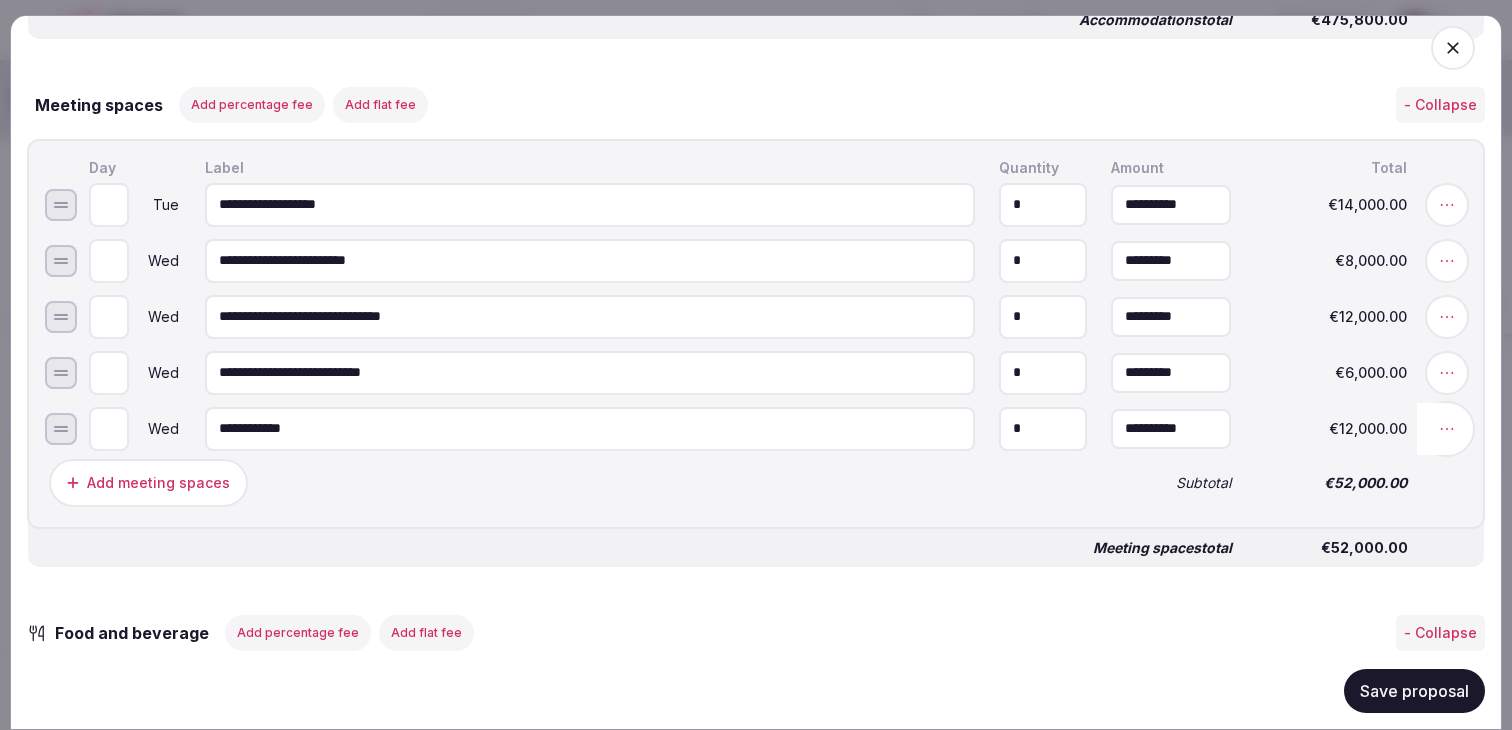 click 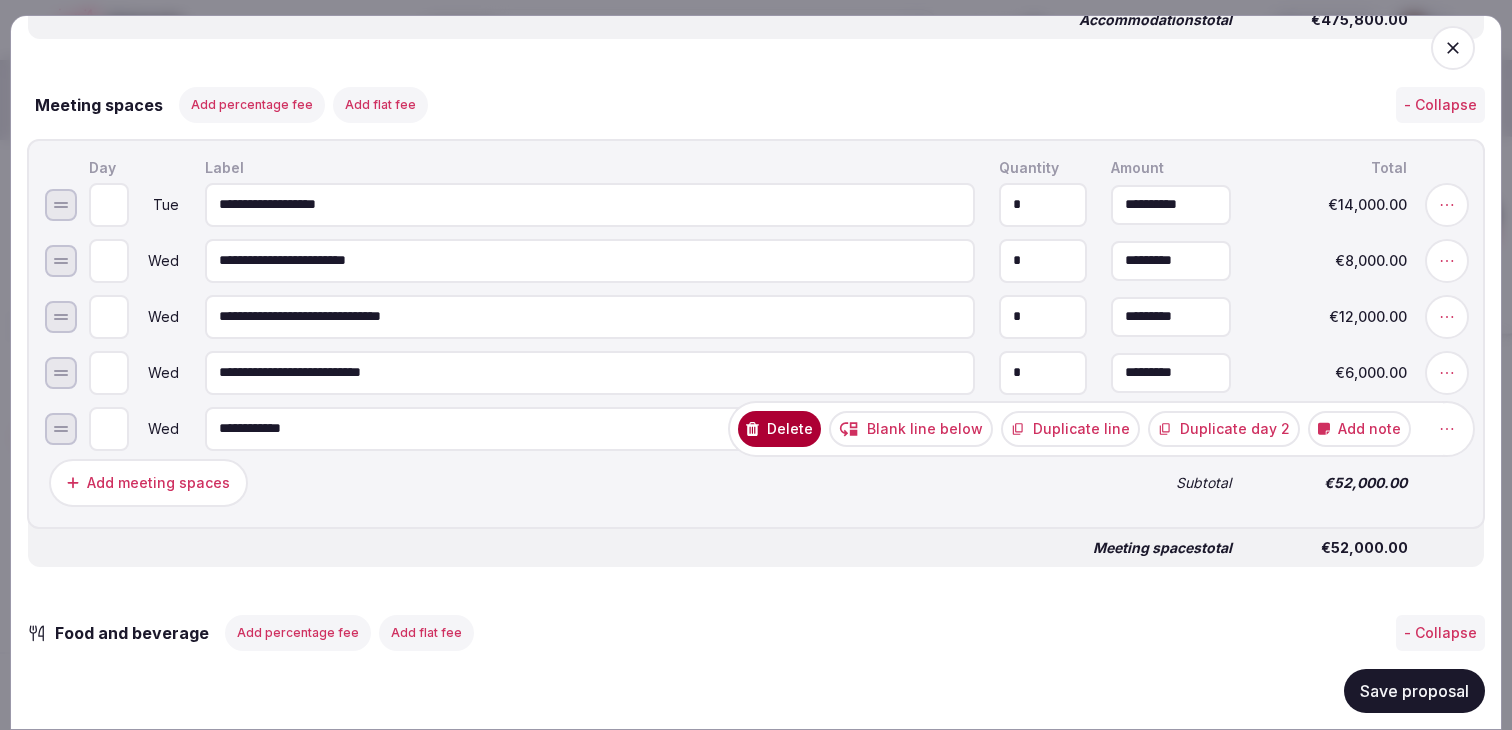 click on "Duplicate day 2" at bounding box center [1224, 428] 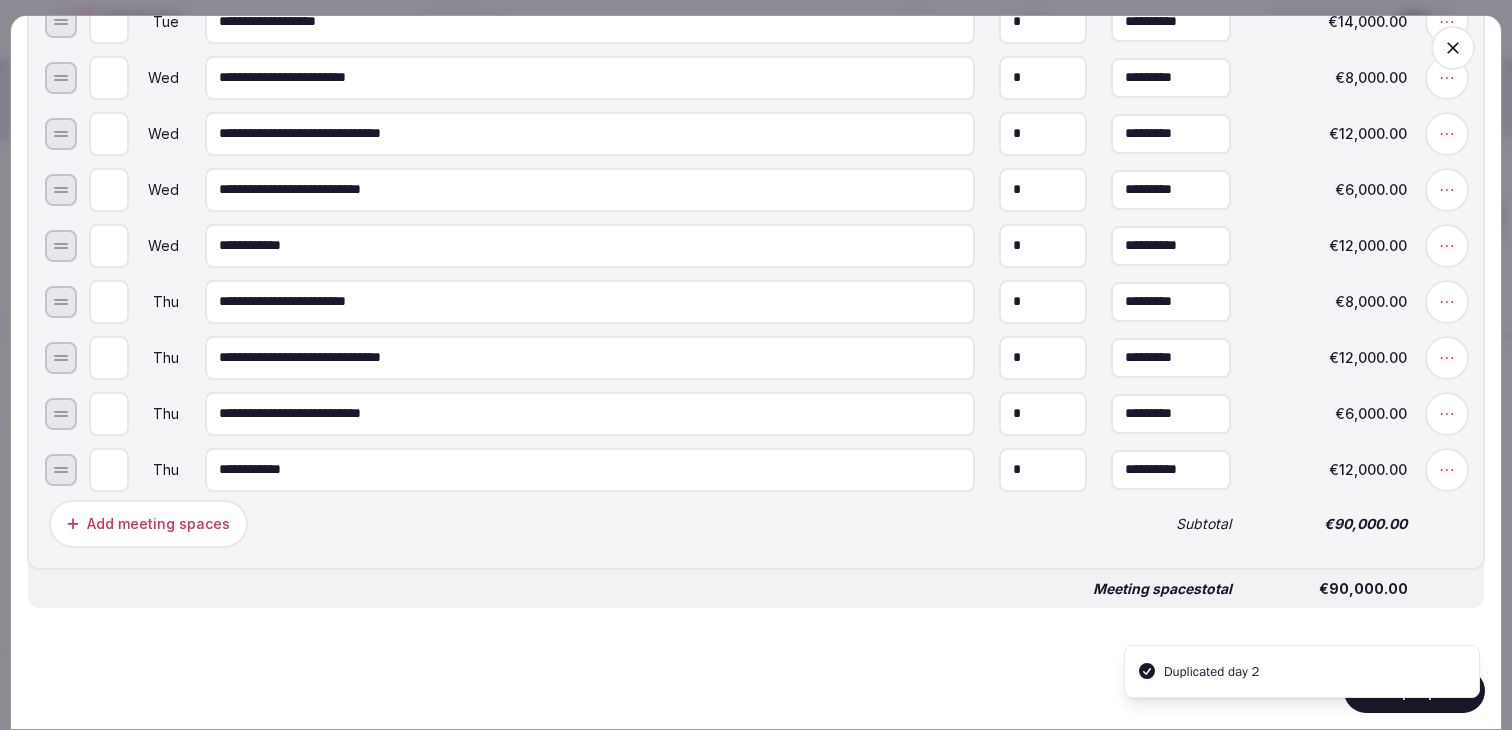 scroll, scrollTop: 2270, scrollLeft: 0, axis: vertical 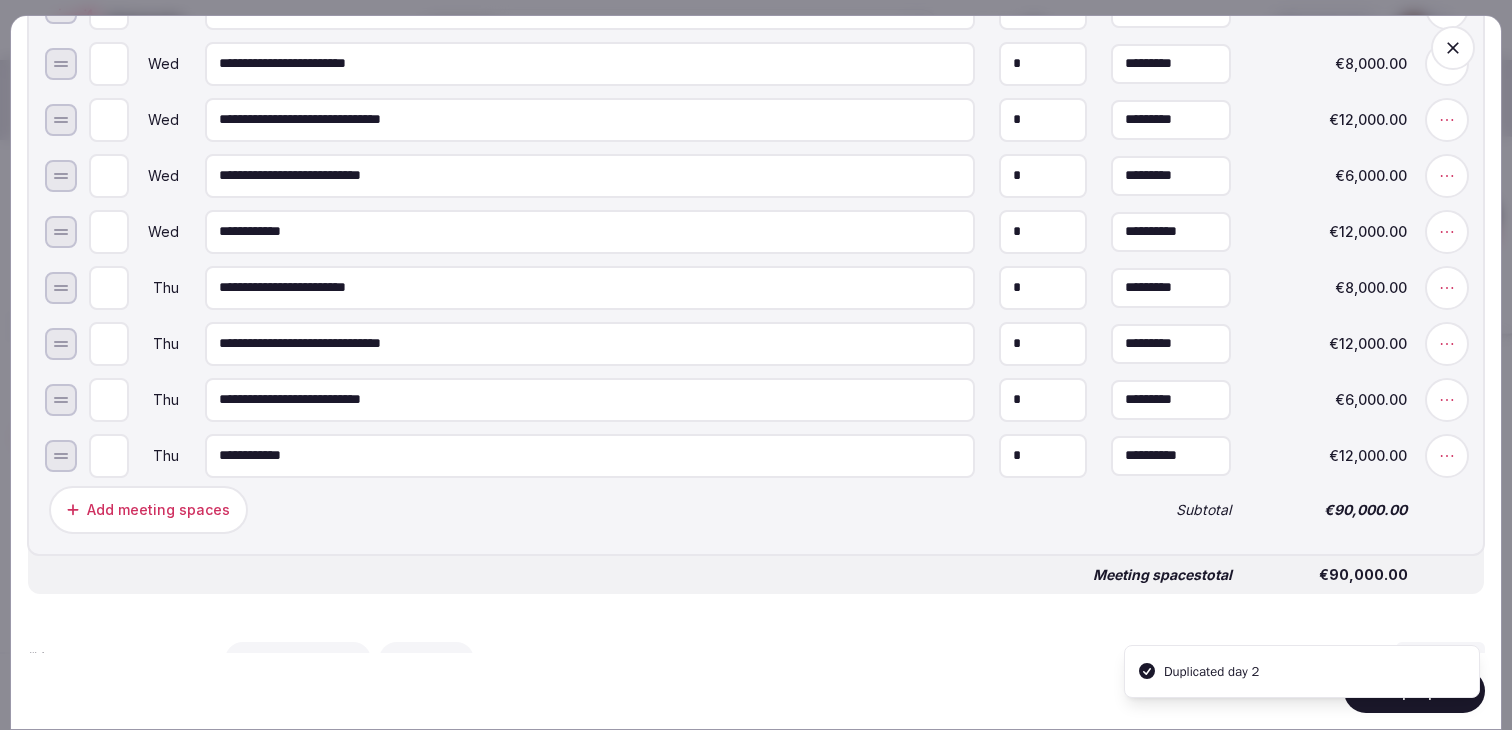 click on "Add meeting spaces" at bounding box center [568, 509] 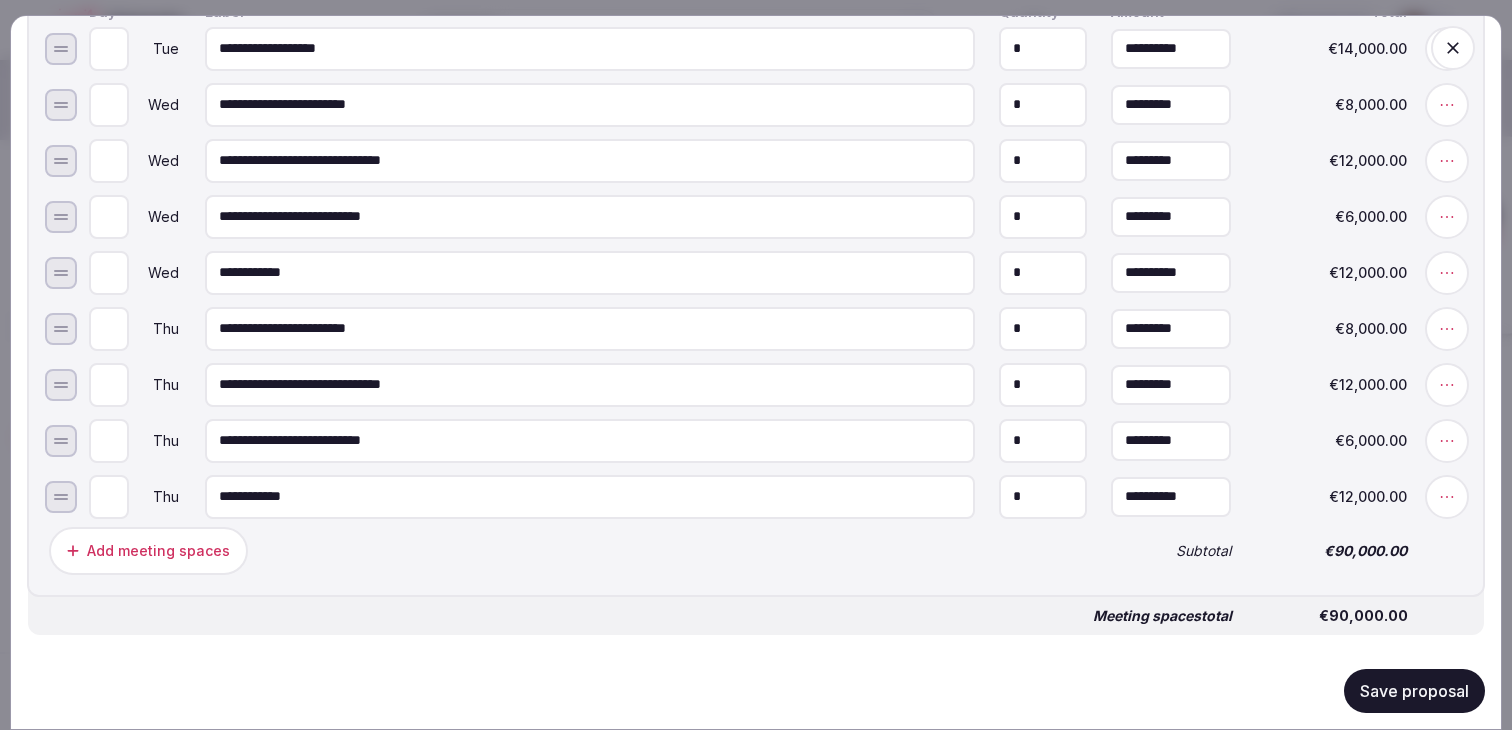 scroll, scrollTop: 2216, scrollLeft: 0, axis: vertical 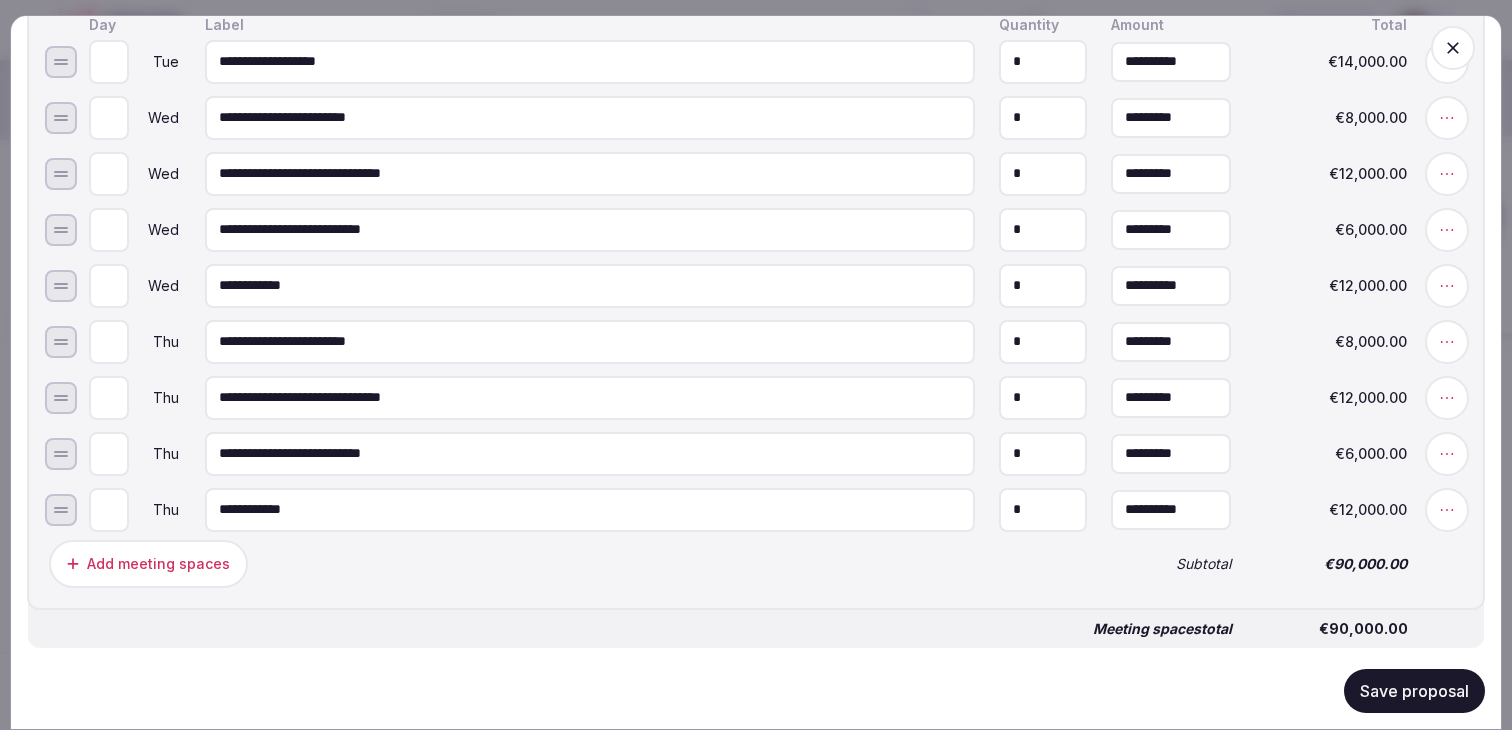 click on "*" at bounding box center (1043, 453) 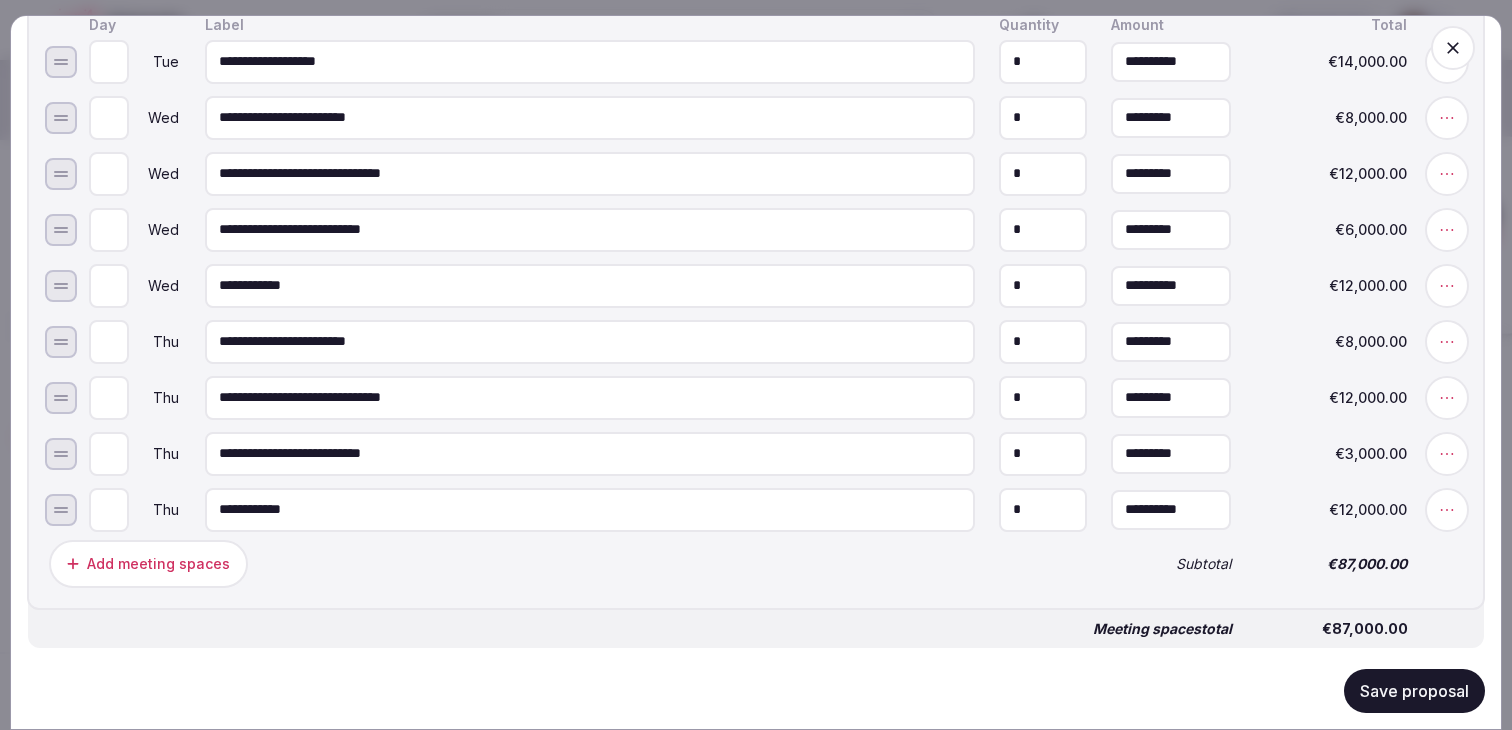 type on "*" 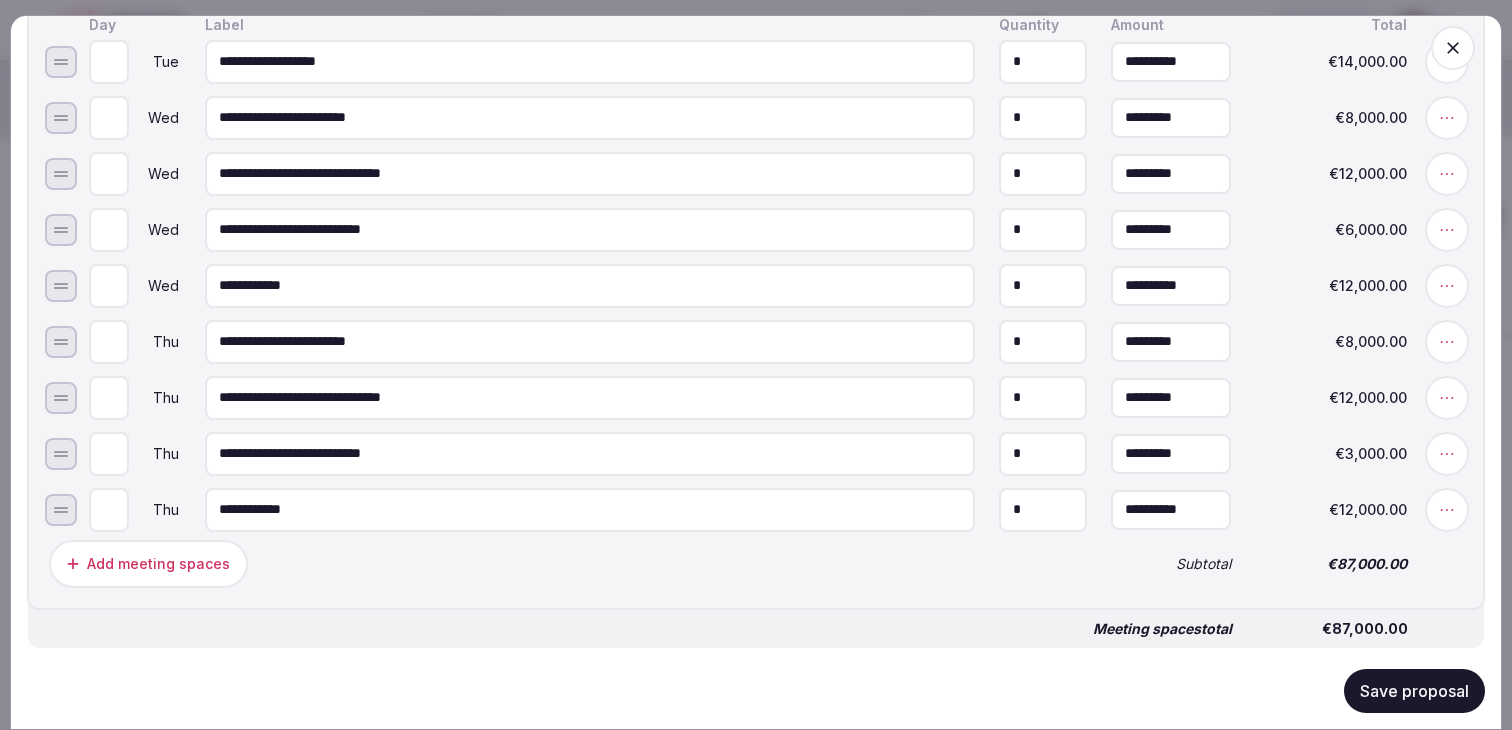 click on "*" at bounding box center (1043, 229) 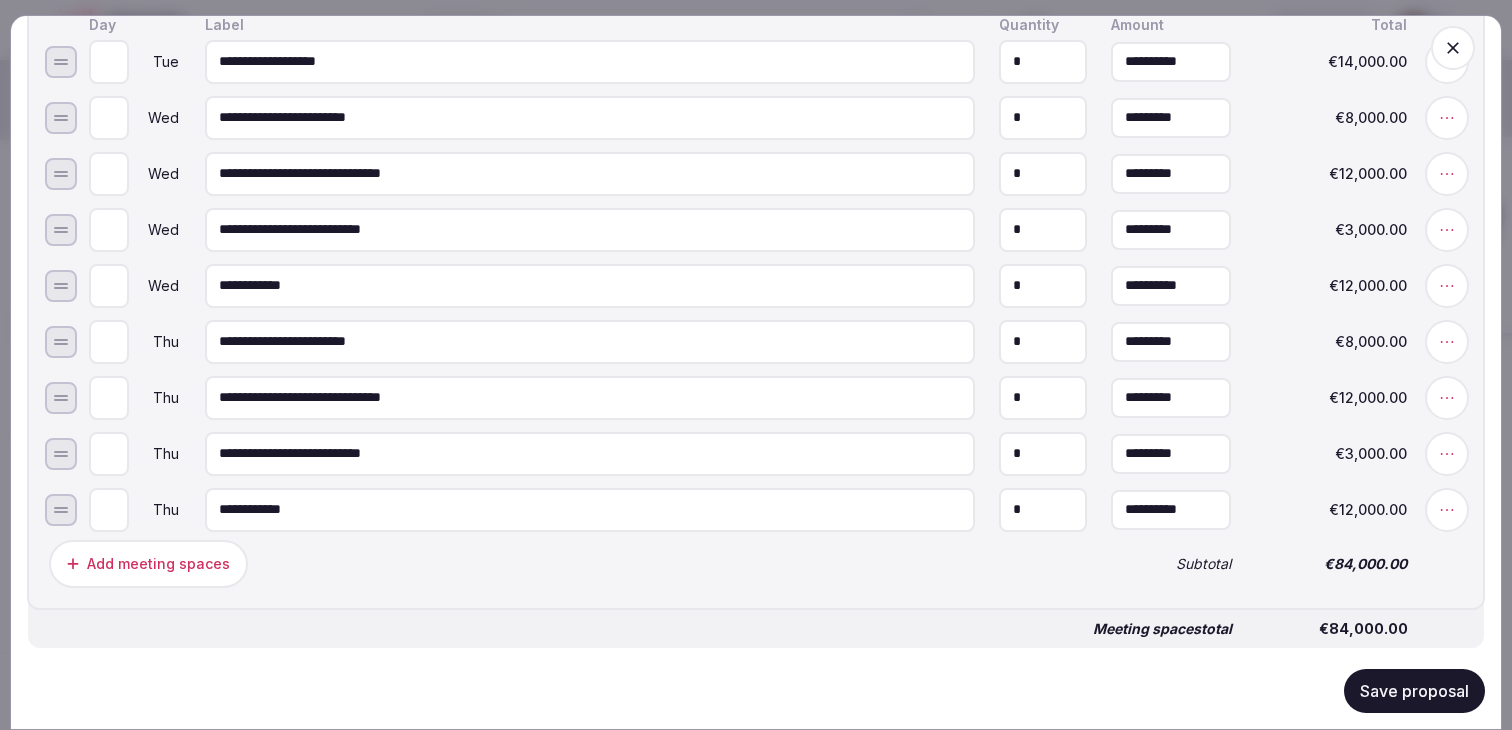type on "*" 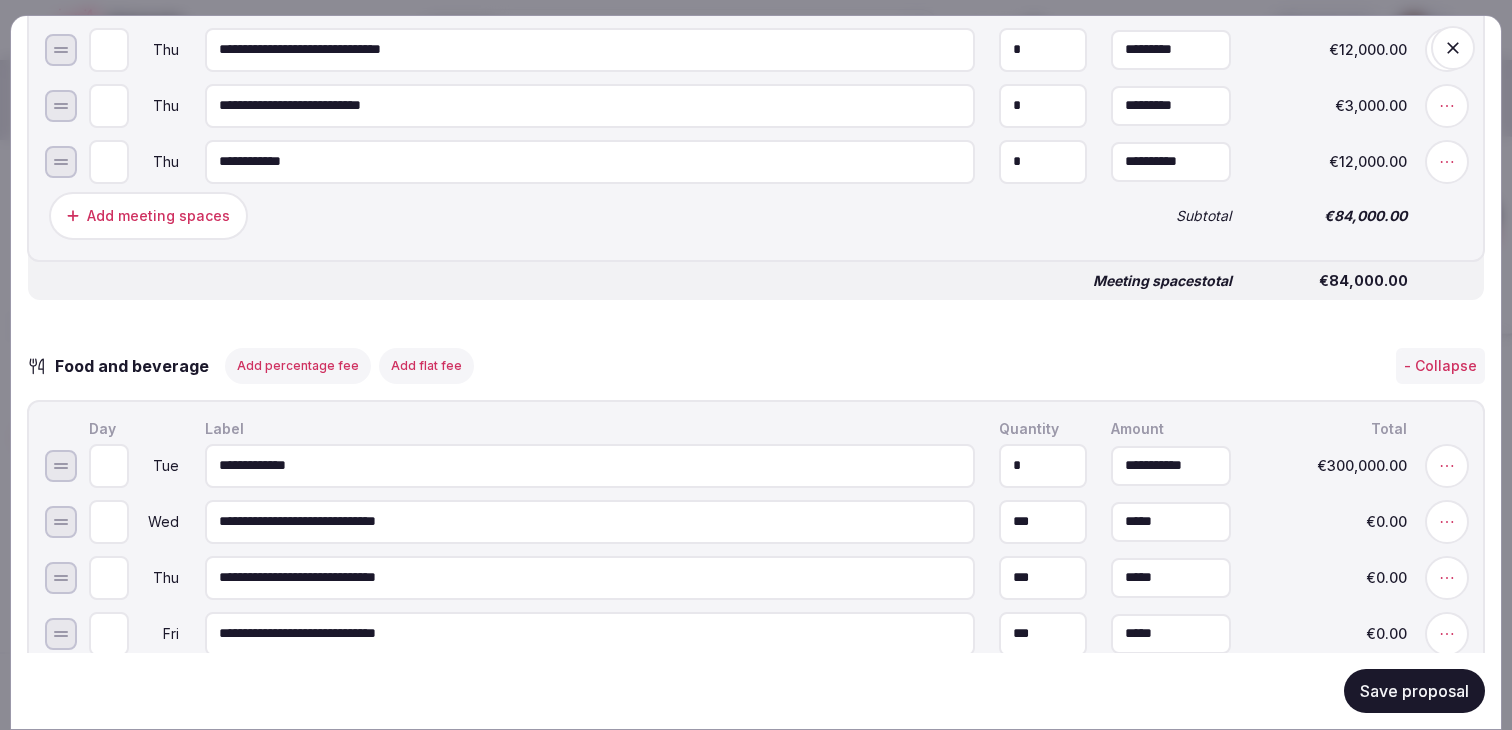 scroll, scrollTop: 2567, scrollLeft: 0, axis: vertical 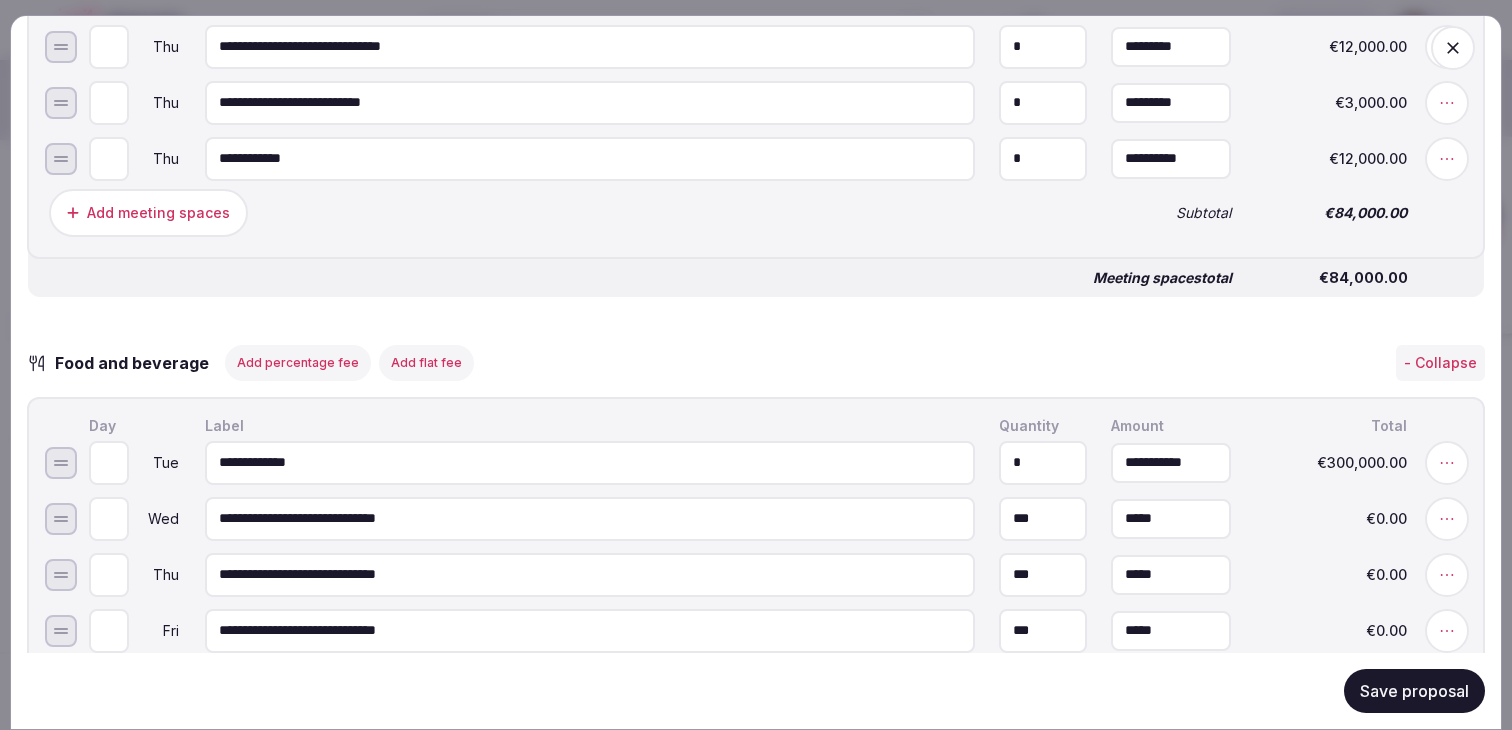 click on "**********" at bounding box center [590, 574] 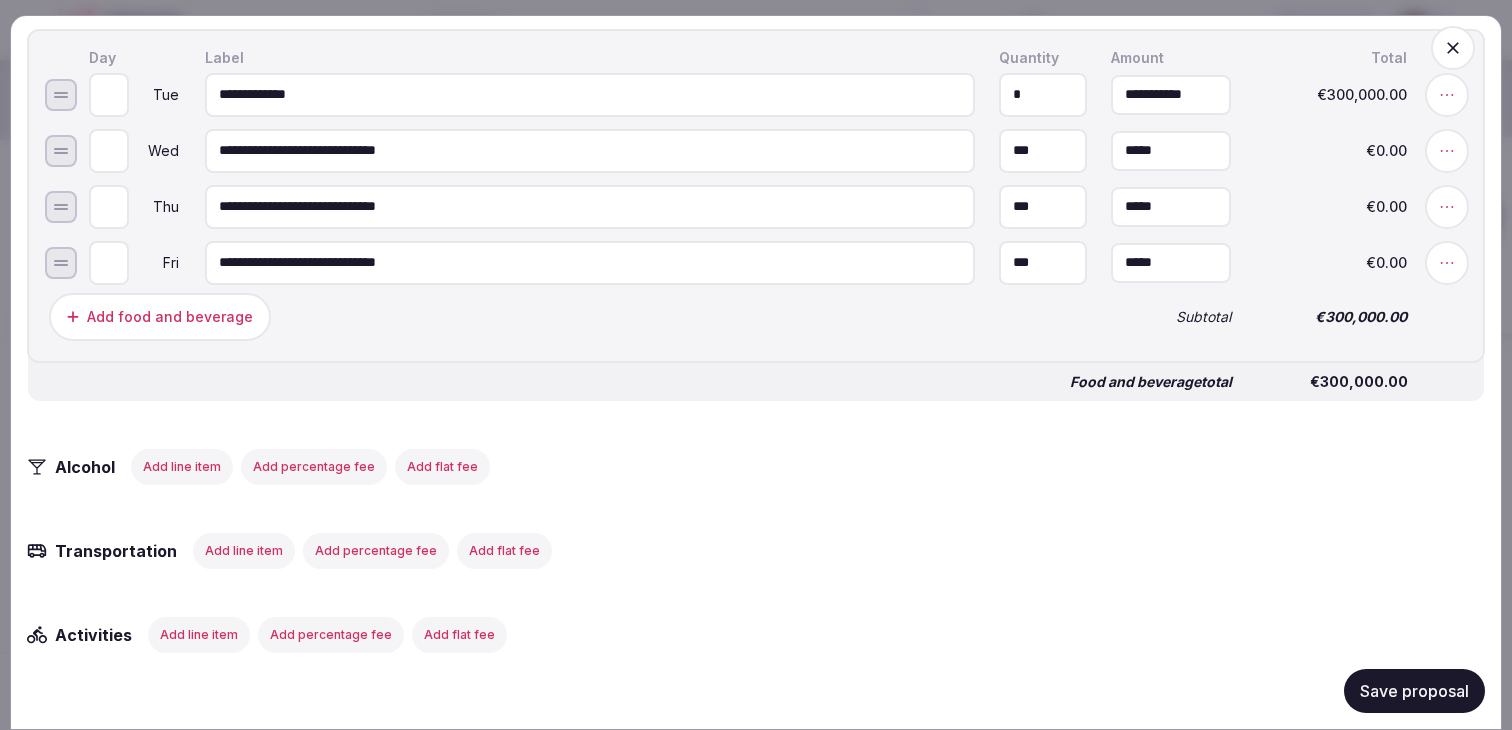 scroll, scrollTop: 4034, scrollLeft: 0, axis: vertical 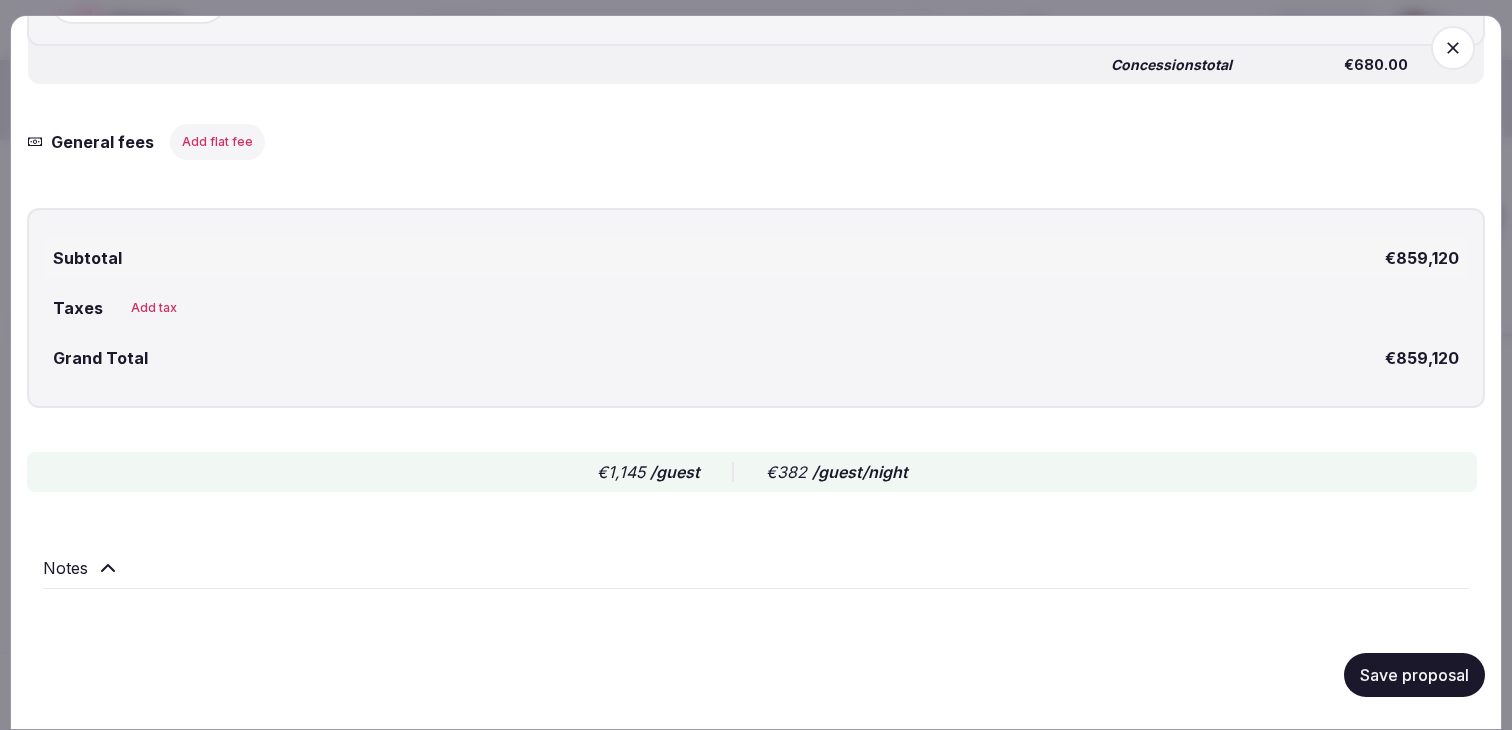 click 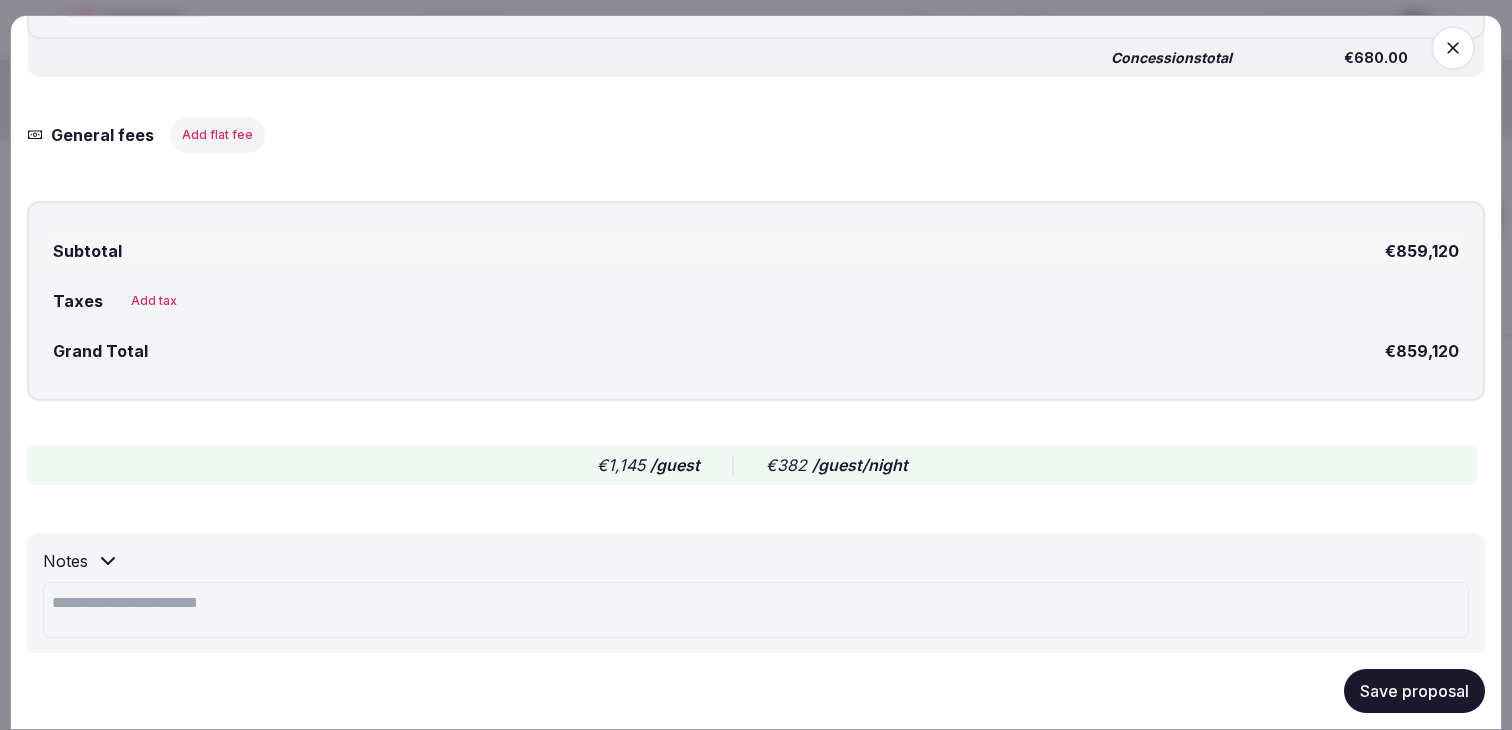 click at bounding box center [756, 610] 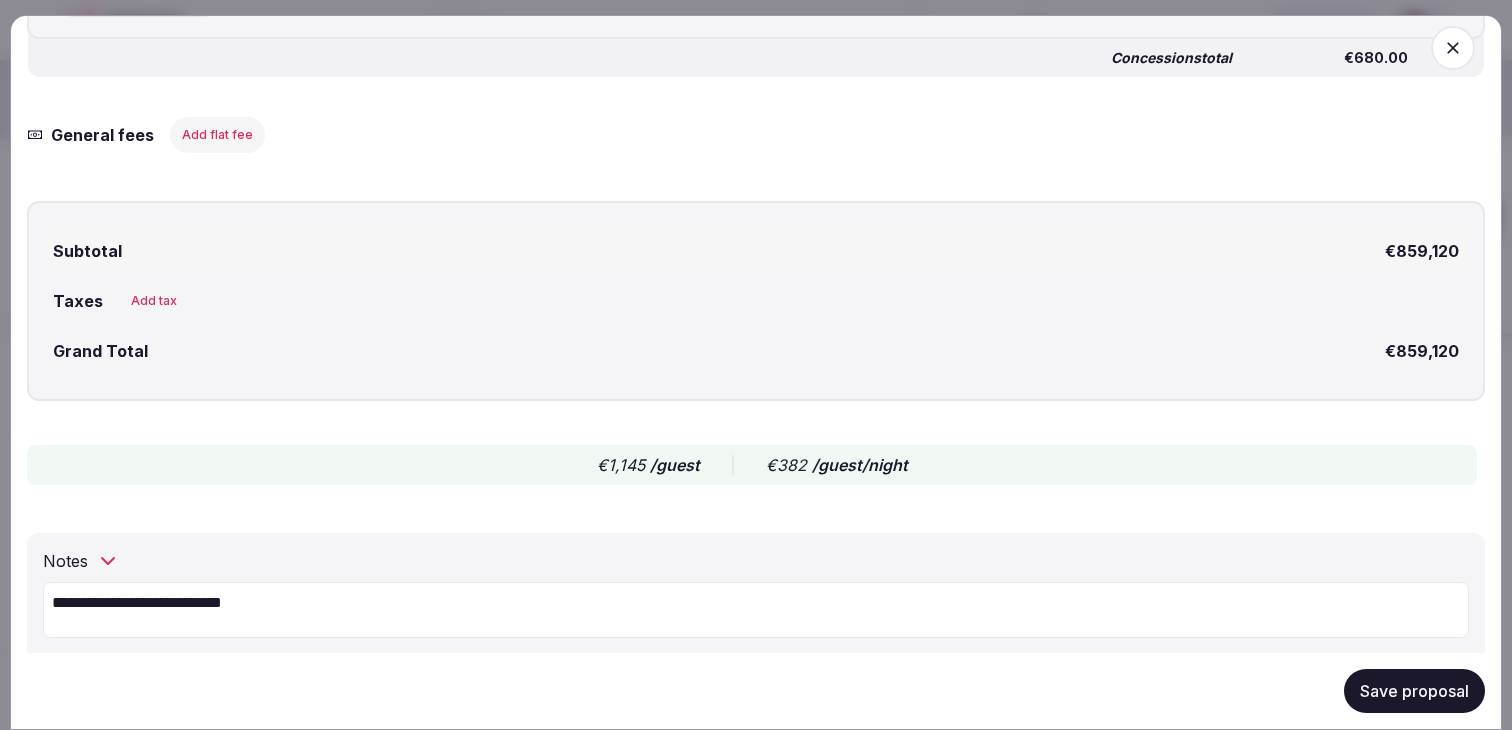 click on "Save proposal" at bounding box center [1414, 691] 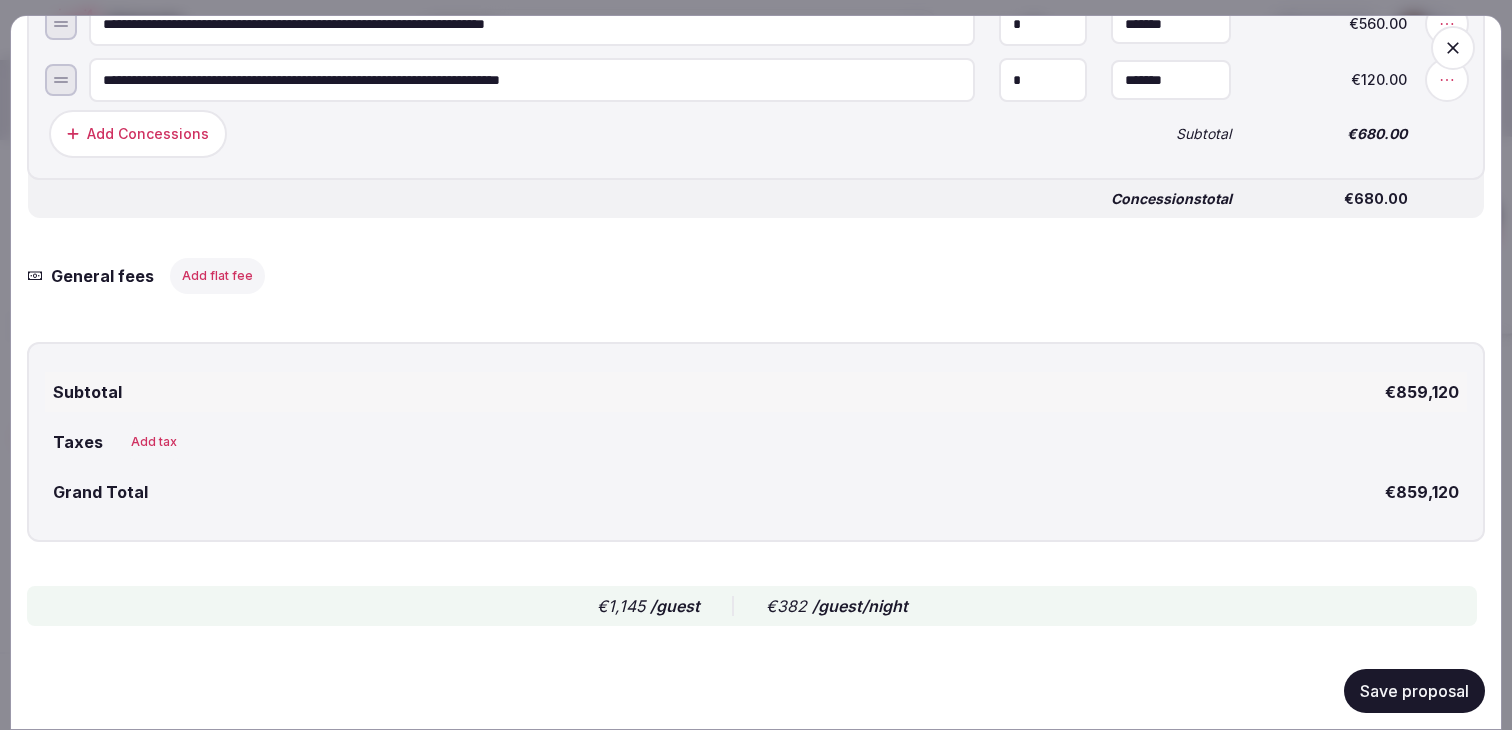 scroll, scrollTop: 4097, scrollLeft: 0, axis: vertical 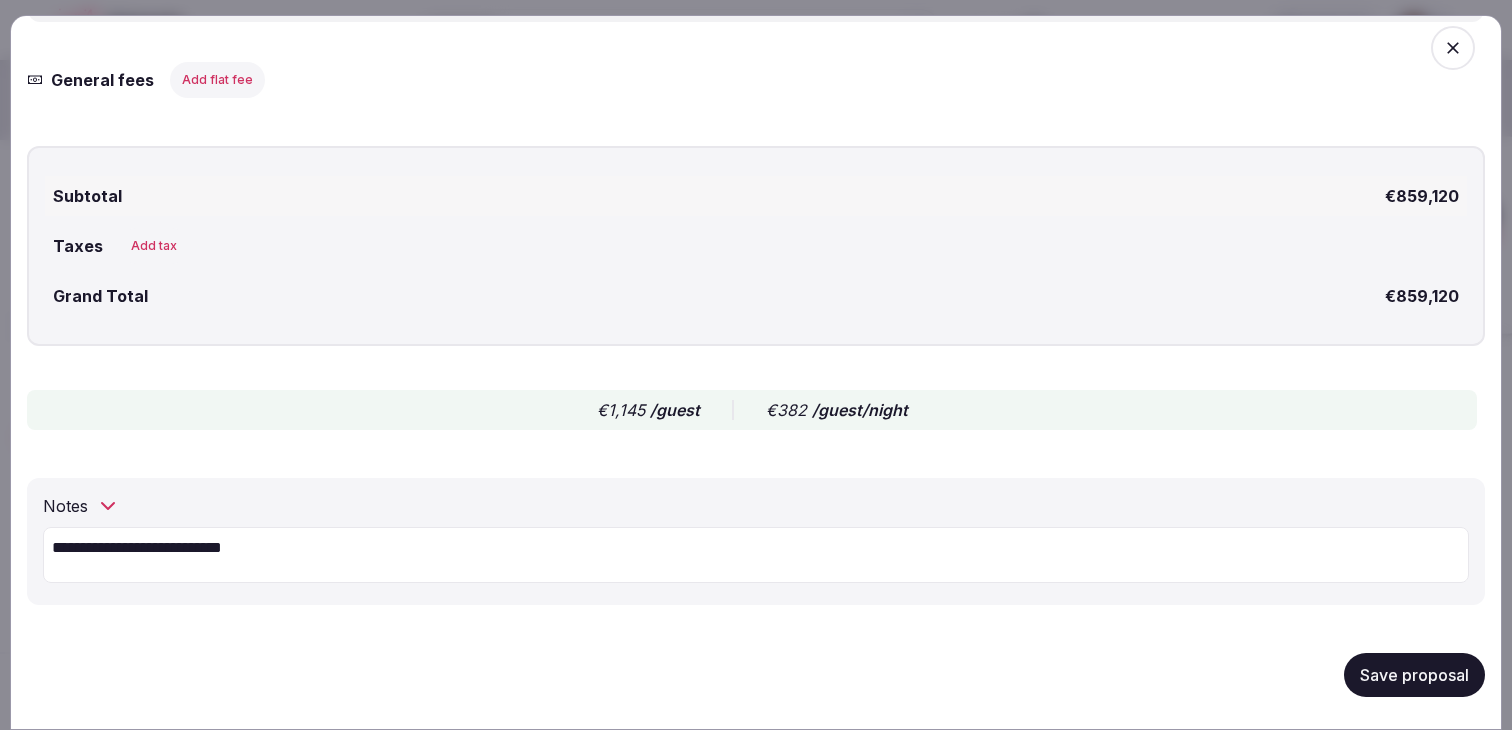 click on "**********" at bounding box center (756, 555) 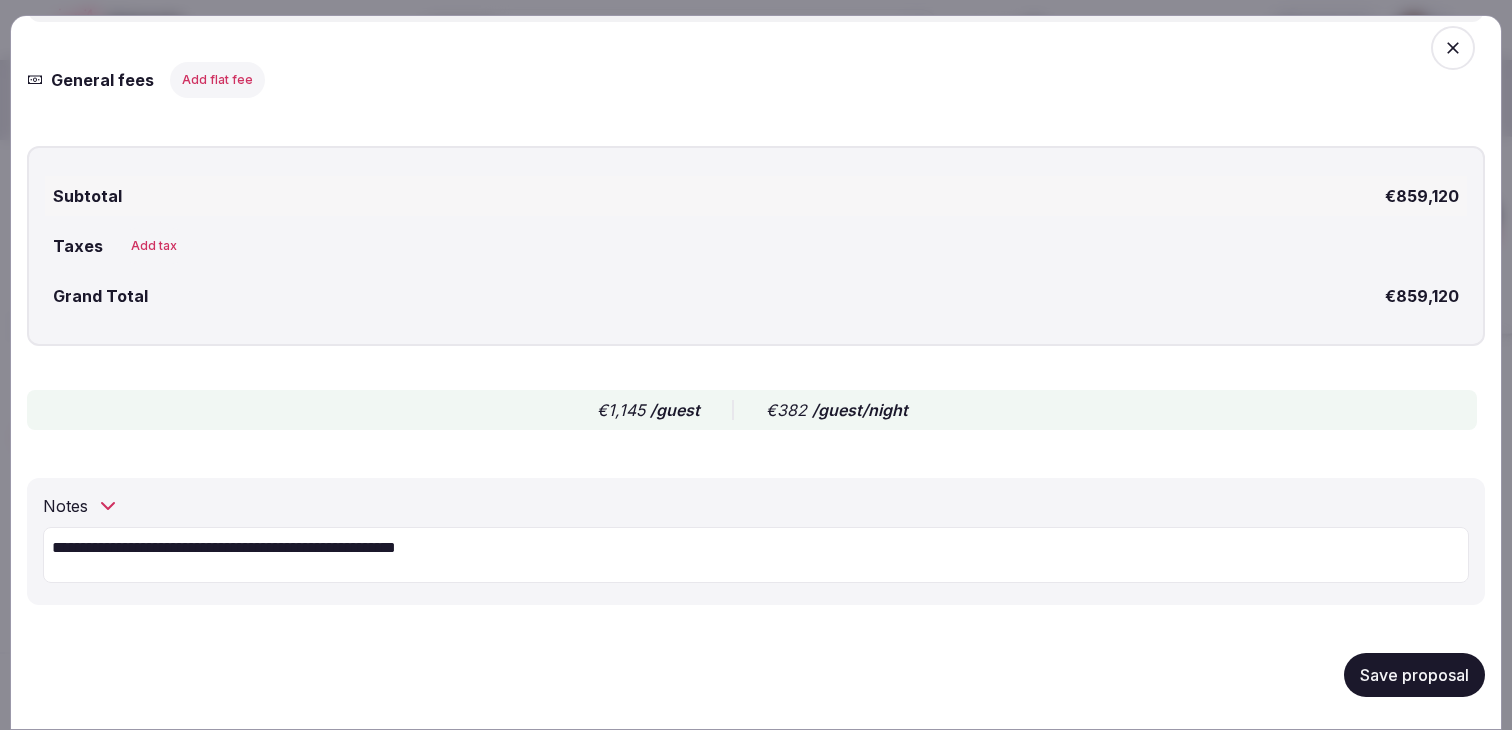 type on "**********" 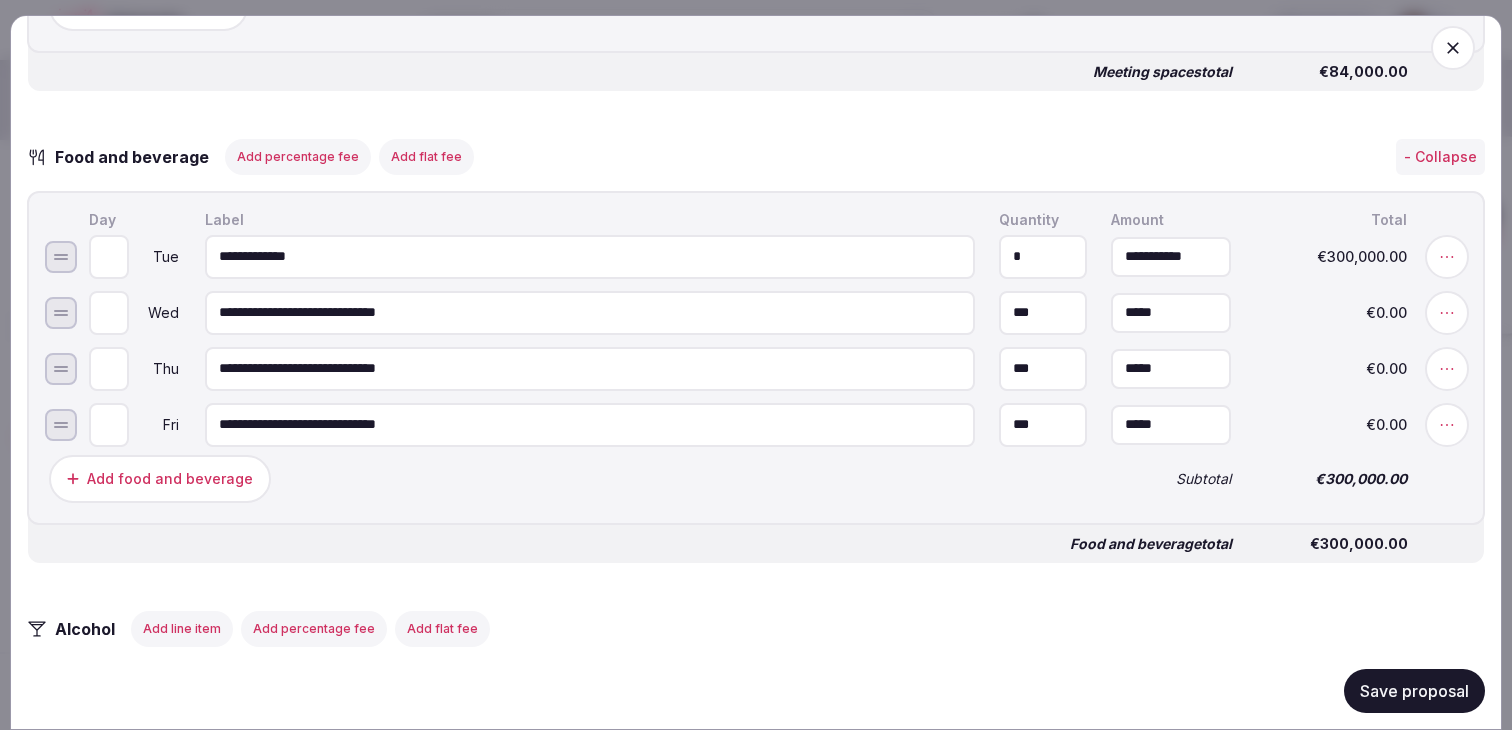 scroll, scrollTop: 2740, scrollLeft: 0, axis: vertical 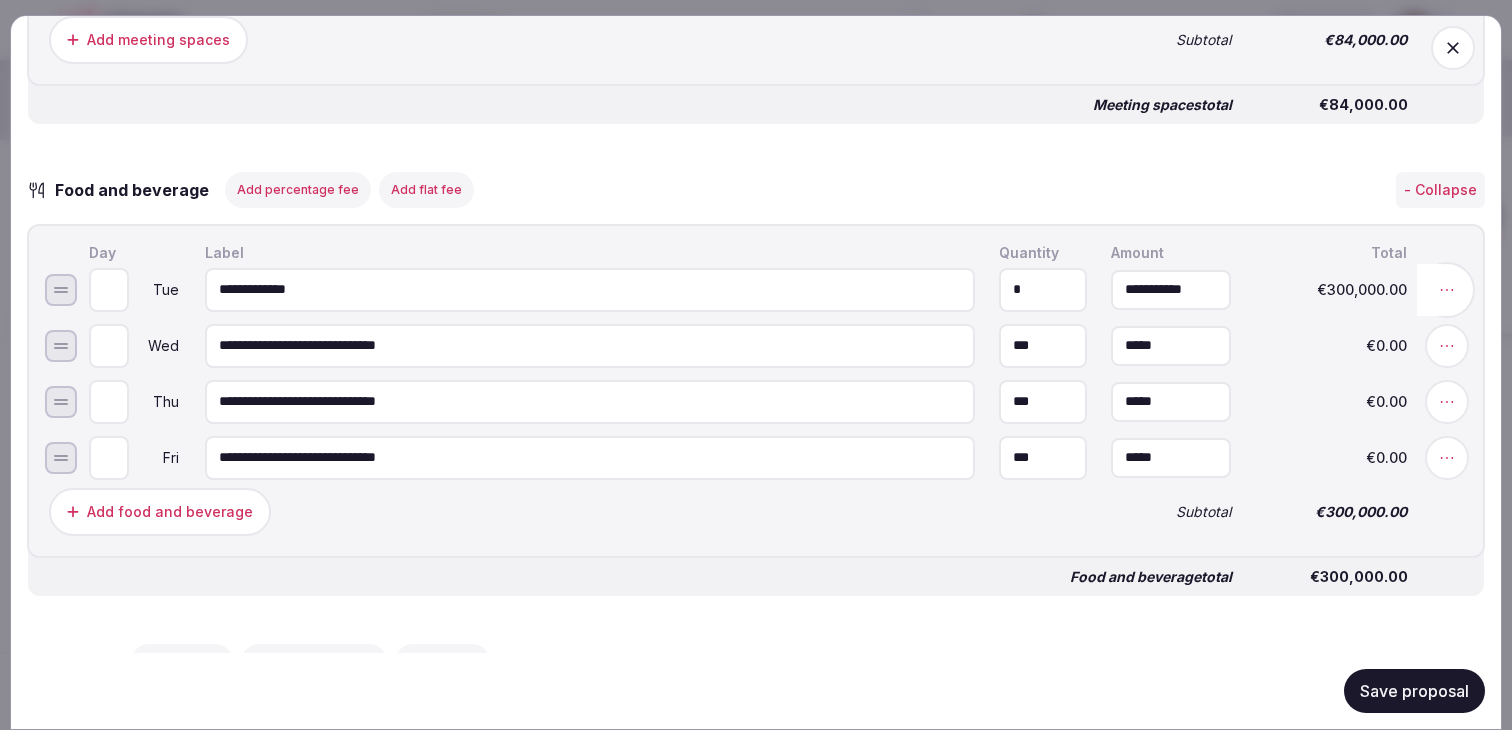 click 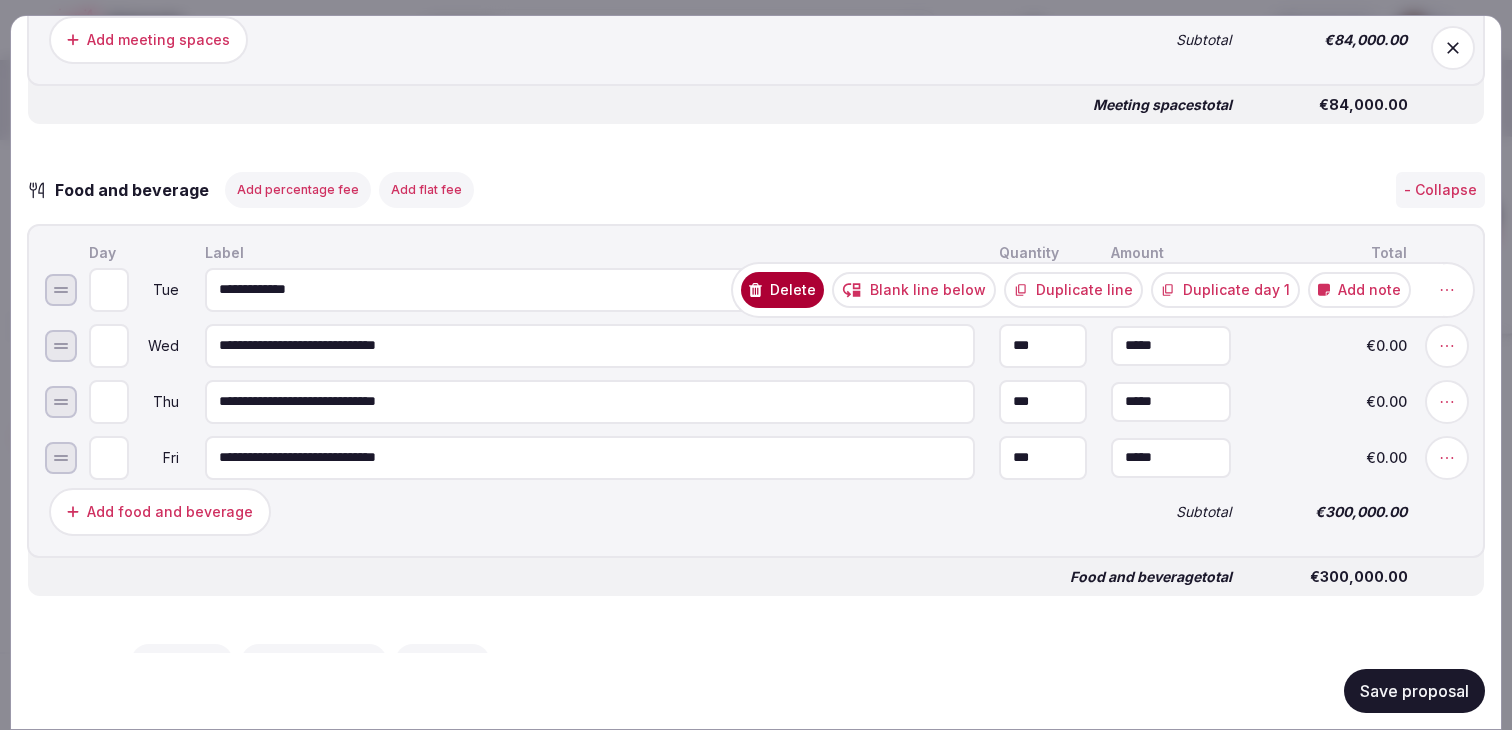 click on "Delete" at bounding box center [782, 289] 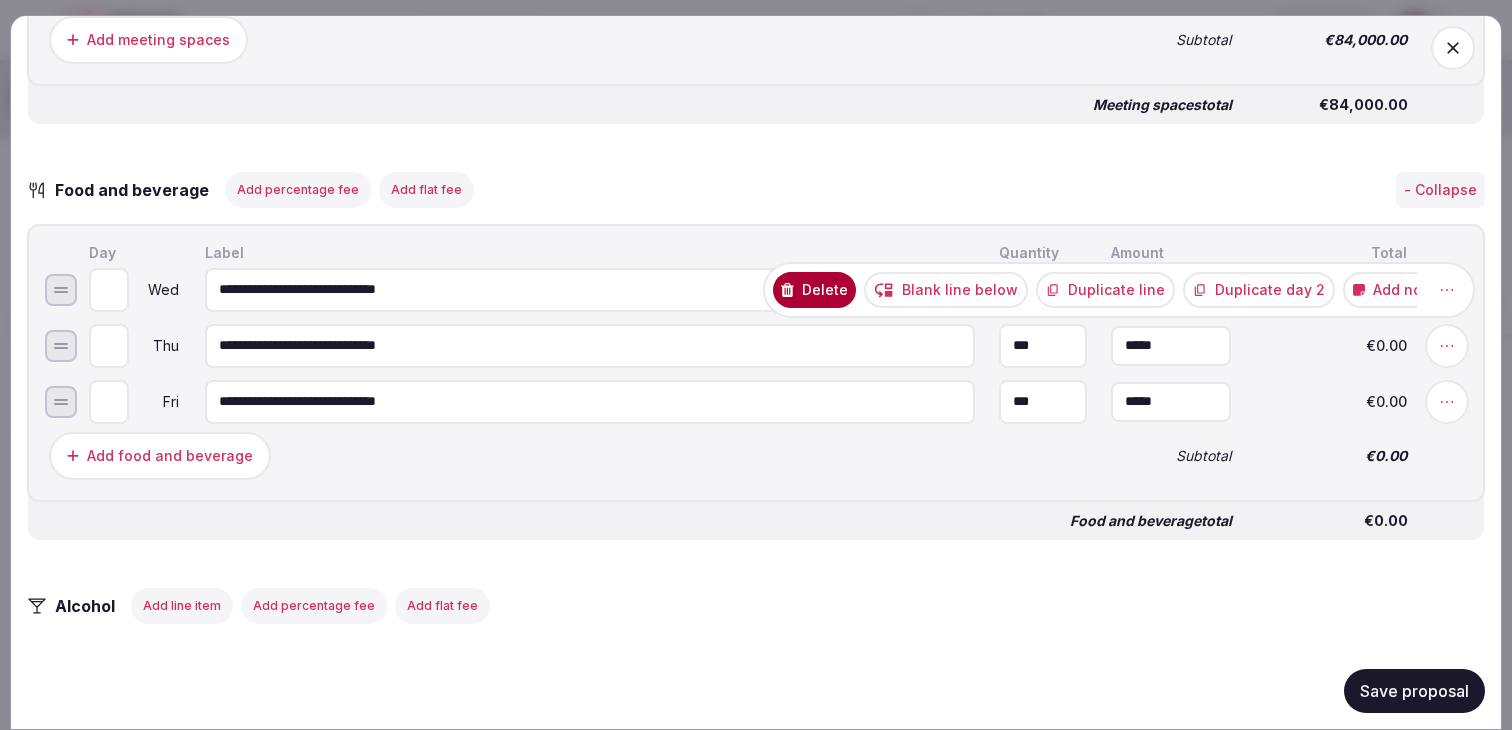 click 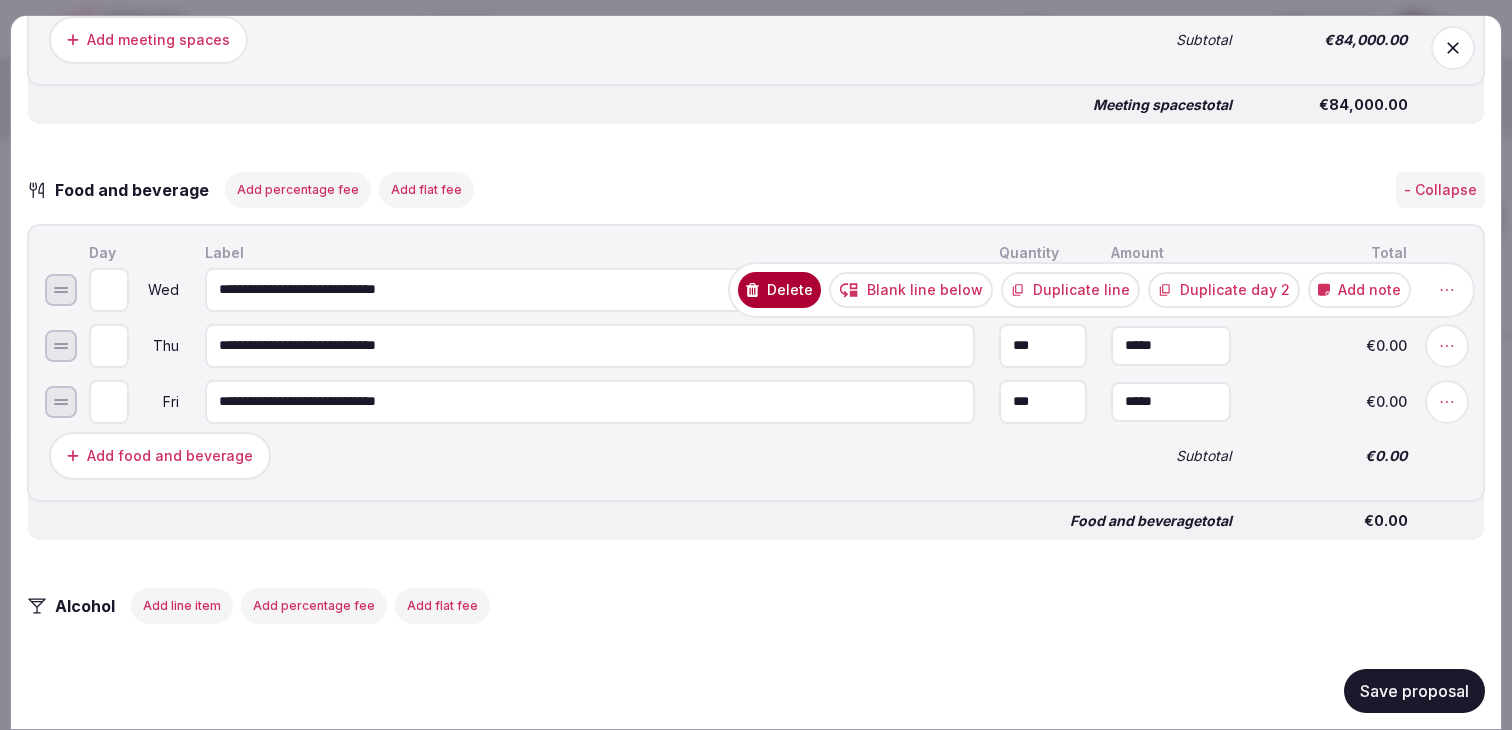 click on "Duplicate line" at bounding box center [1070, 289] 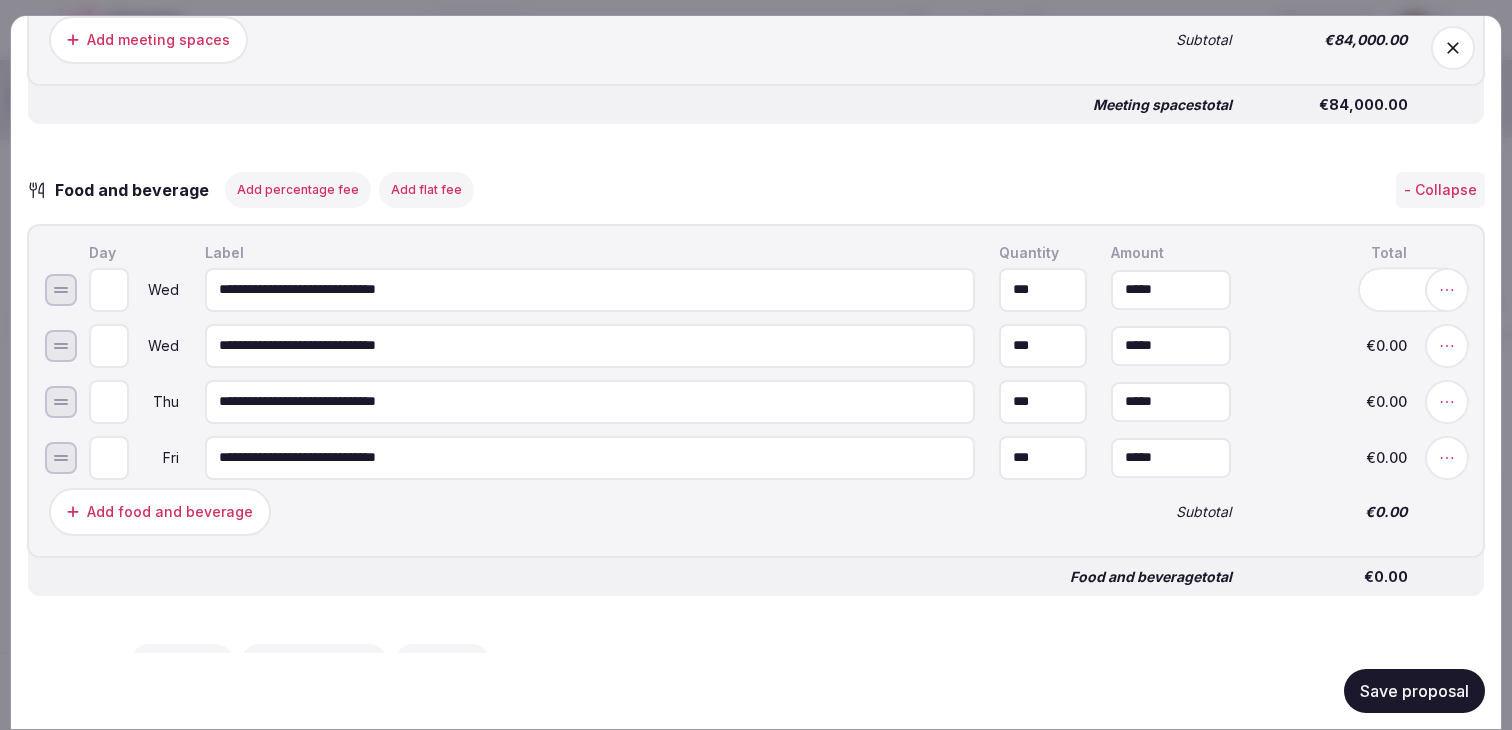 click on "**********" at bounding box center [590, 345] 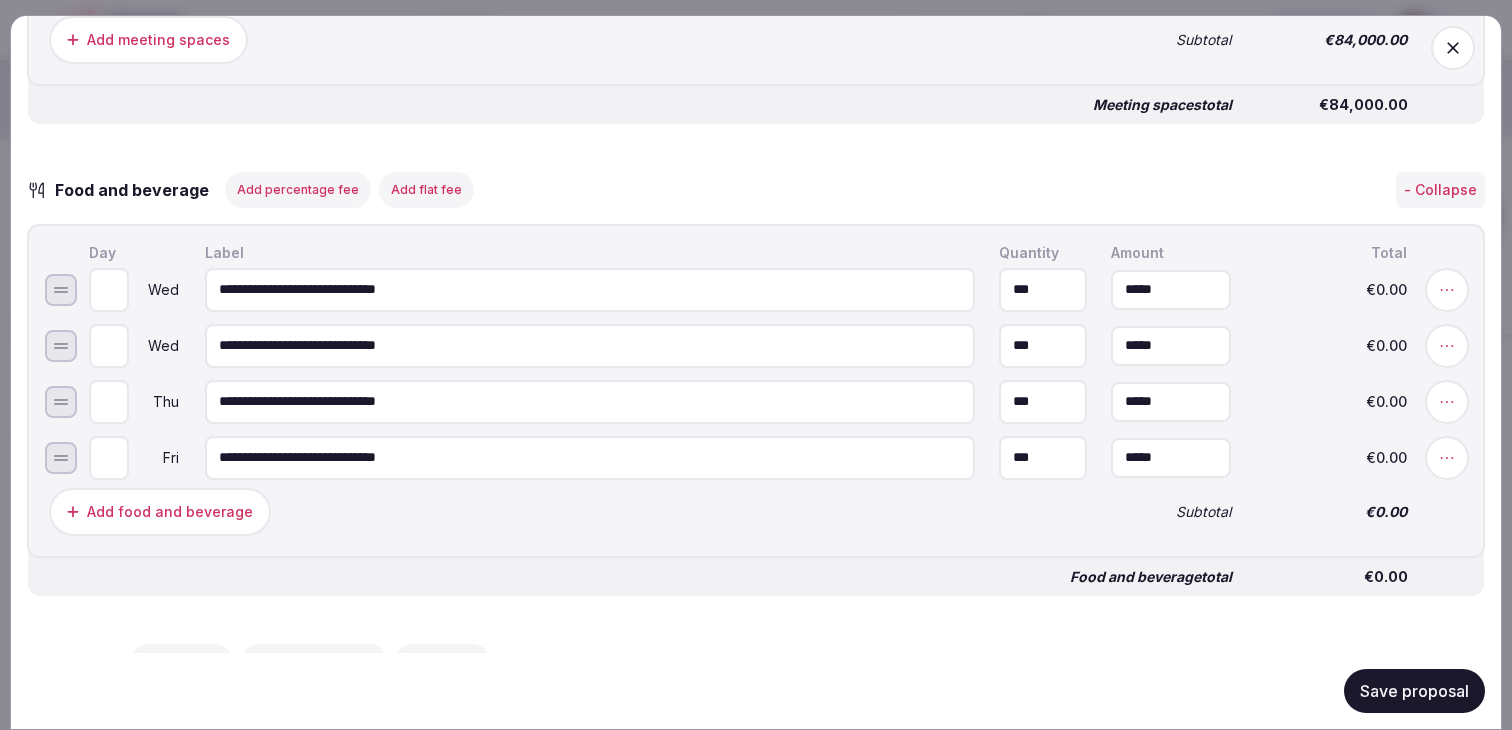 click on "**********" at bounding box center (590, 345) 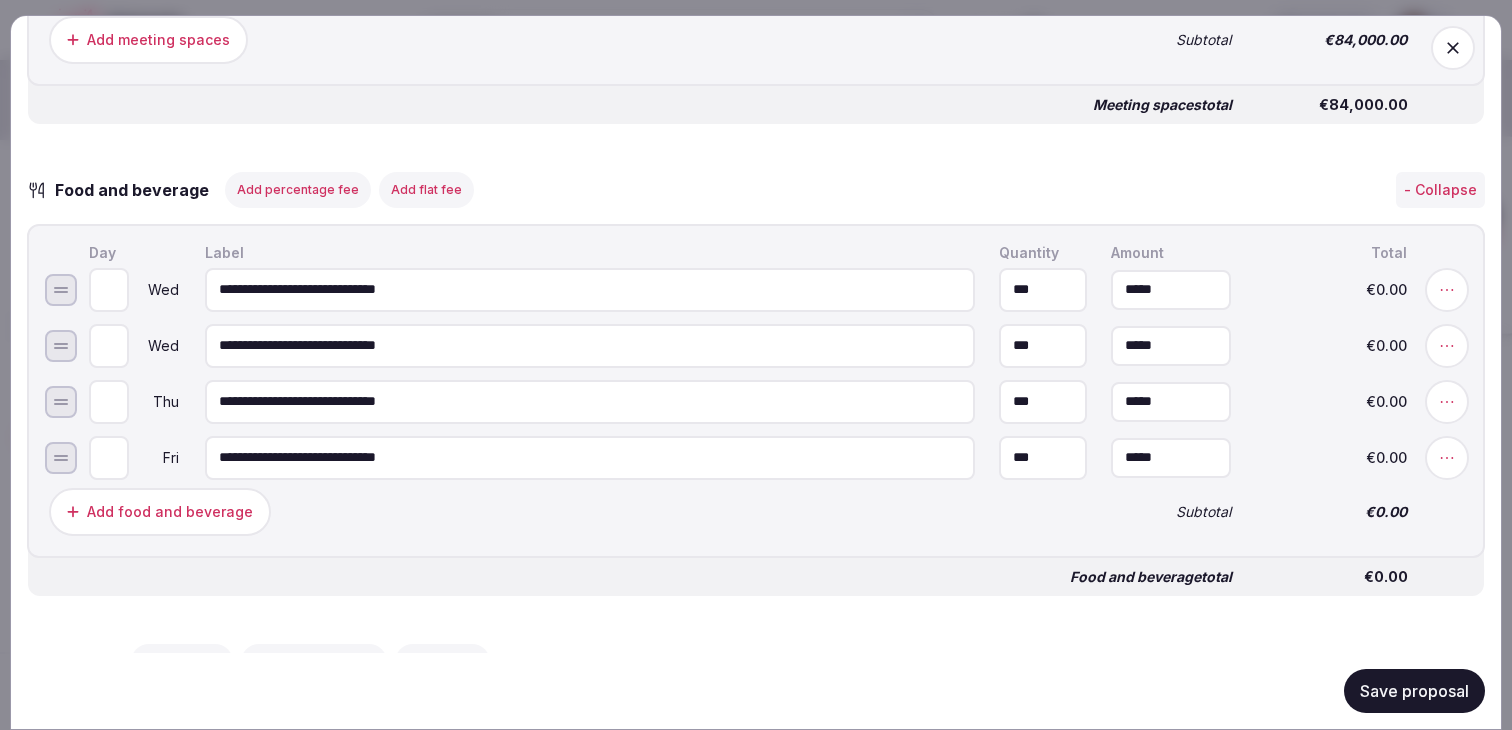 click on "**********" at bounding box center (590, 345) 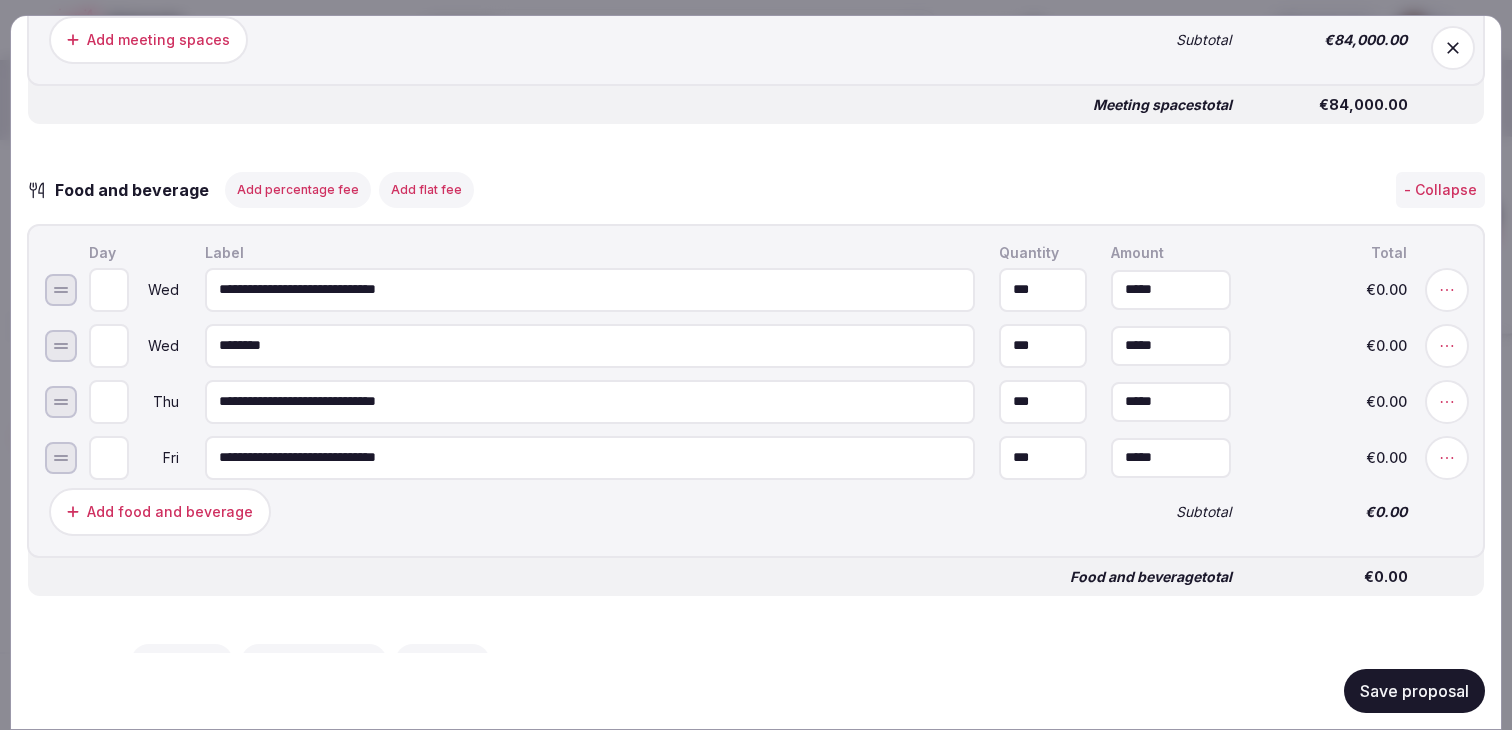 type on "********" 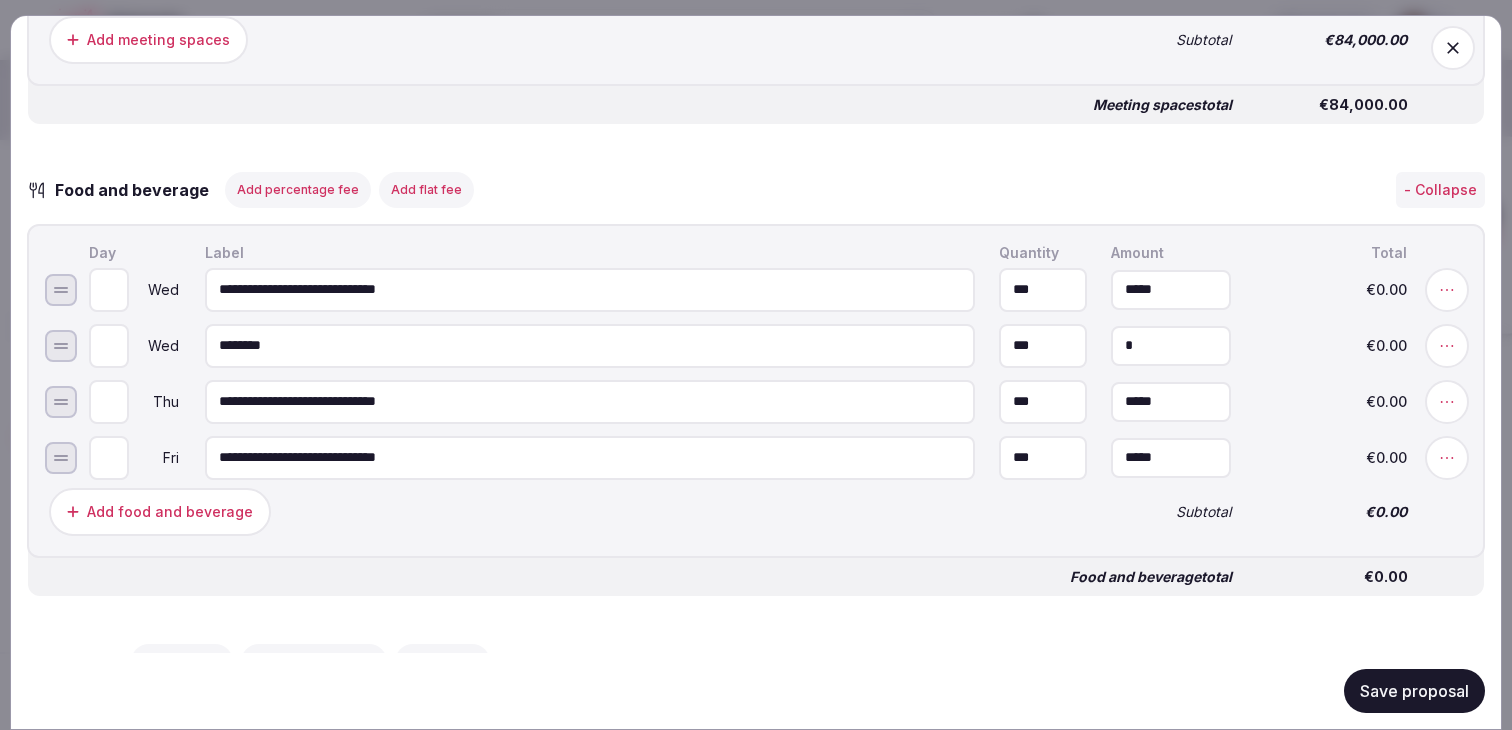 click on "*" at bounding box center (1171, 345) 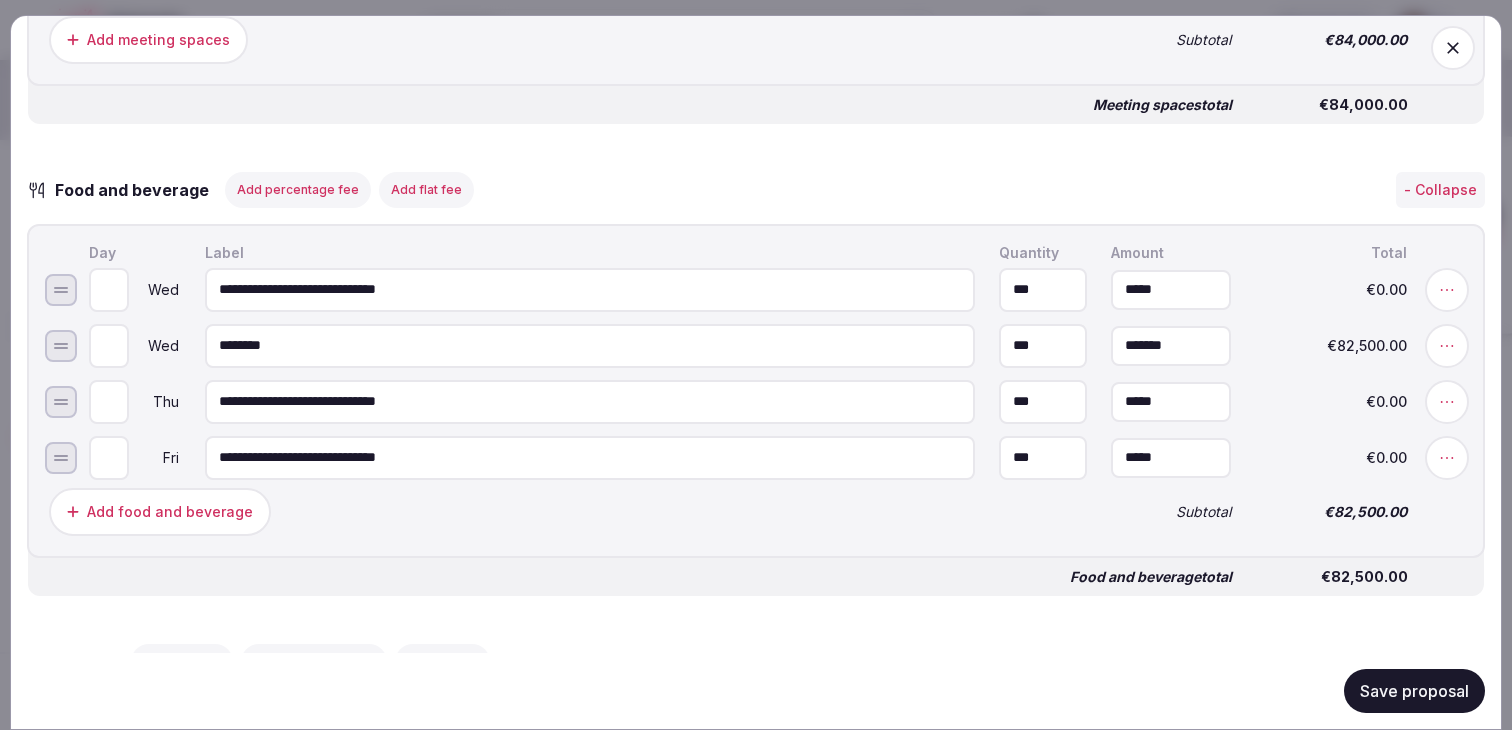click on "Food and beverage  total" at bounding box center [640, 576] 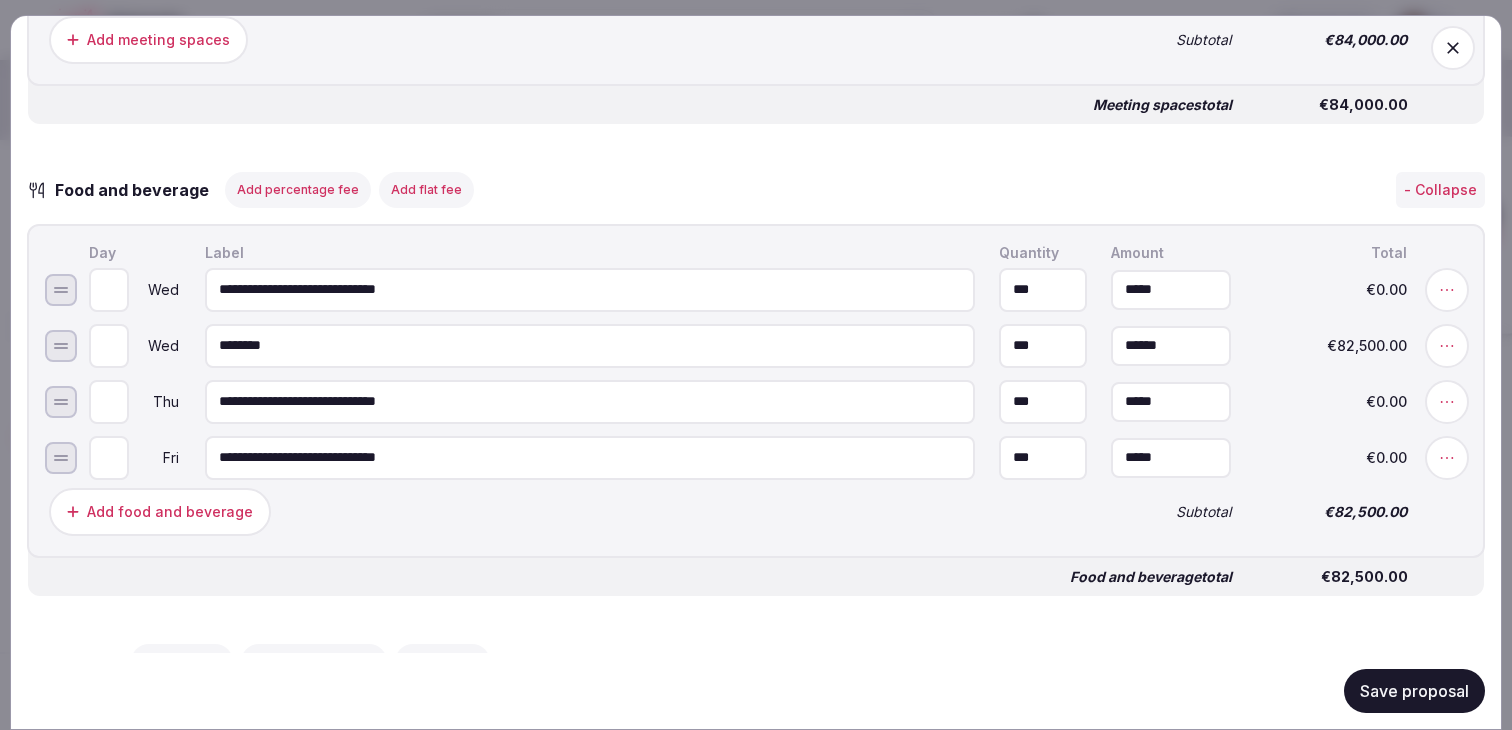 click on "******" at bounding box center [1171, 345] 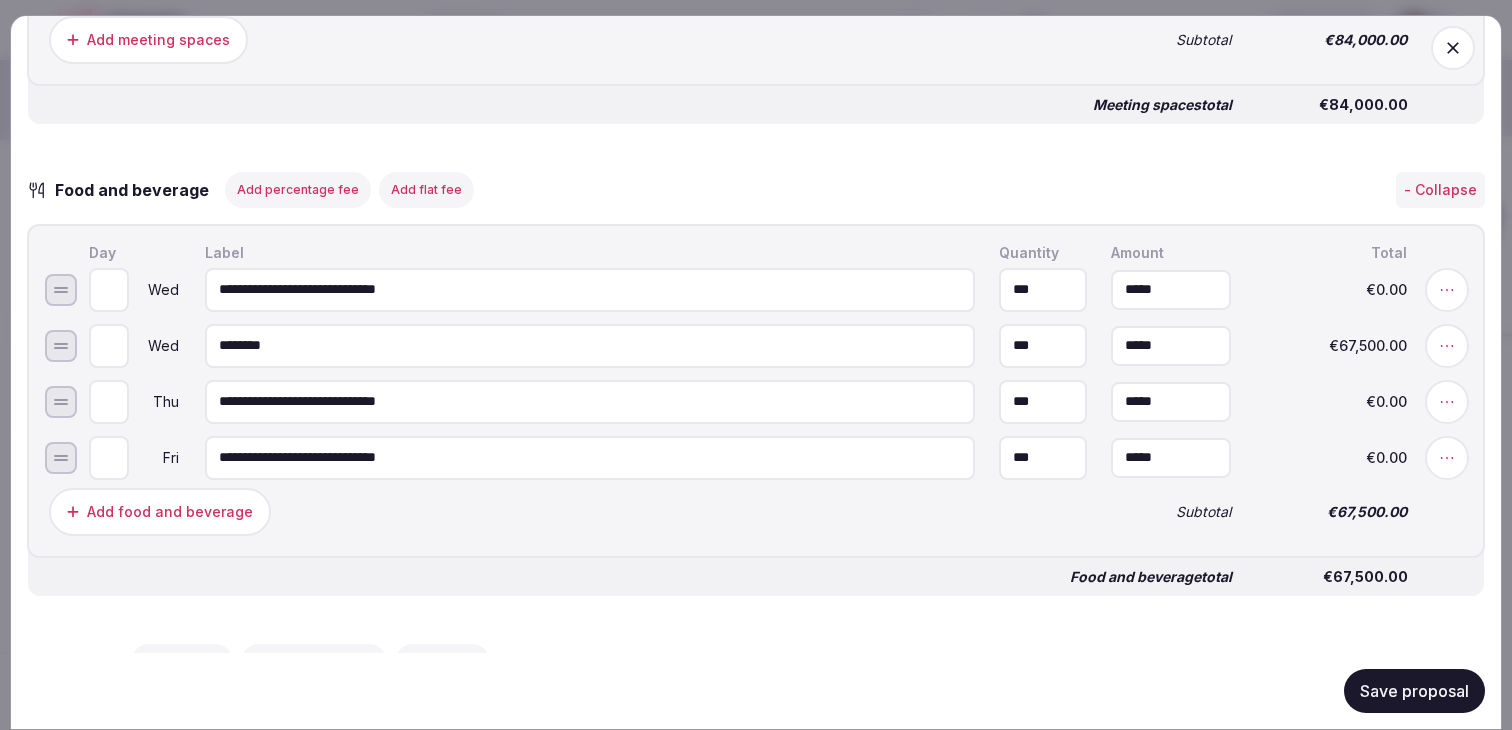 type on "******" 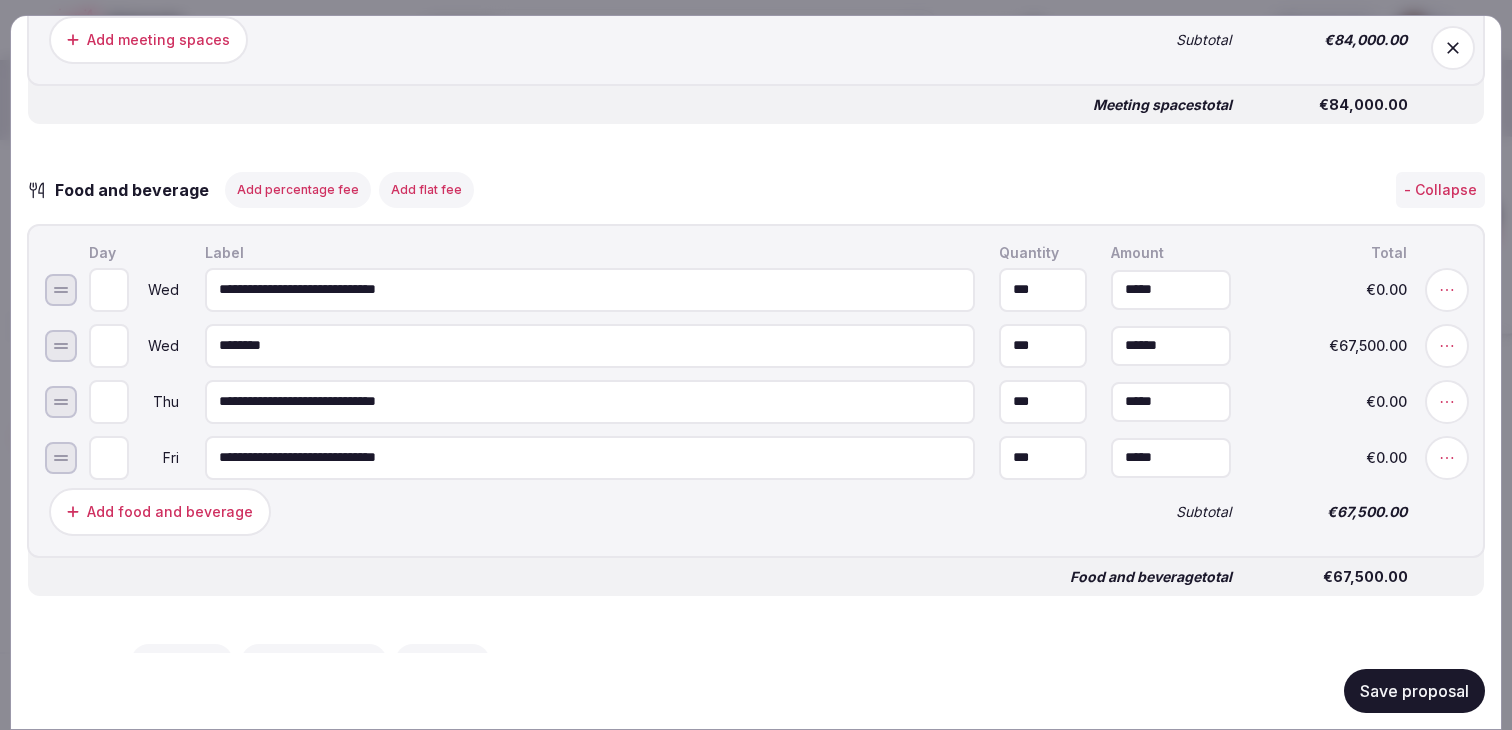click on "**********" at bounding box center (756, 390) 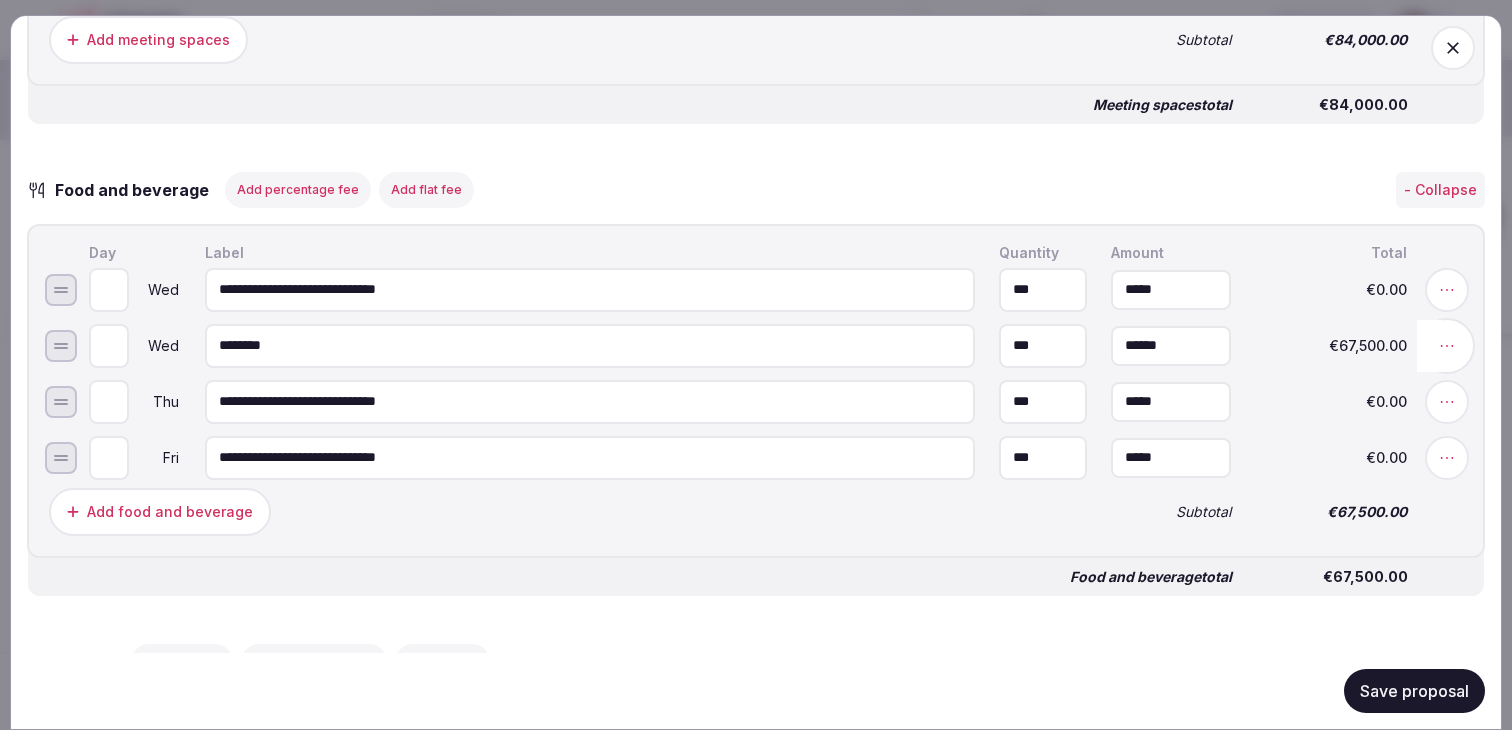 click 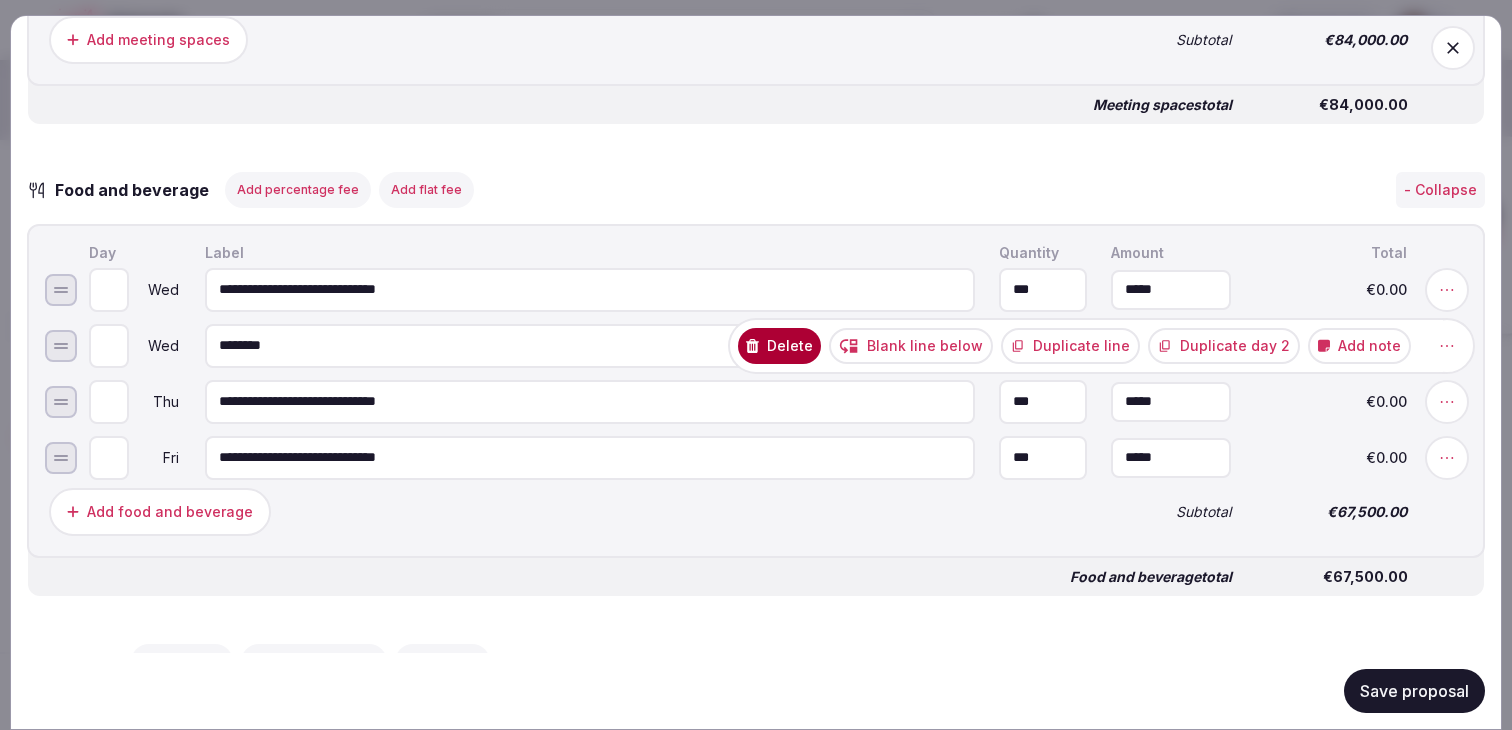 click on "Duplicate line" at bounding box center [1070, 345] 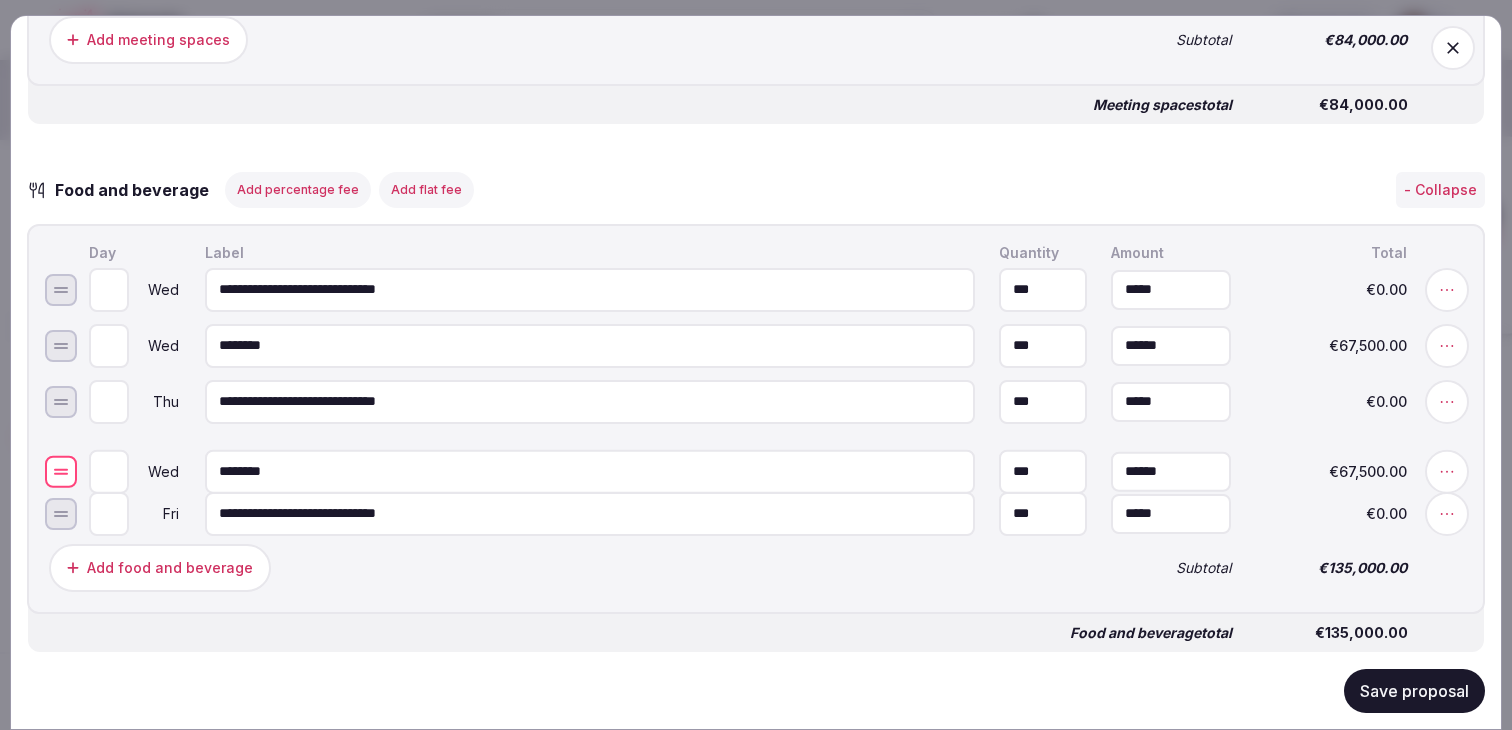 drag, startPoint x: 70, startPoint y: 411, endPoint x: 69, endPoint y: 481, distance: 70.00714 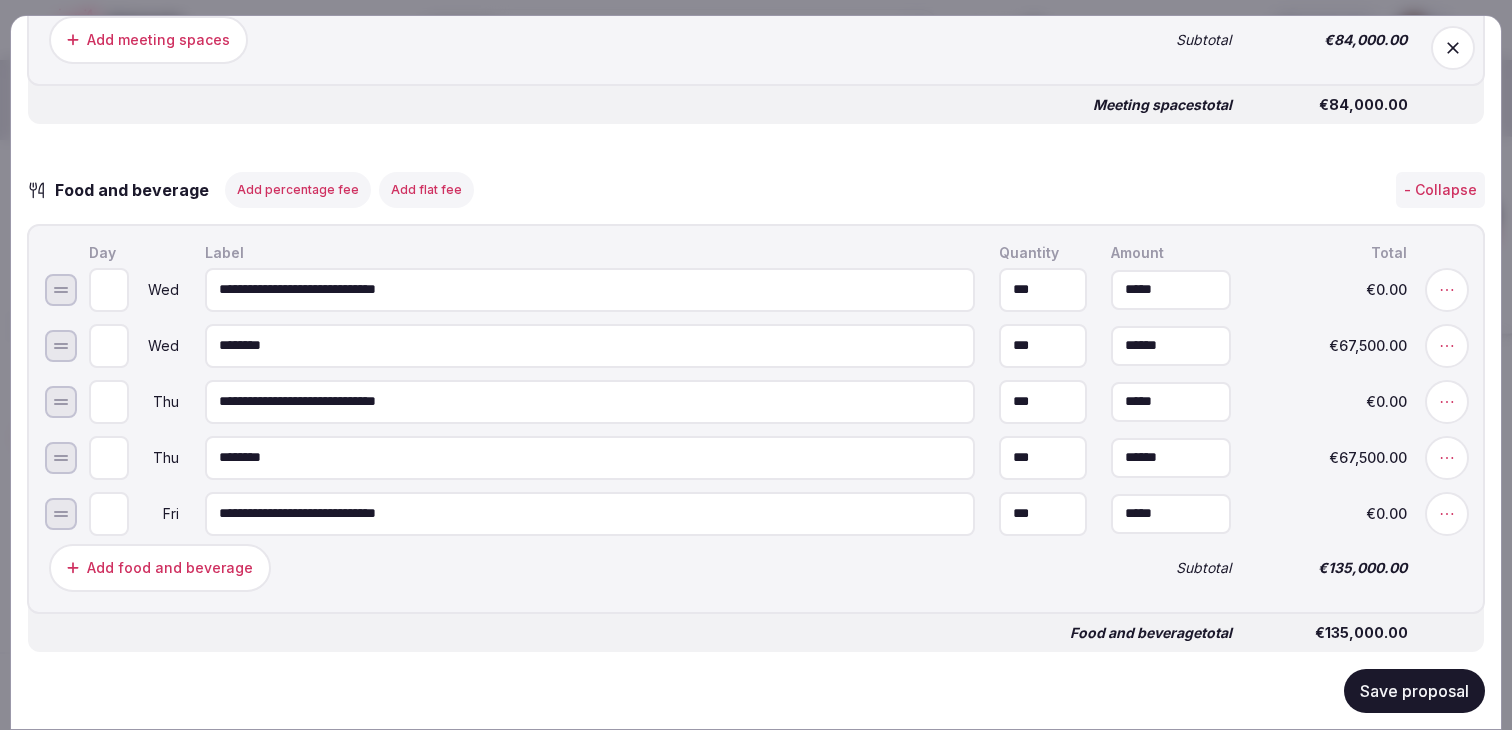 type on "*" 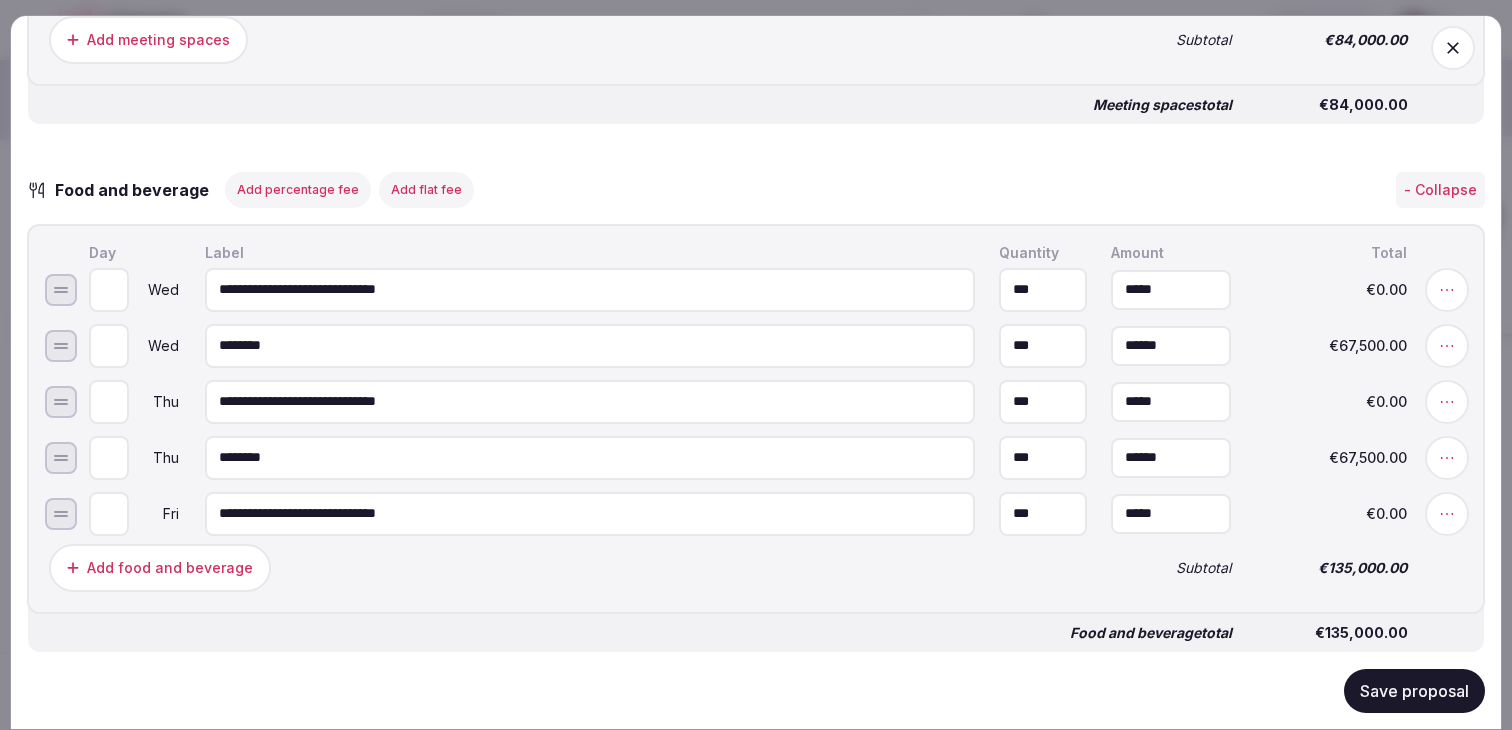 click on "Add food and beverage" at bounding box center (568, 567) 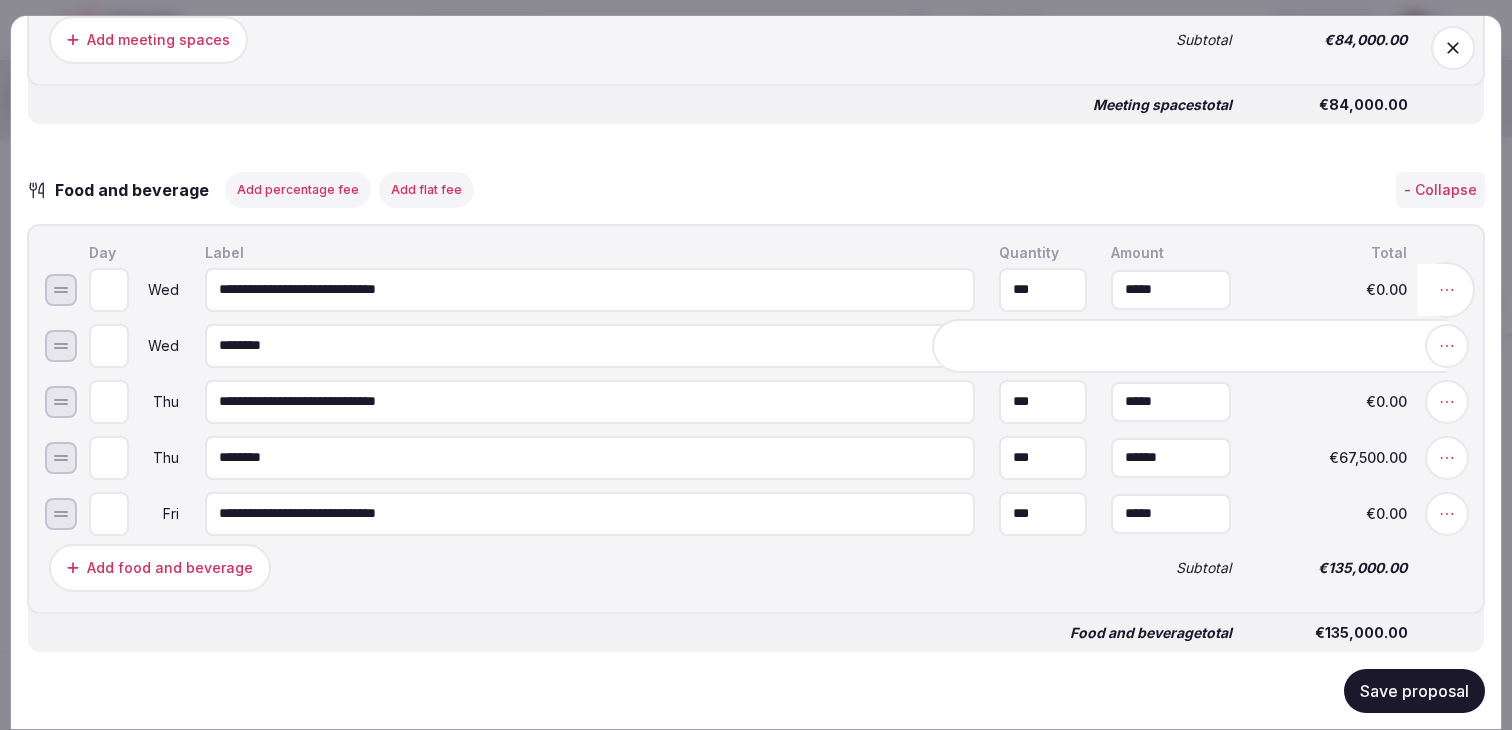 click 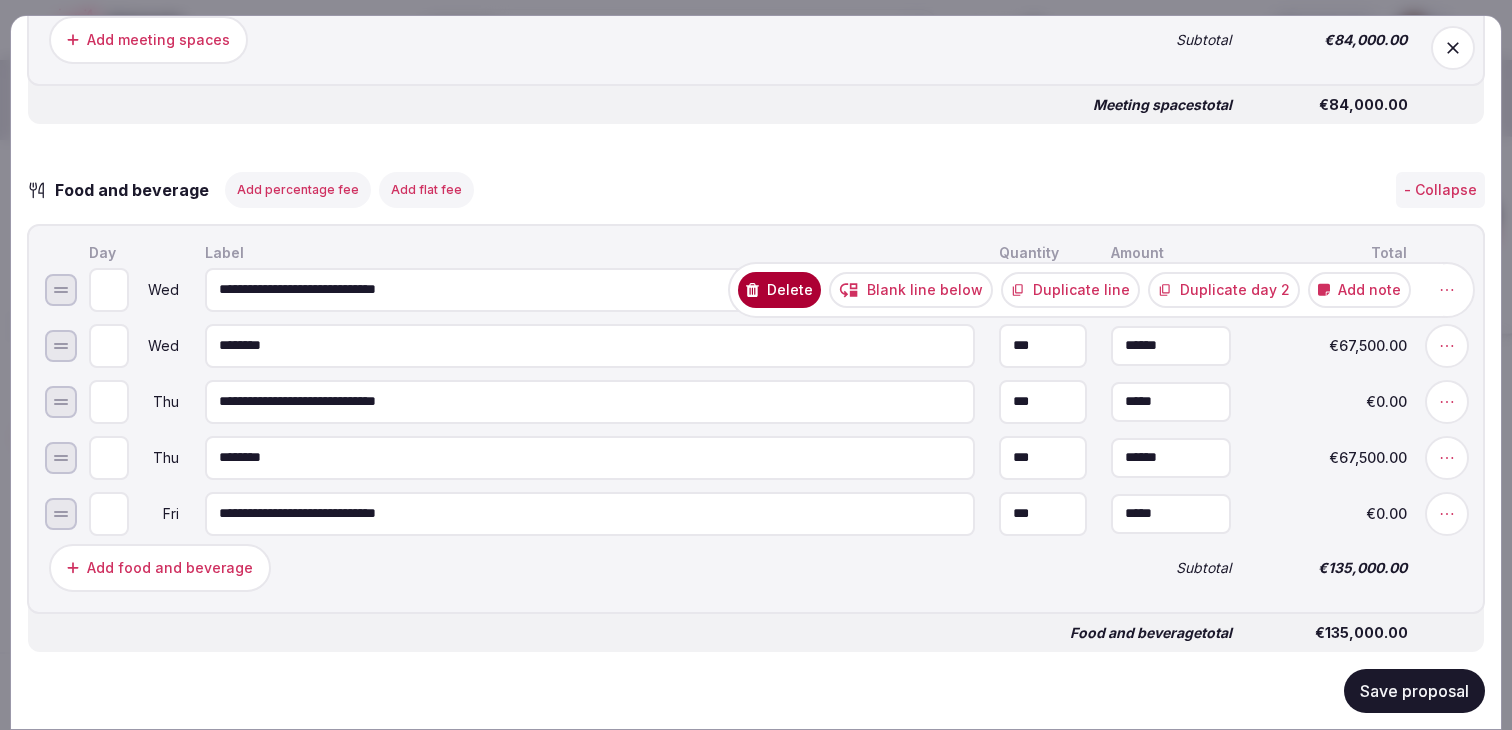 click on "Duplicate line" at bounding box center [1070, 289] 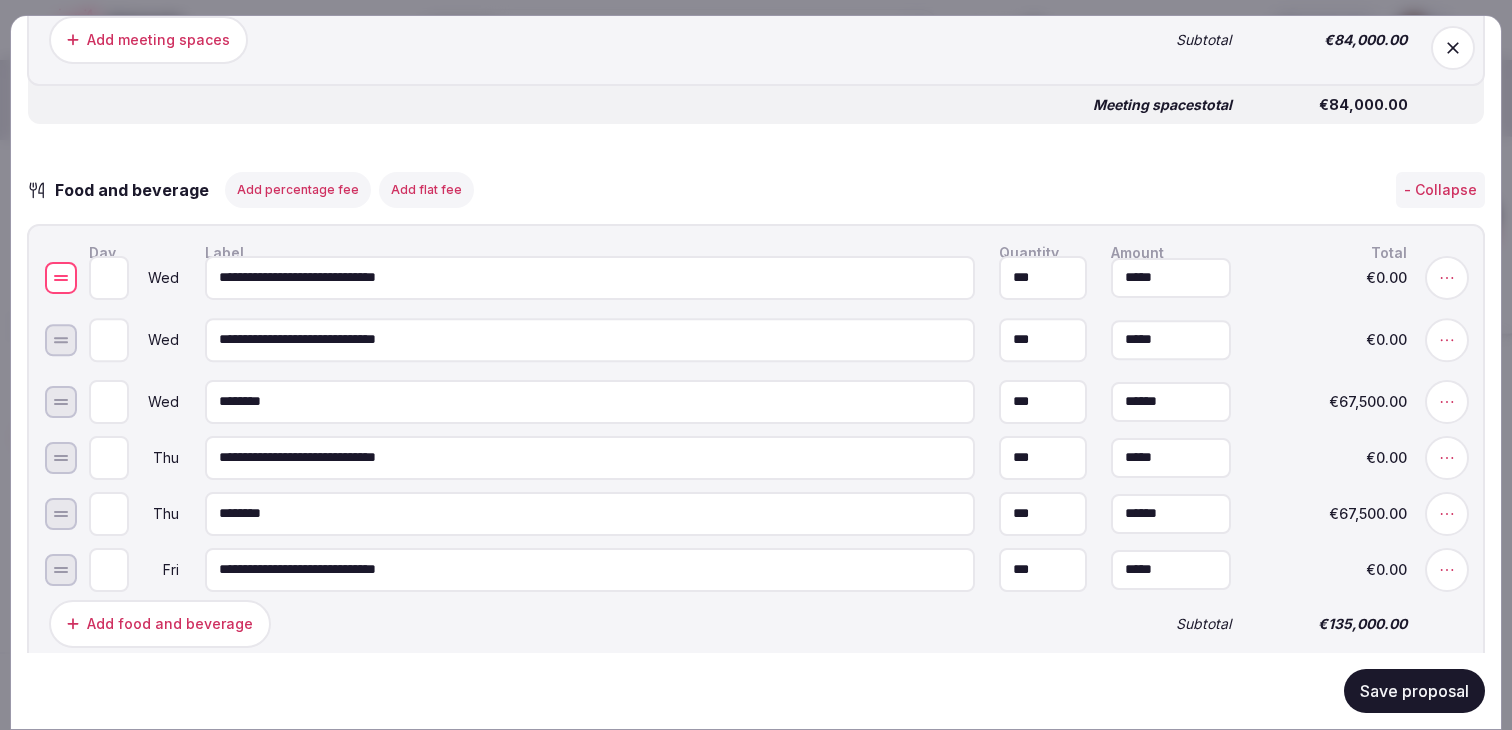 drag, startPoint x: 62, startPoint y: 357, endPoint x: 64, endPoint y: 291, distance: 66.0303 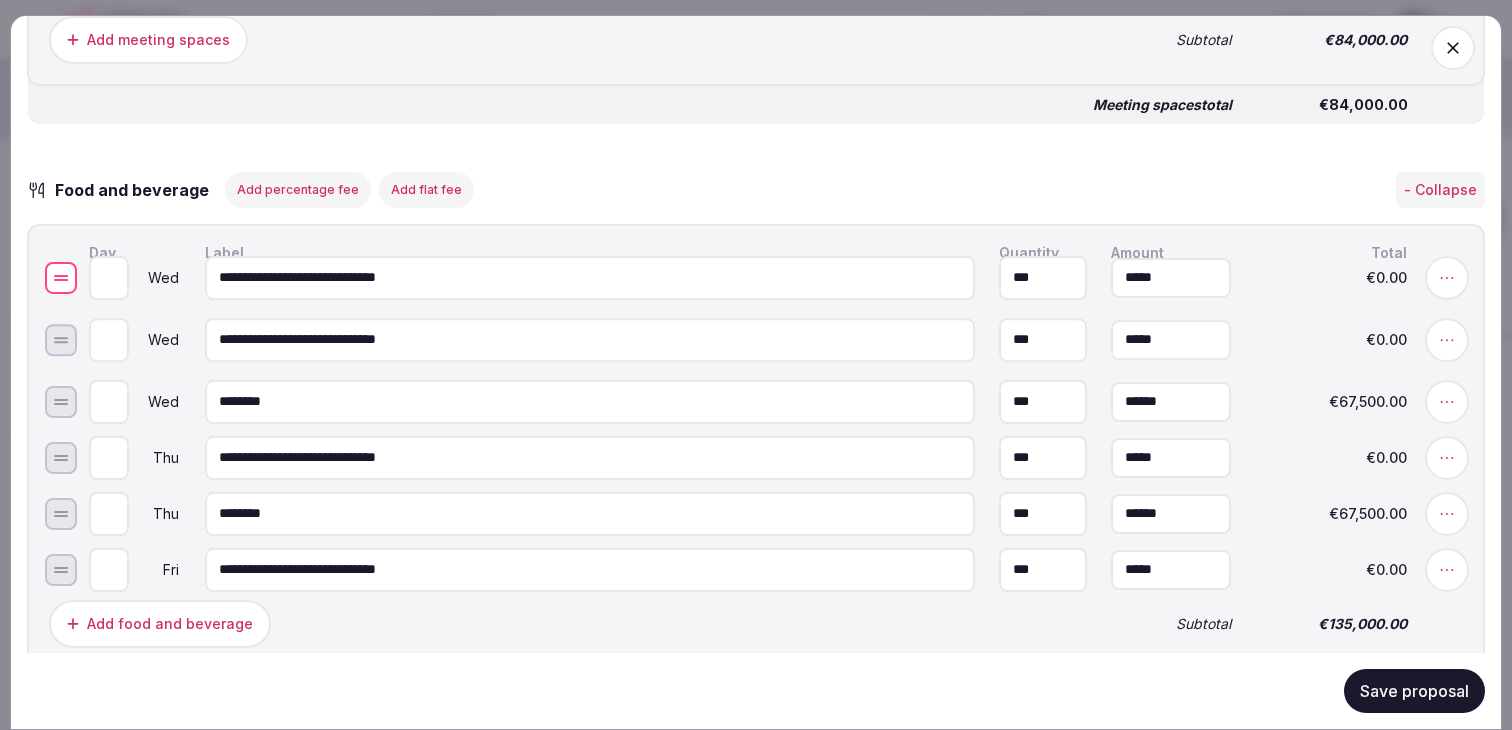 click at bounding box center (61, 277) 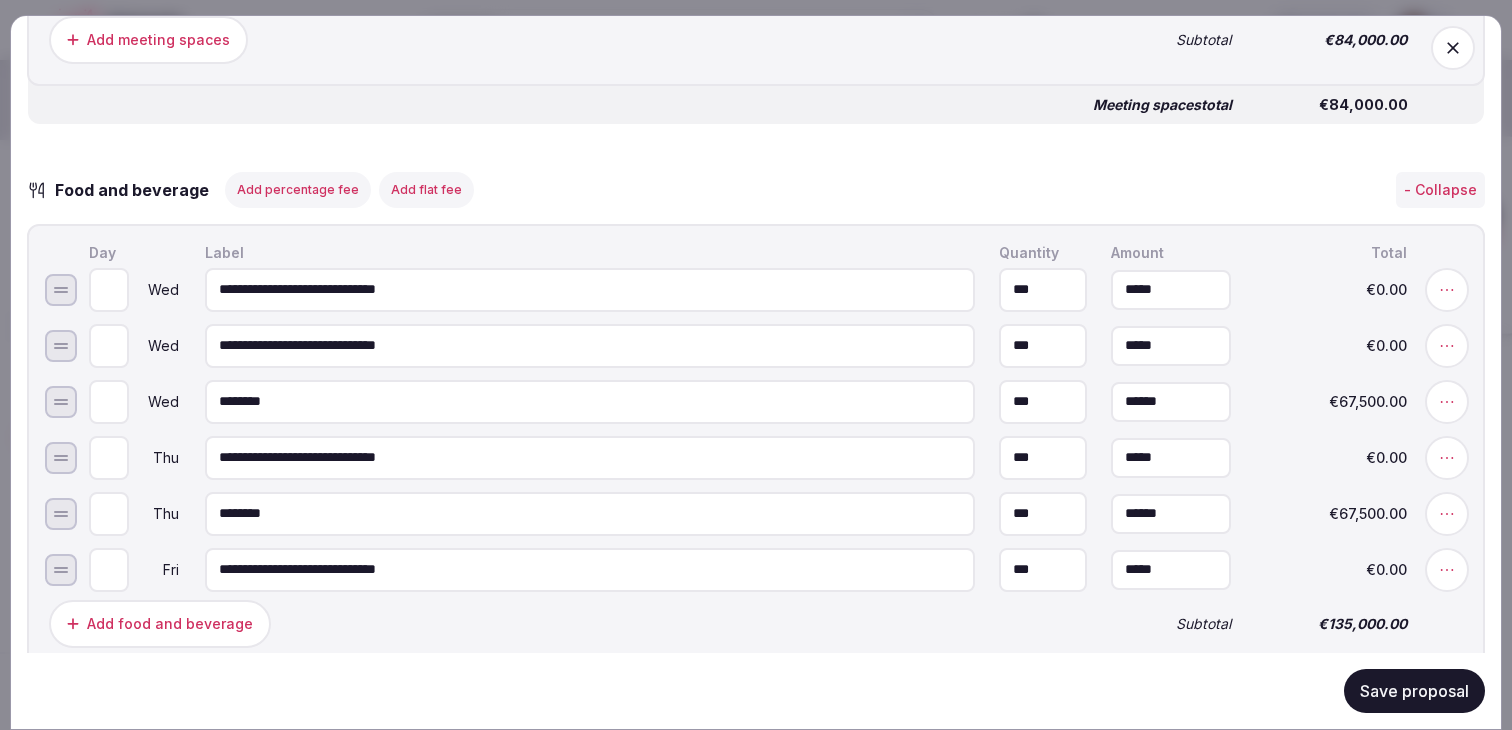 click on "*" at bounding box center [109, 289] 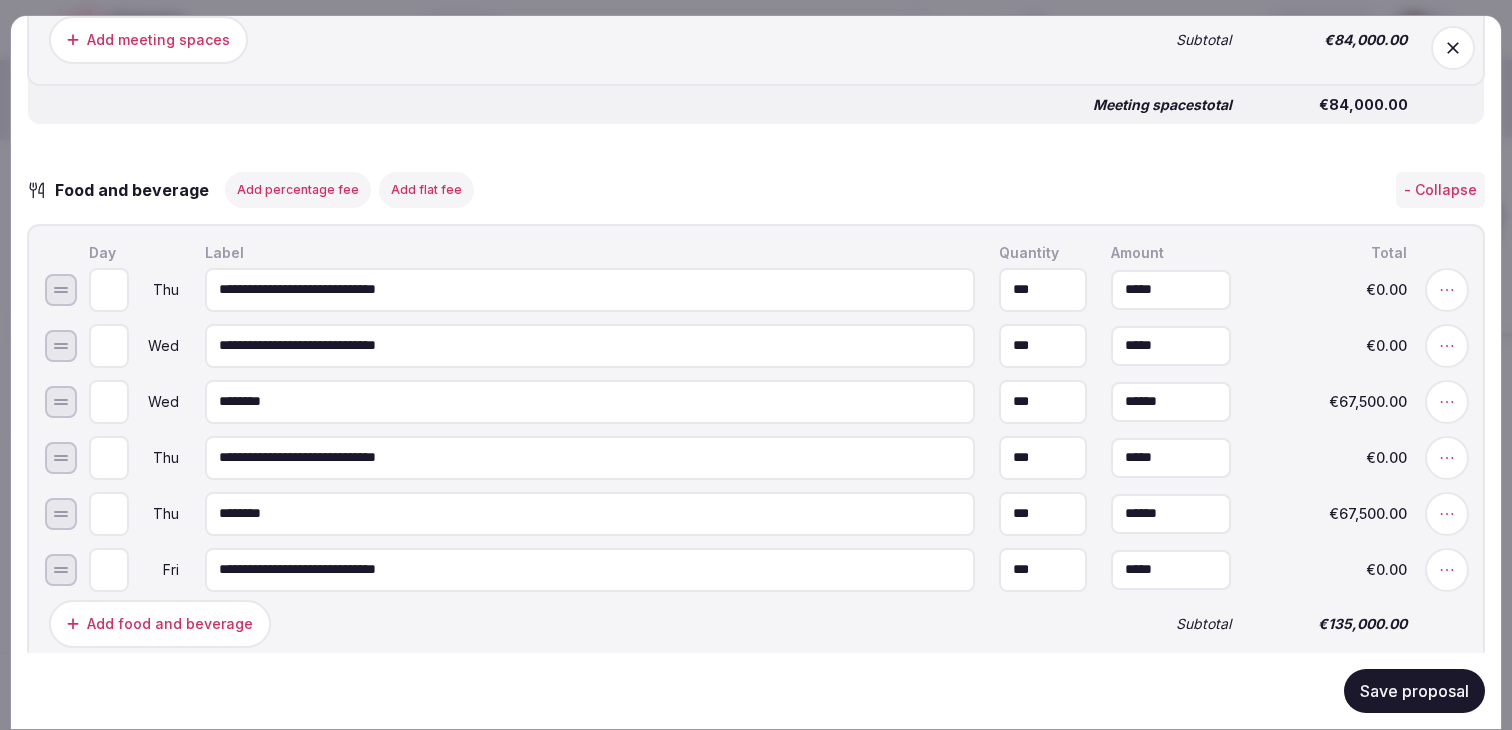 click on "*" at bounding box center (109, 289) 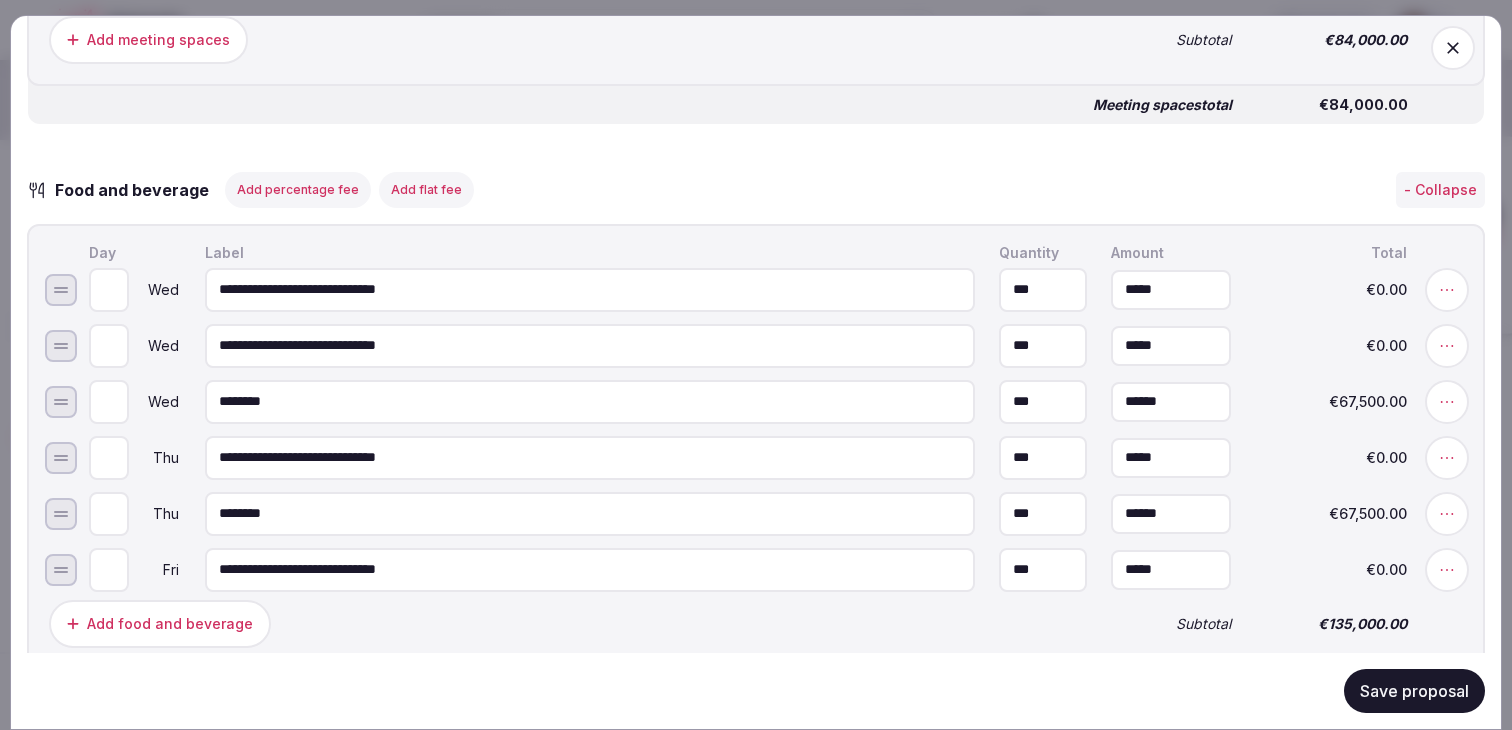 click on "*" at bounding box center (109, 289) 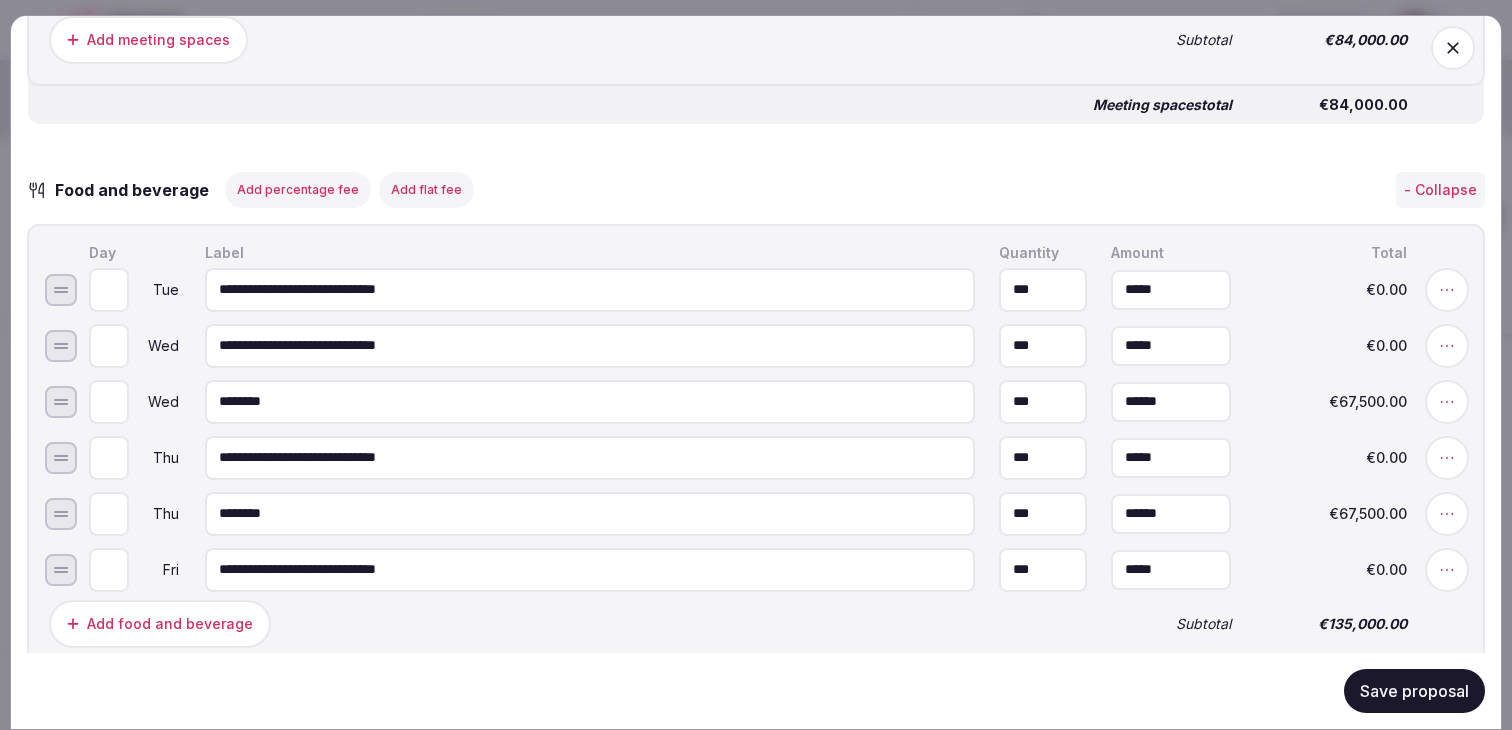 type on "*" 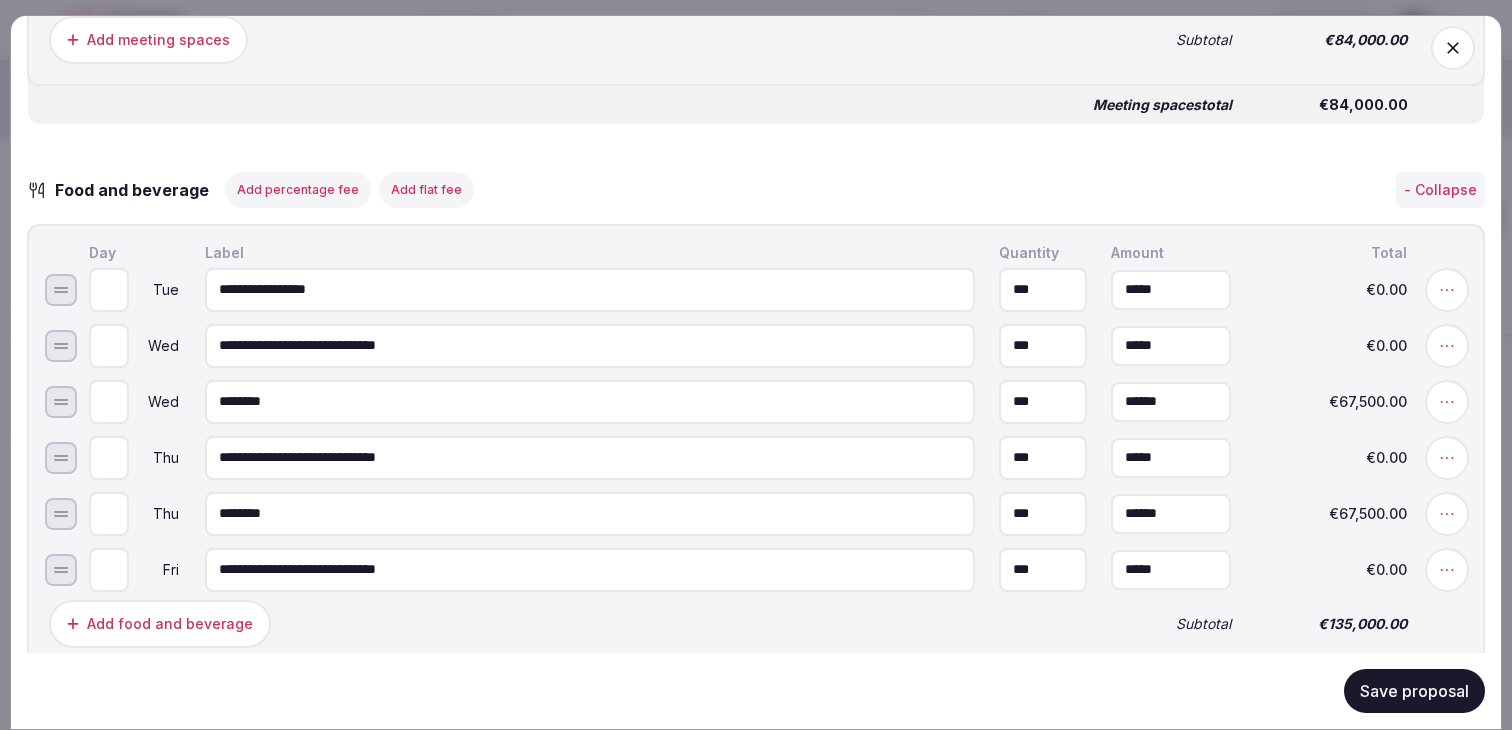 type on "**********" 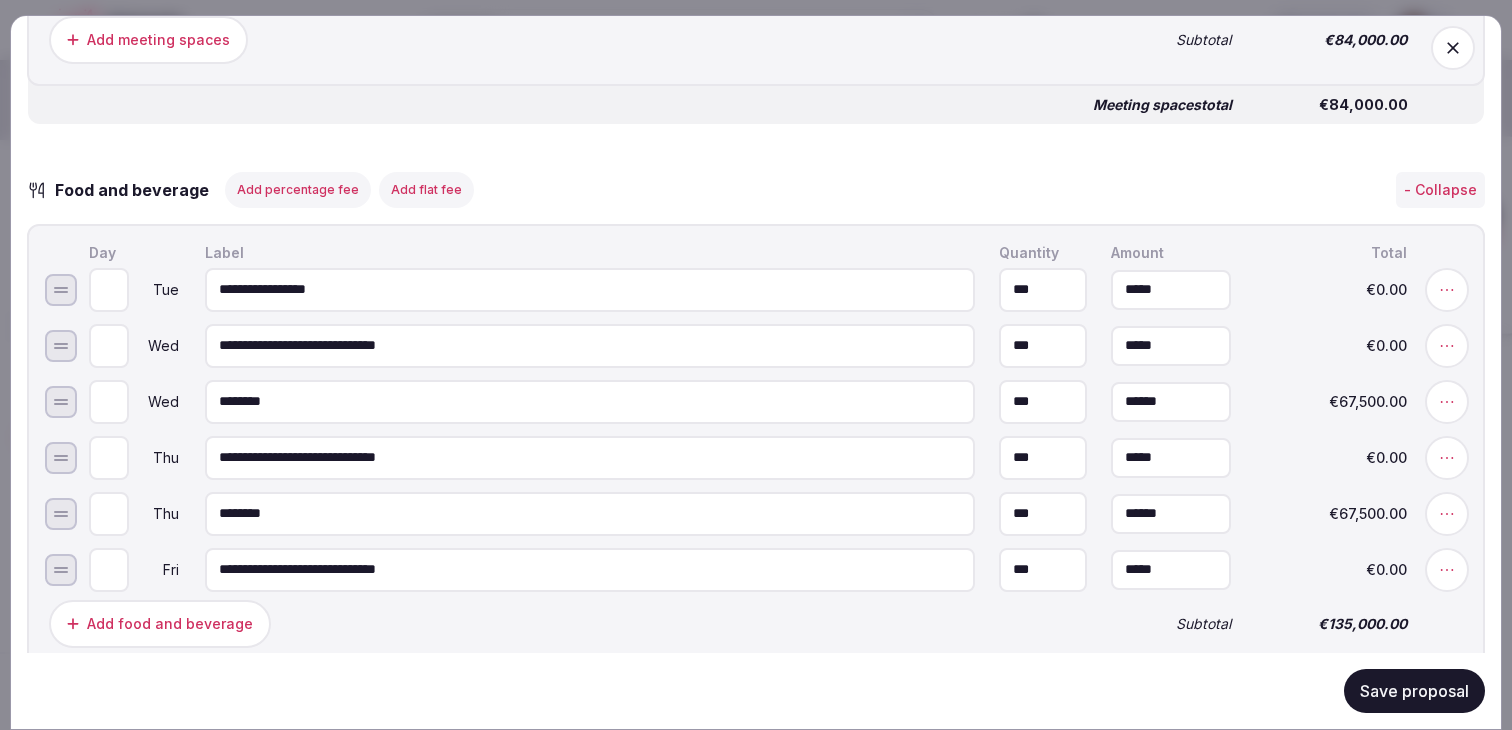 type on "*" 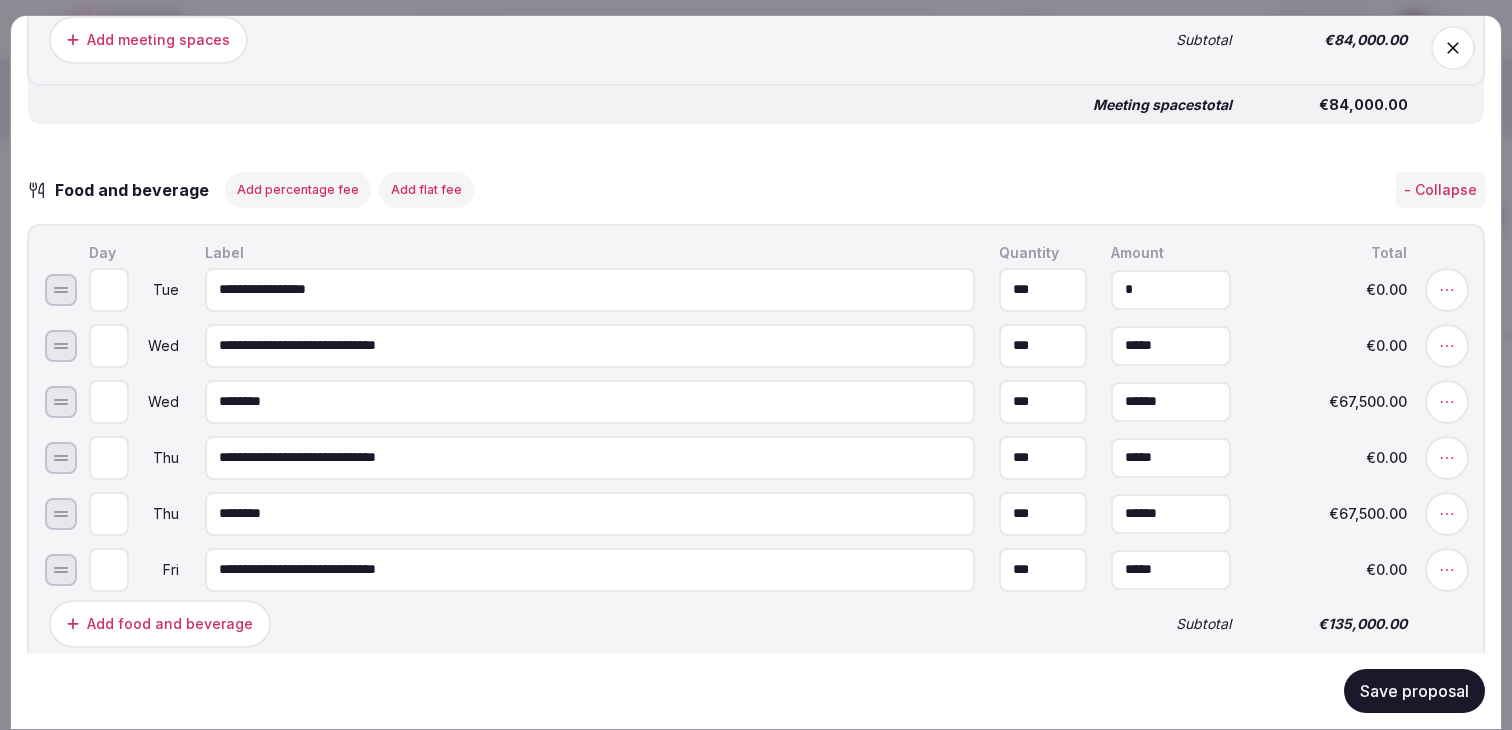 click on "*" at bounding box center [1171, 289] 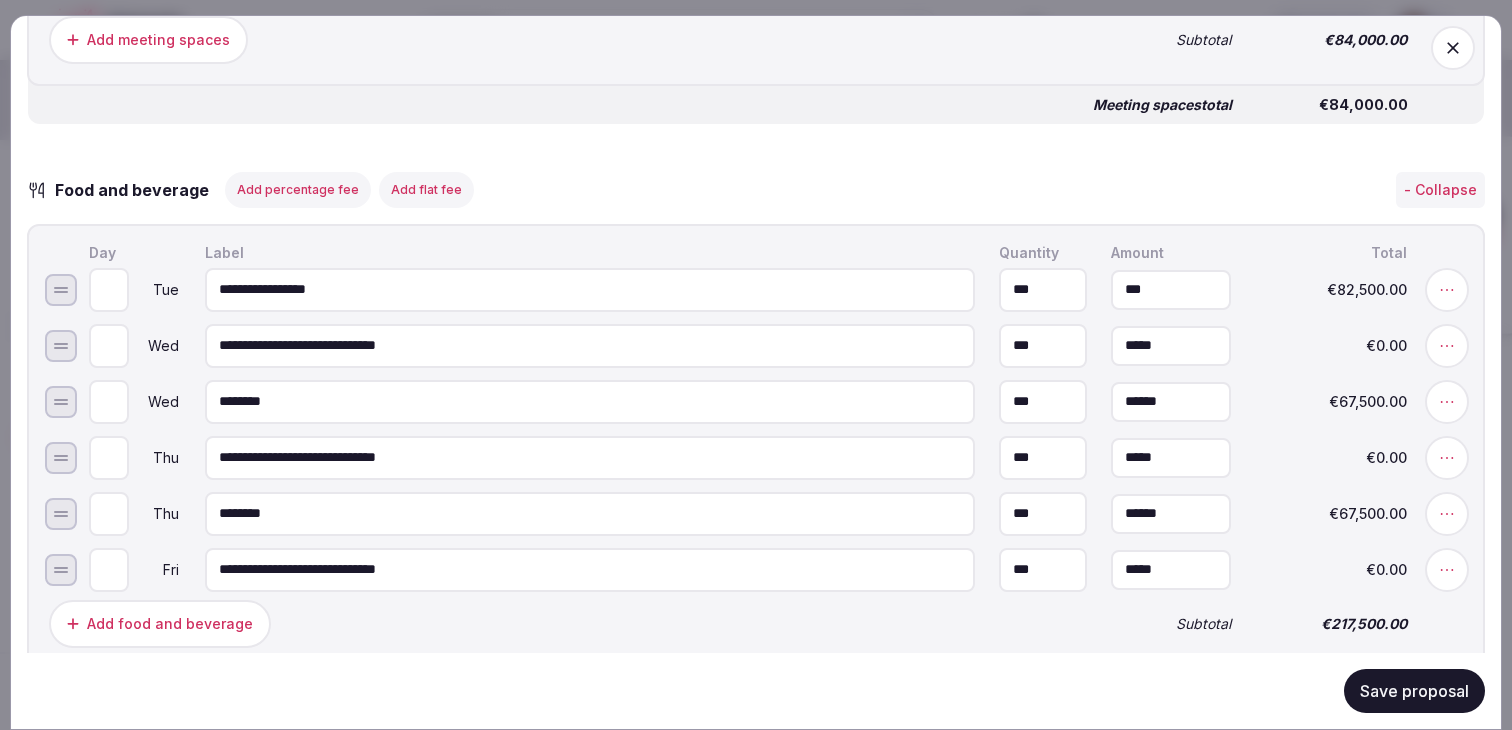 type on "*******" 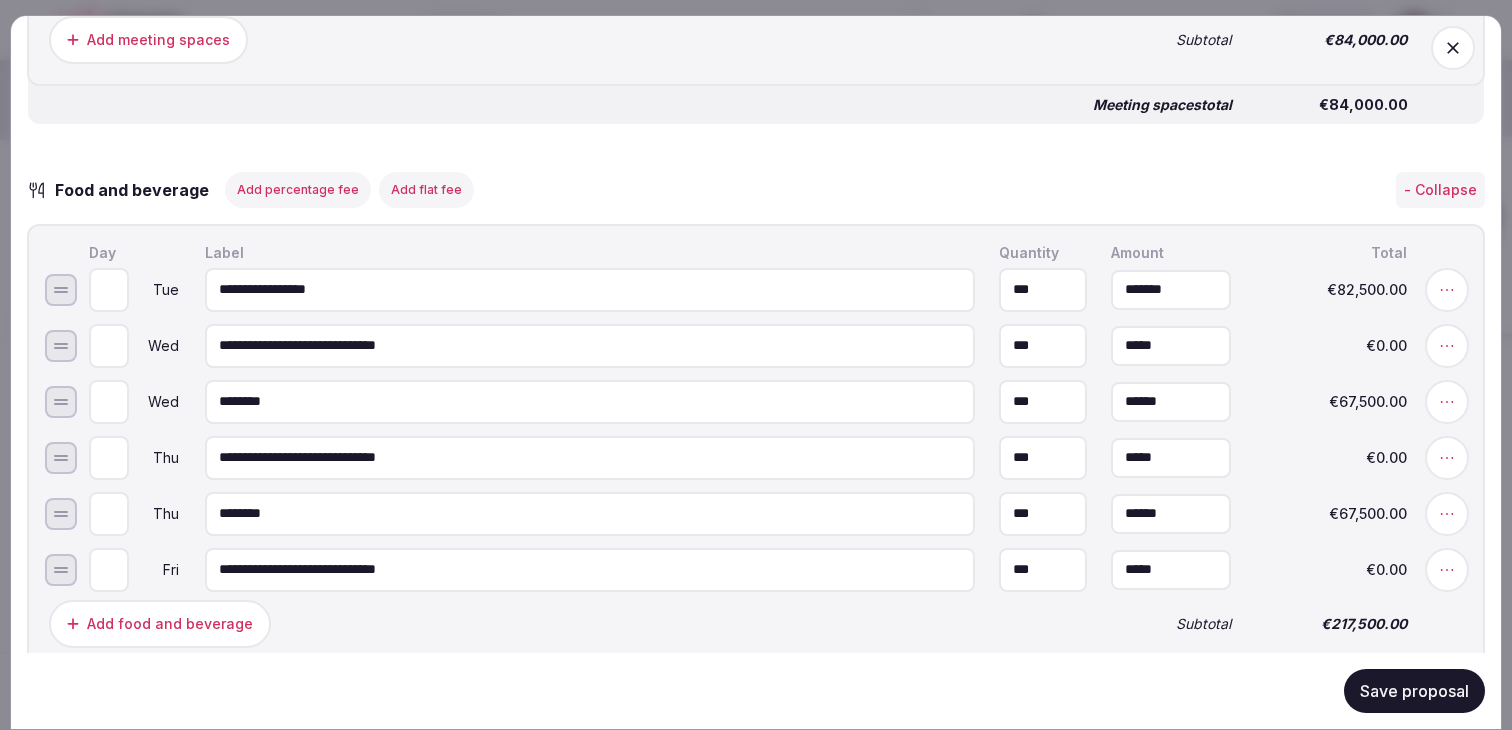 click on "Food and beverage Add percentage fee Add flat fee - Collapse" at bounding box center [756, 189] 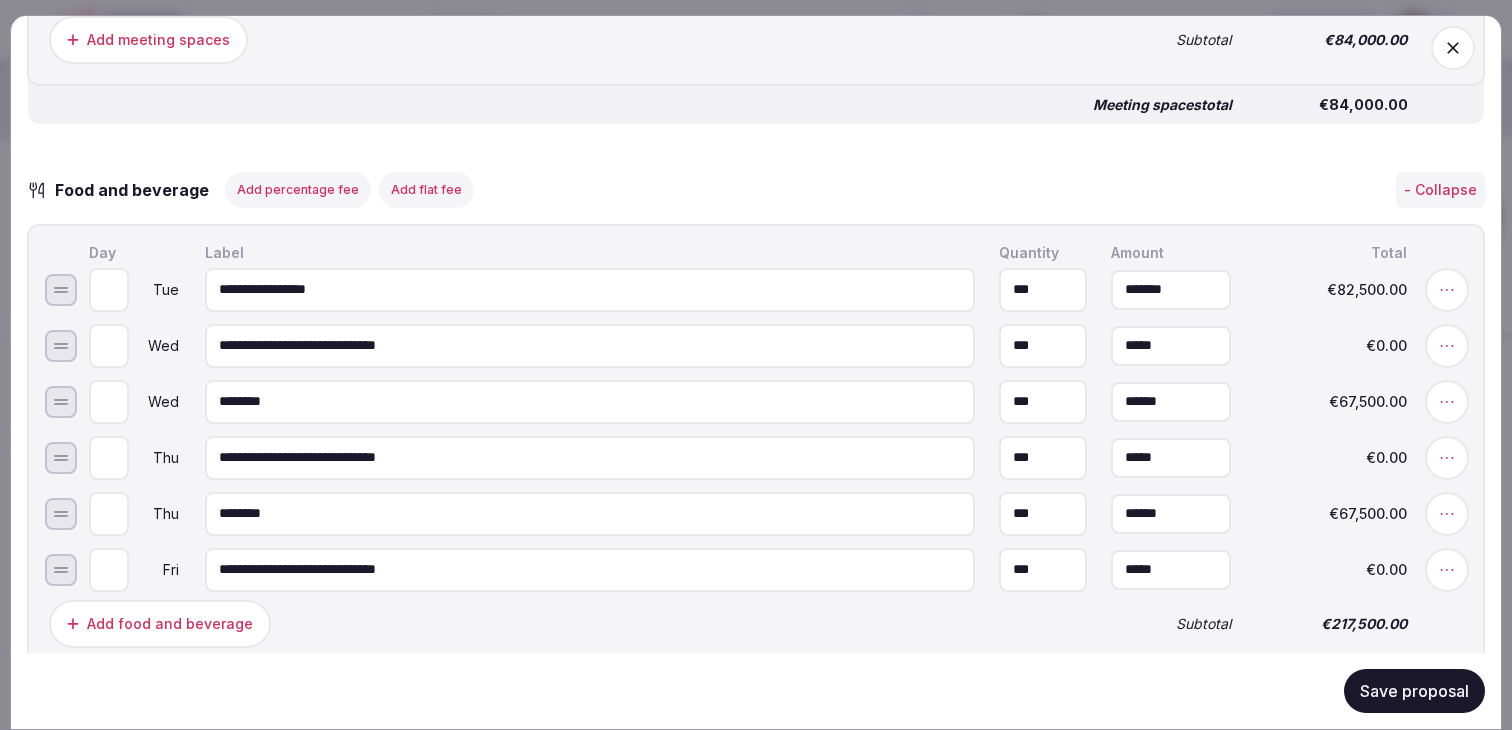 click on "Save proposal" at bounding box center [756, 691] 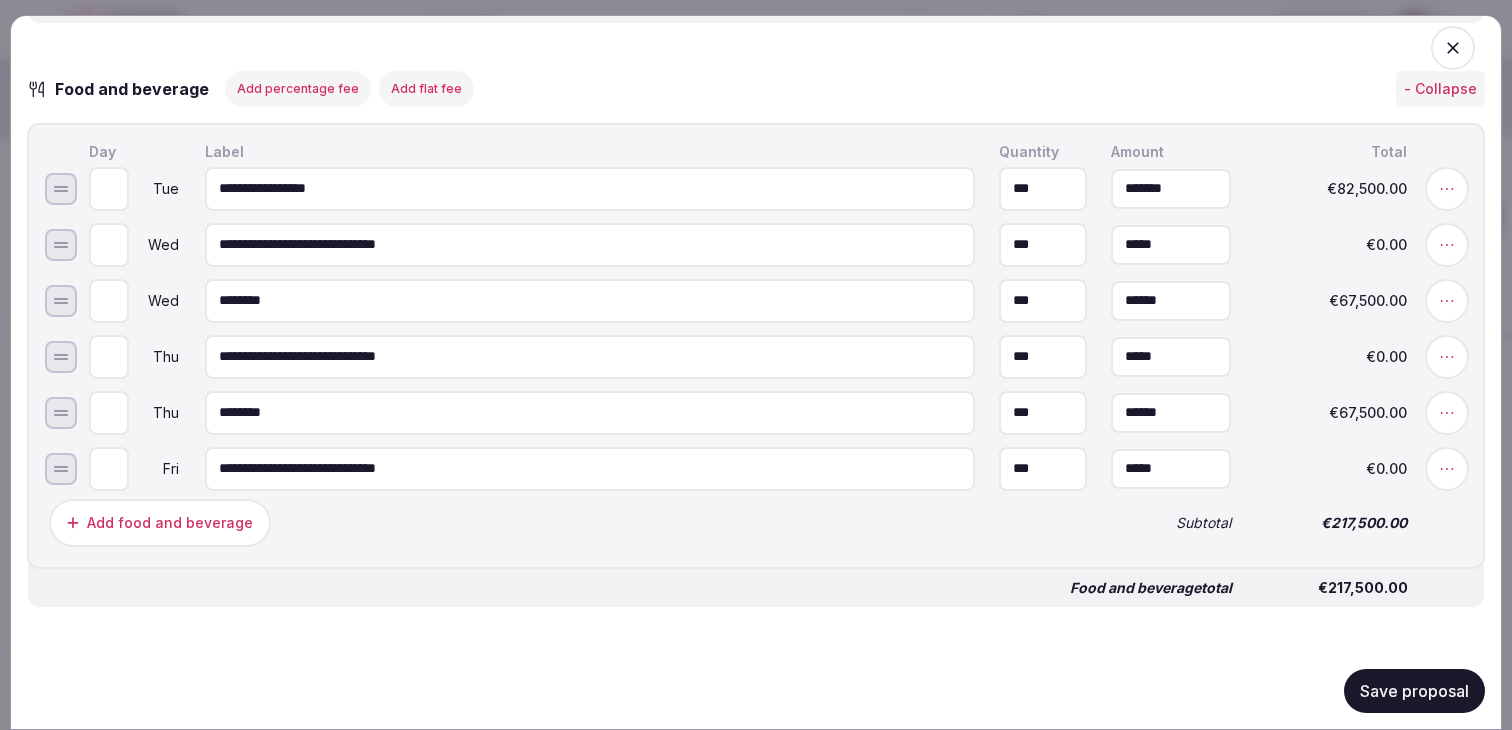 scroll, scrollTop: 2847, scrollLeft: 0, axis: vertical 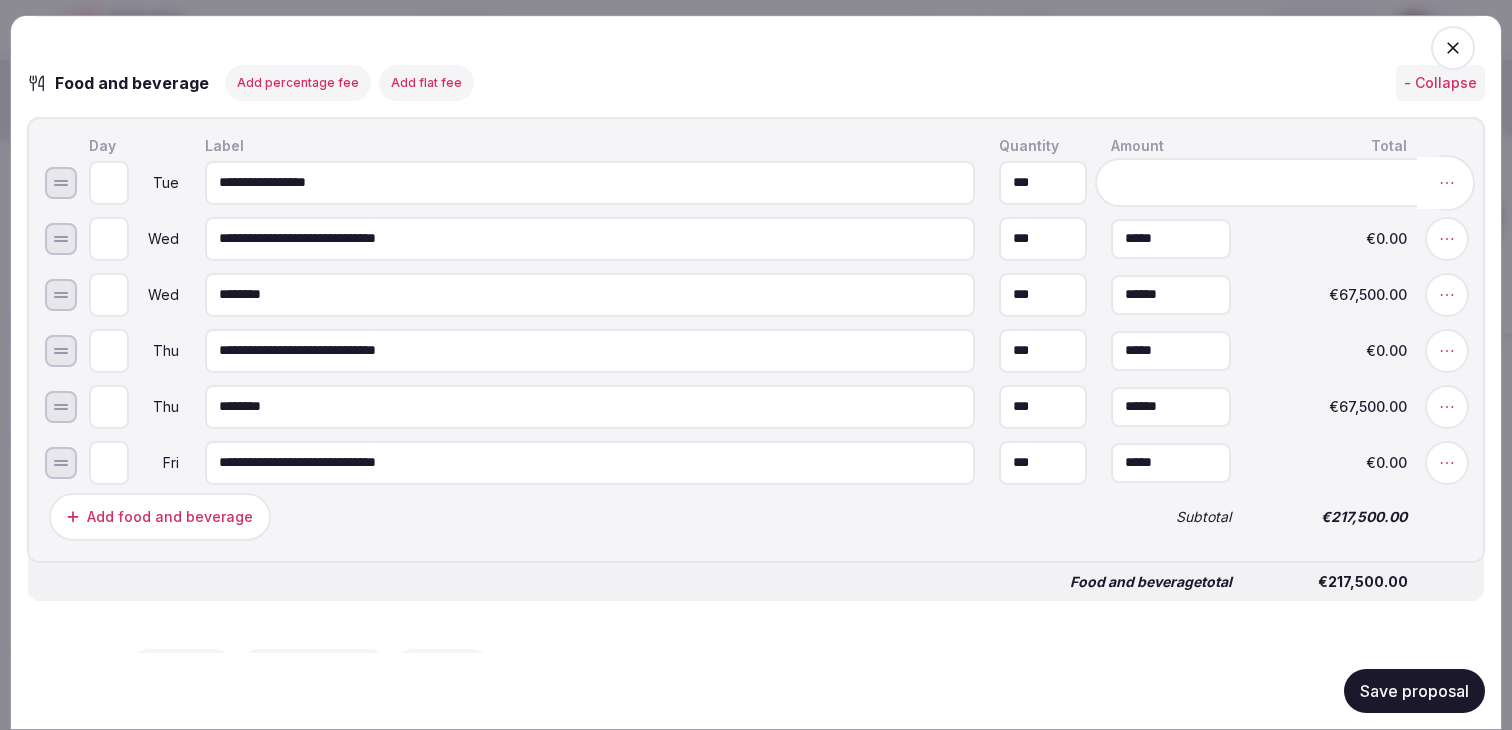 click at bounding box center [1447, 182] 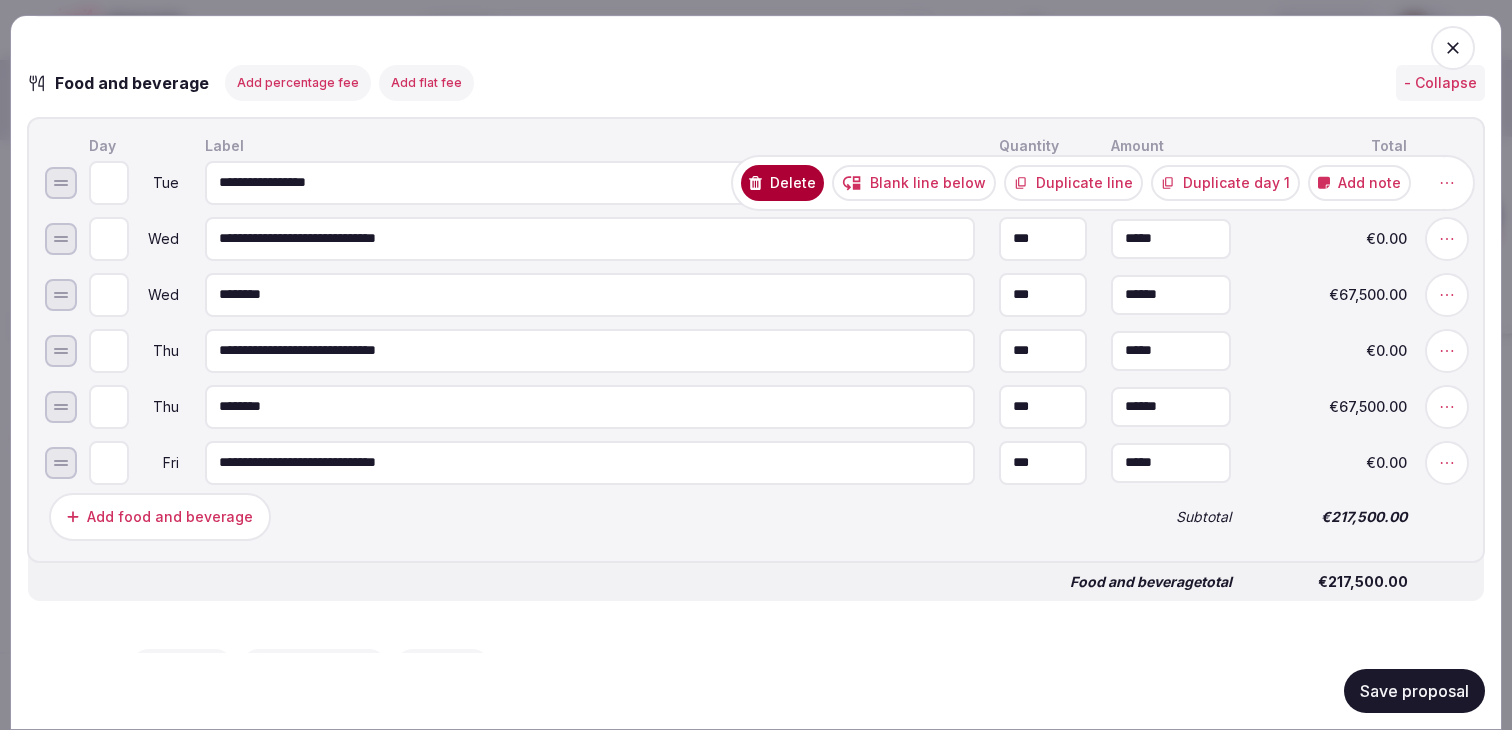 click on "Add note" at bounding box center (1359, 182) 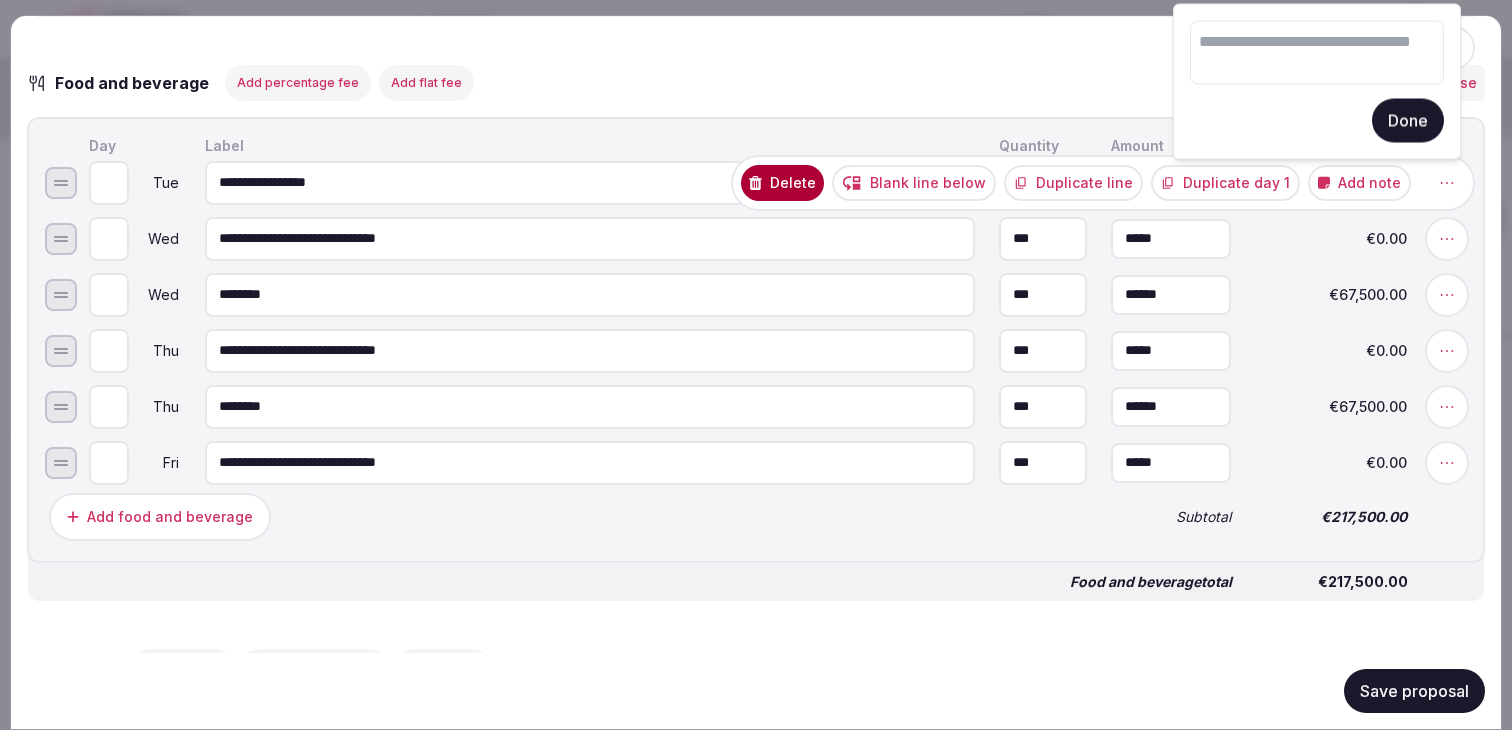 click at bounding box center [1317, 53] 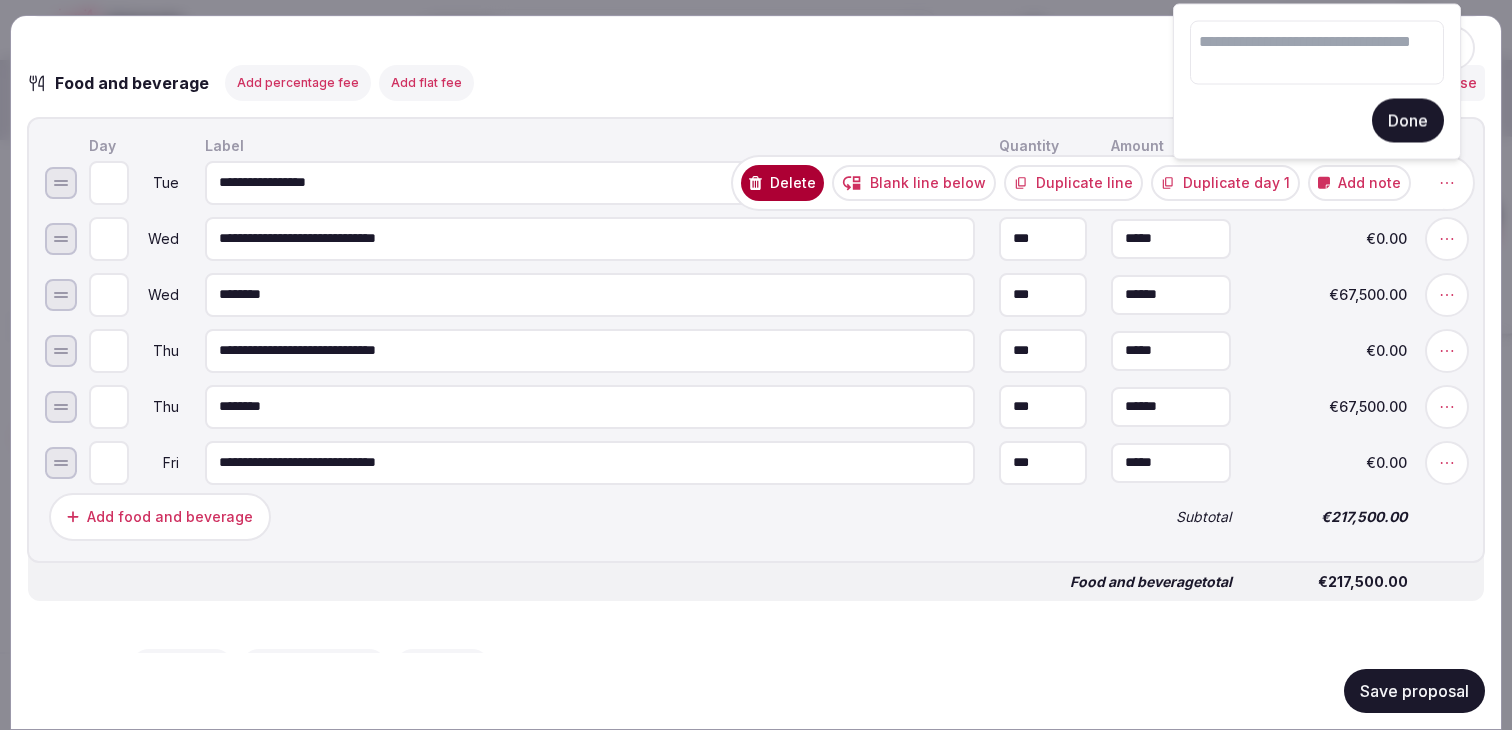 click at bounding box center (1317, 53) 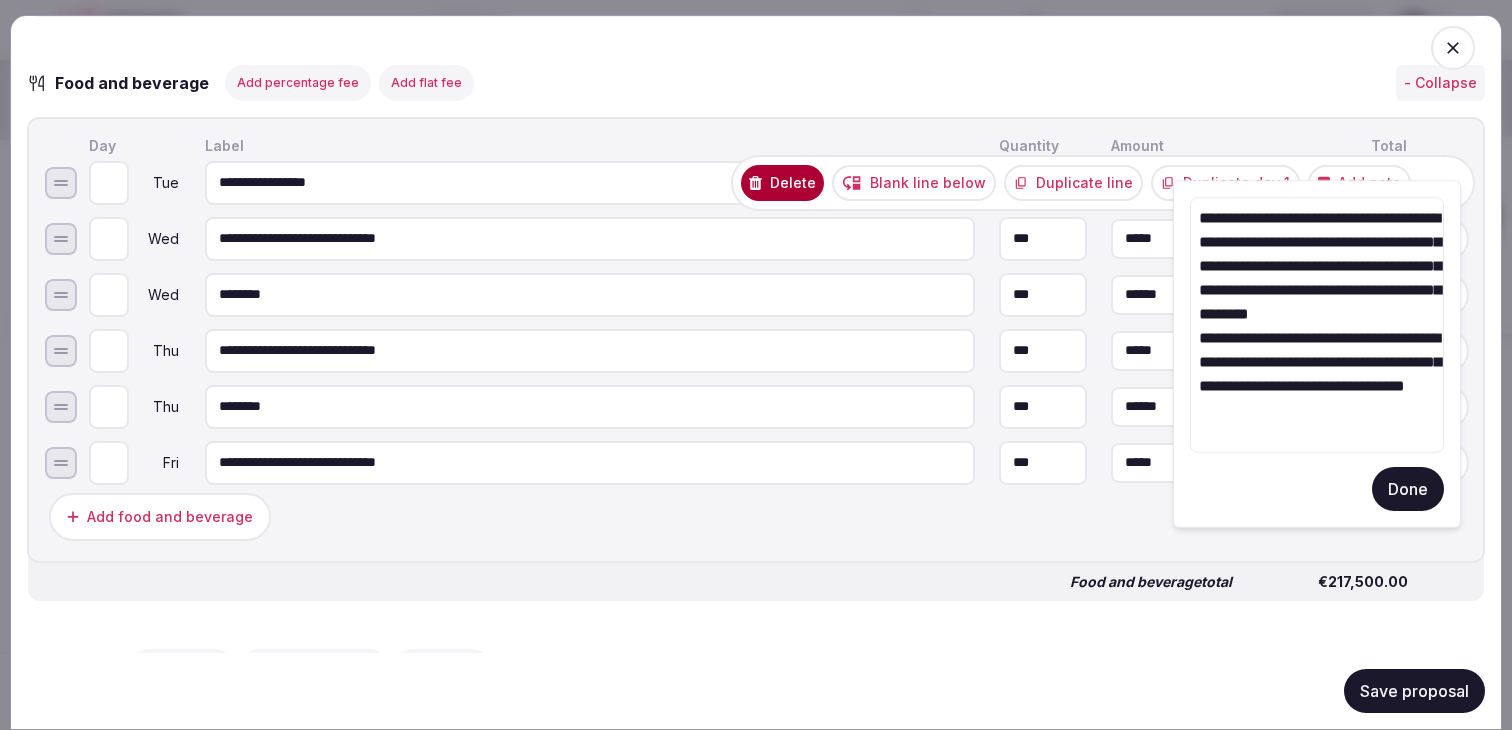 type on "**********" 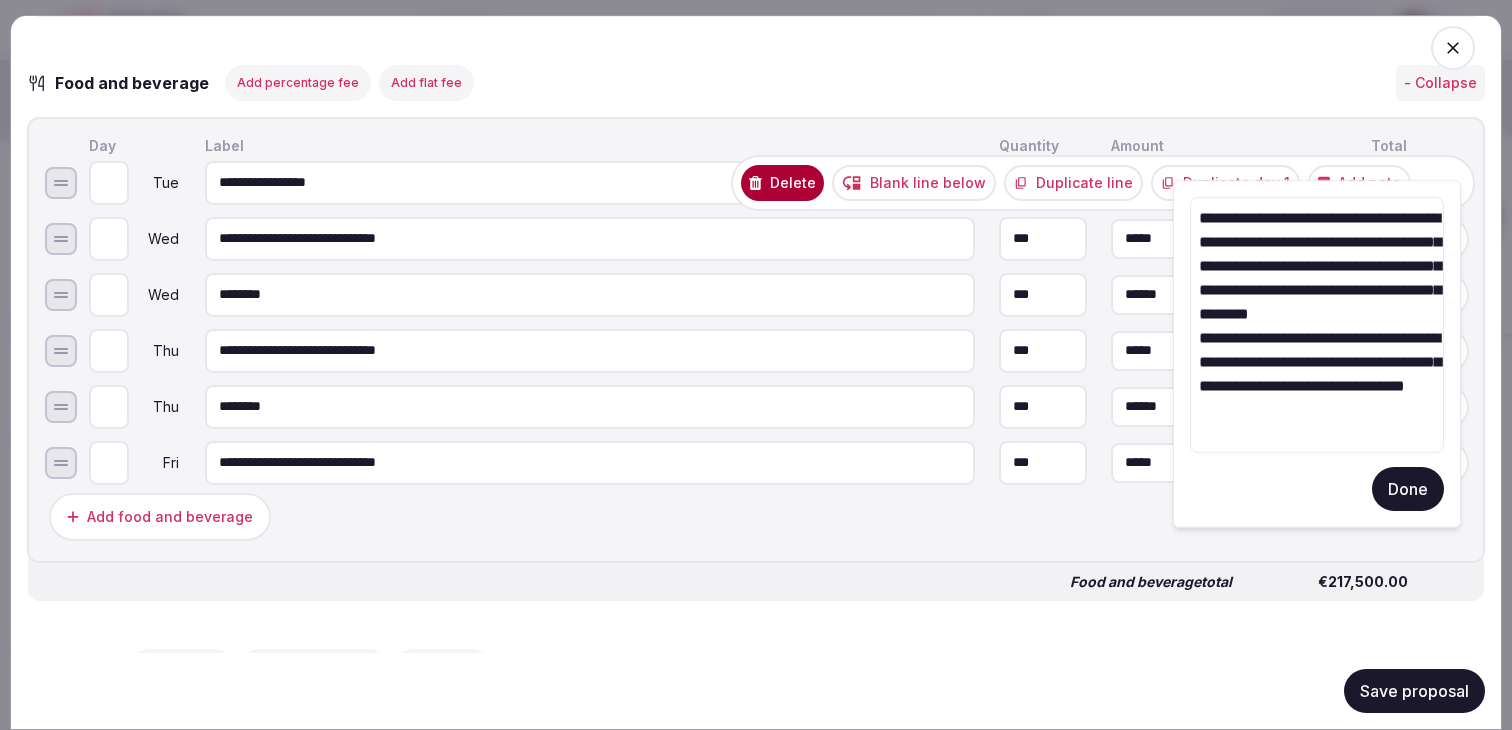 click on "Done" at bounding box center [1408, 489] 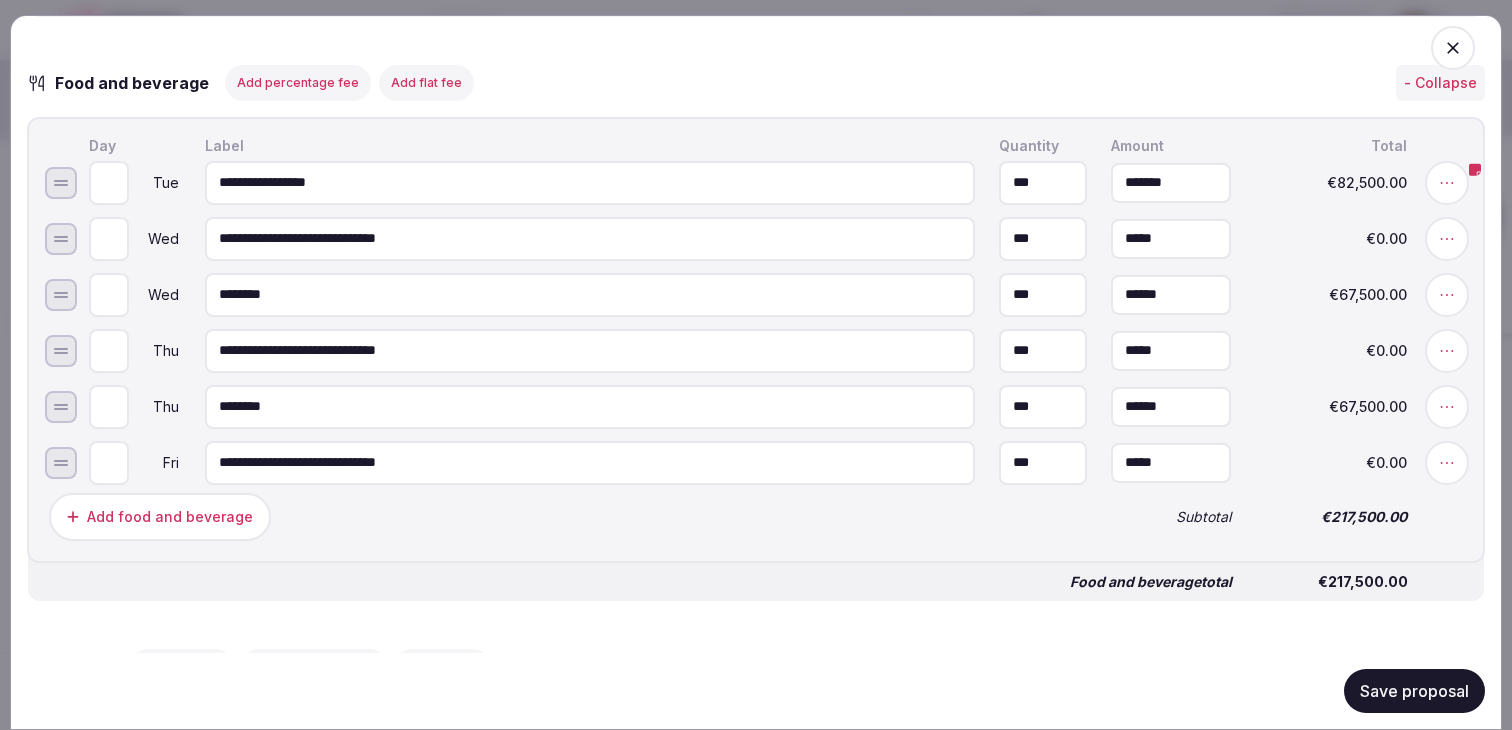click on "Save proposal" at bounding box center (1414, 691) 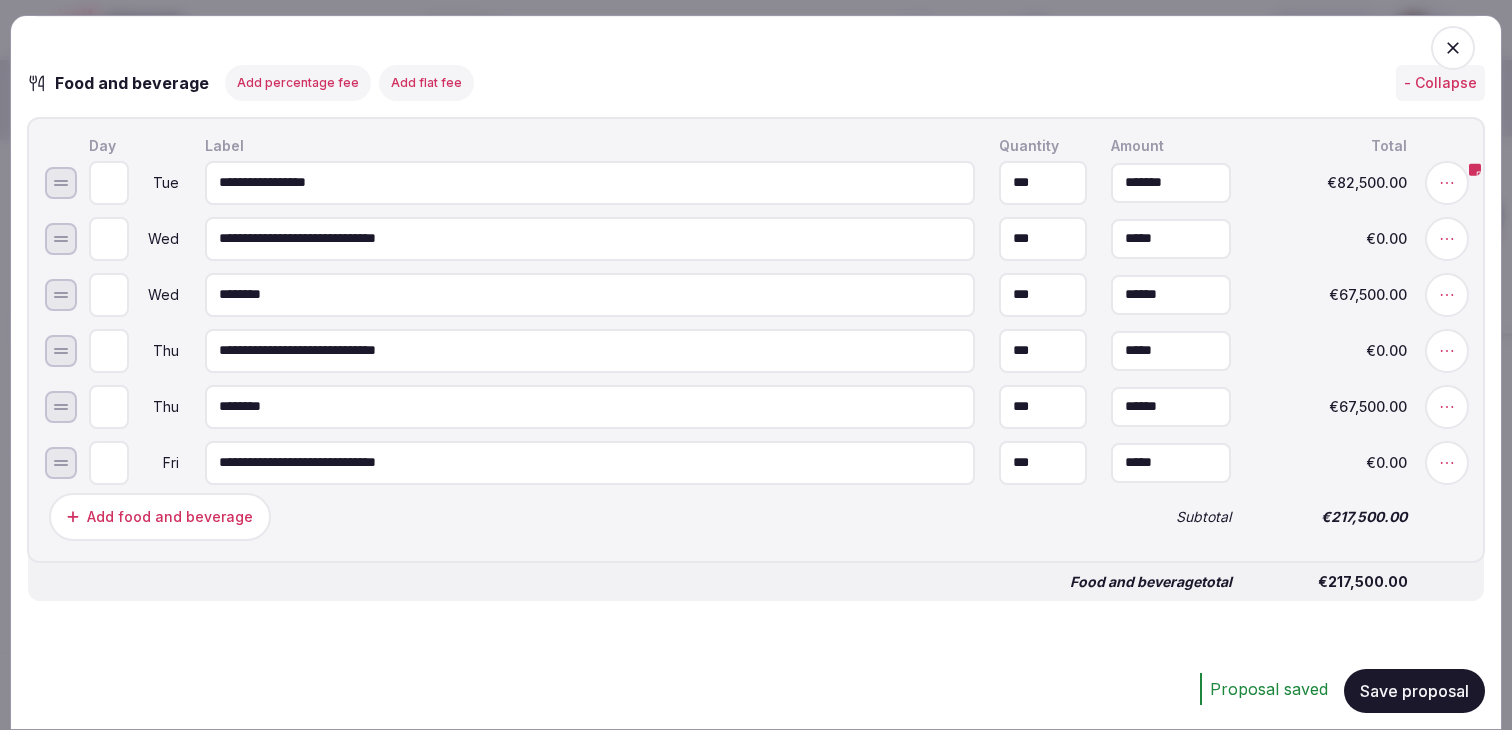 click on "**********" at bounding box center (756, 237) 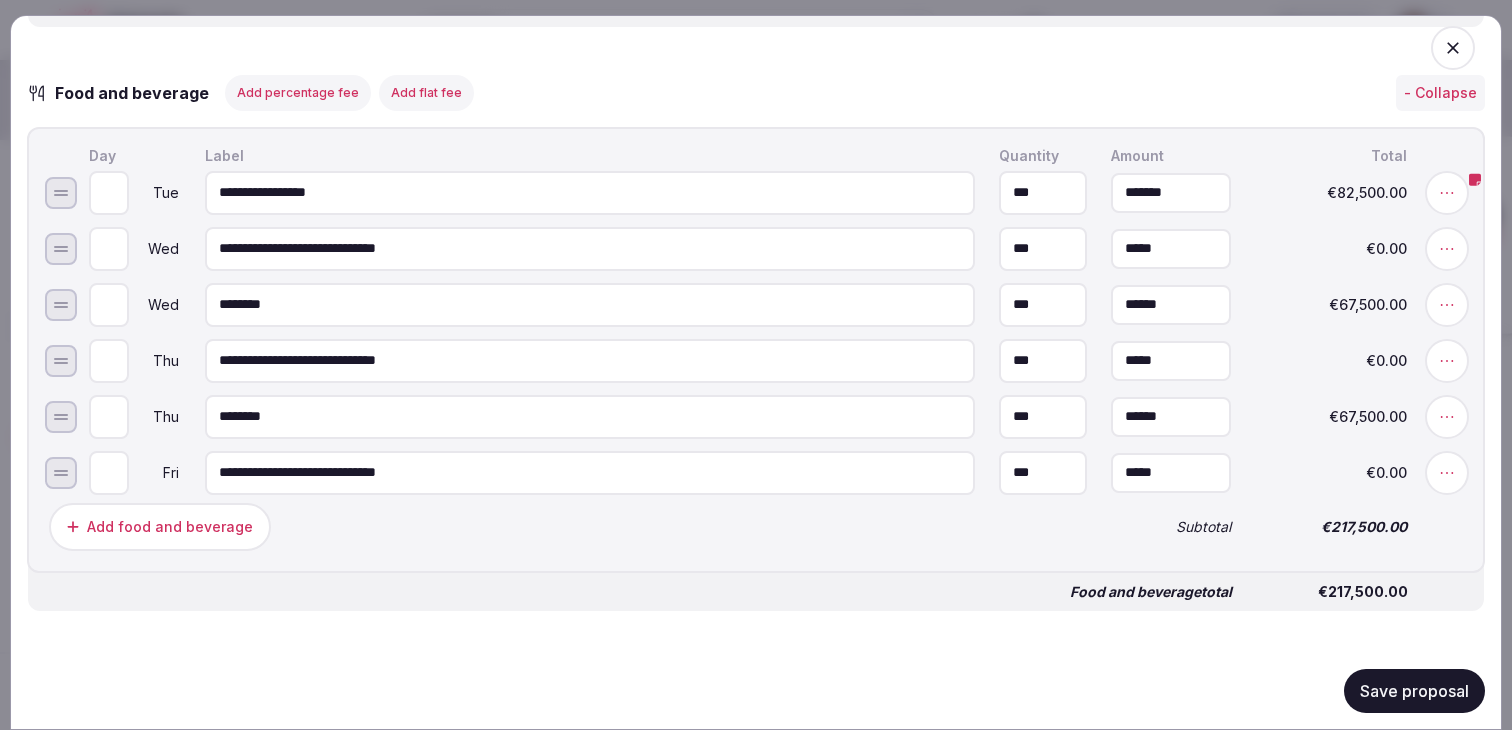 scroll, scrollTop: 2886, scrollLeft: 0, axis: vertical 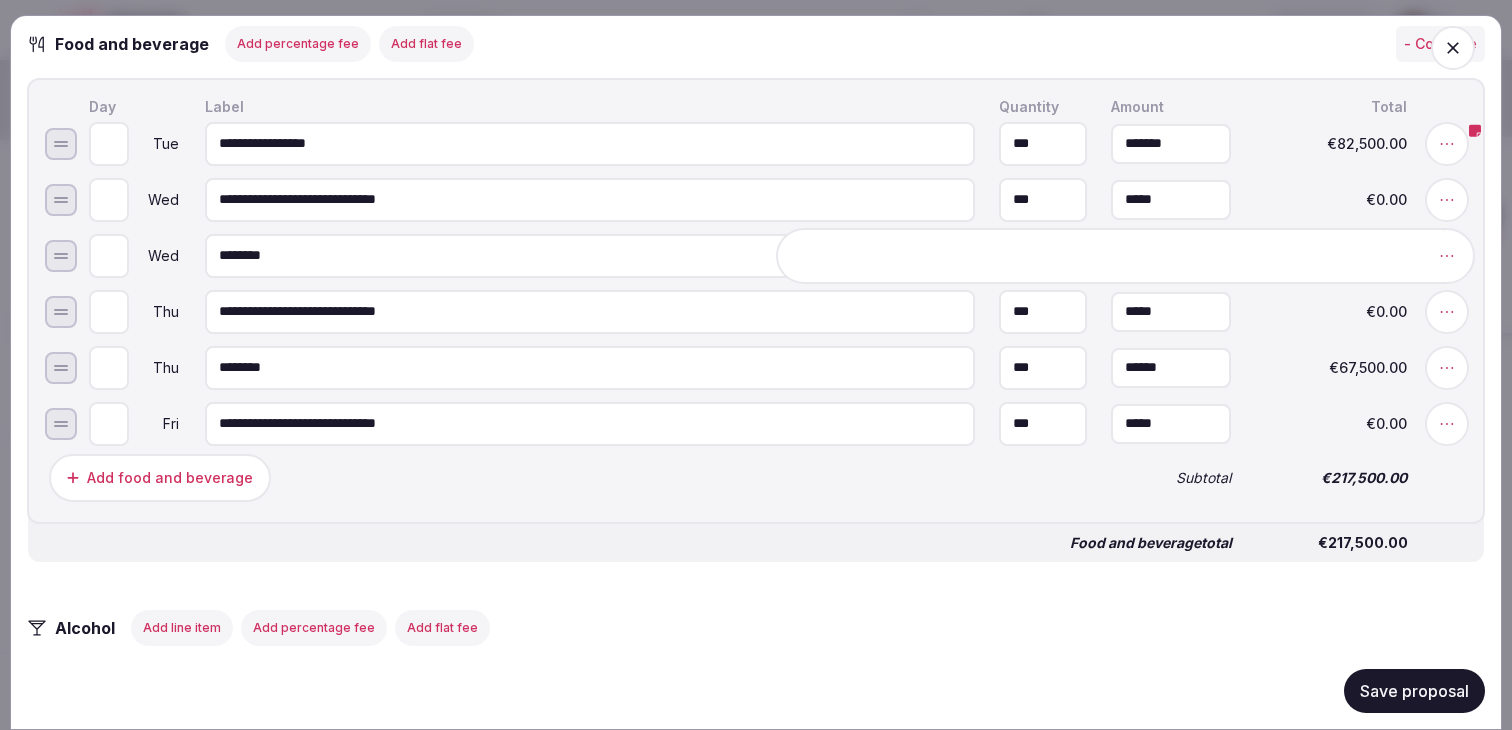 click 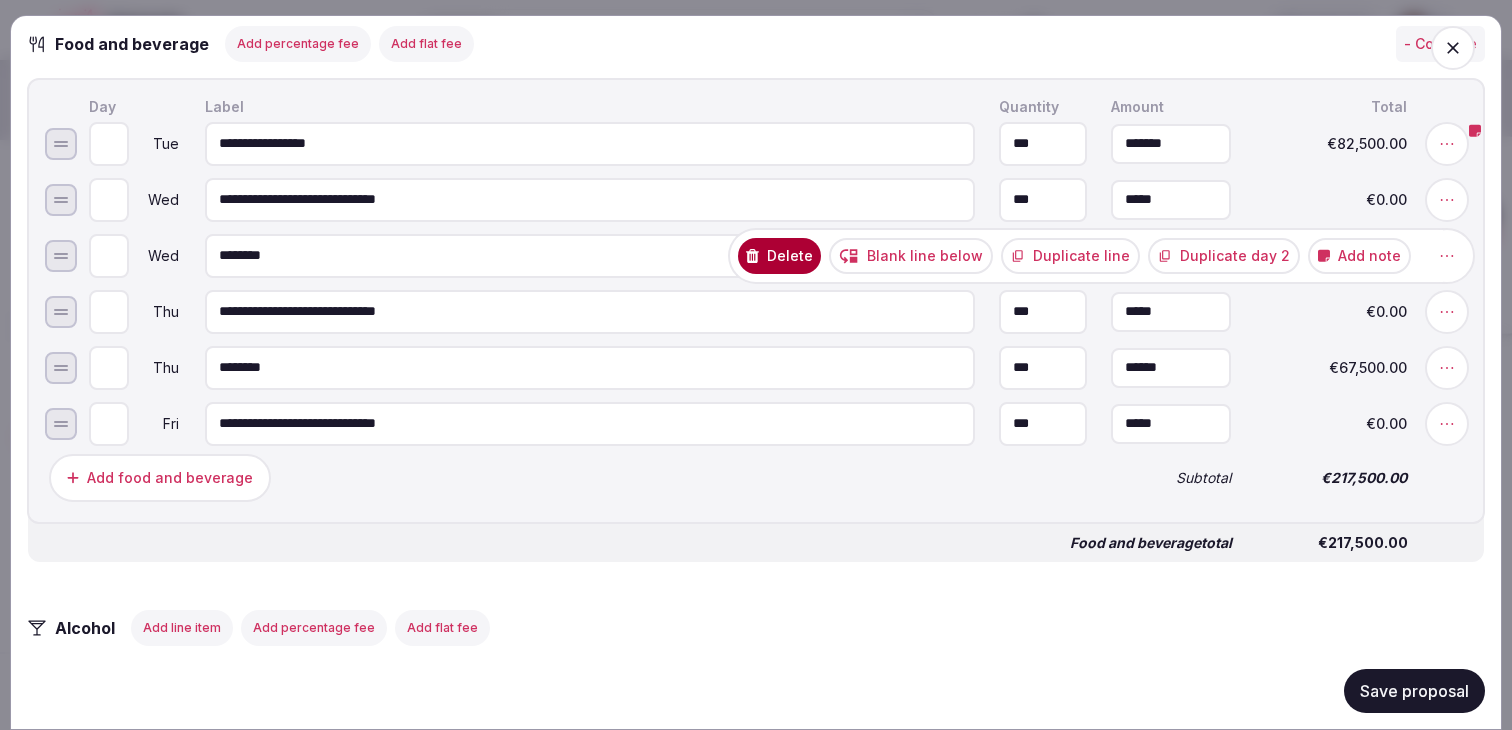 click on "Add note" at bounding box center [1359, 255] 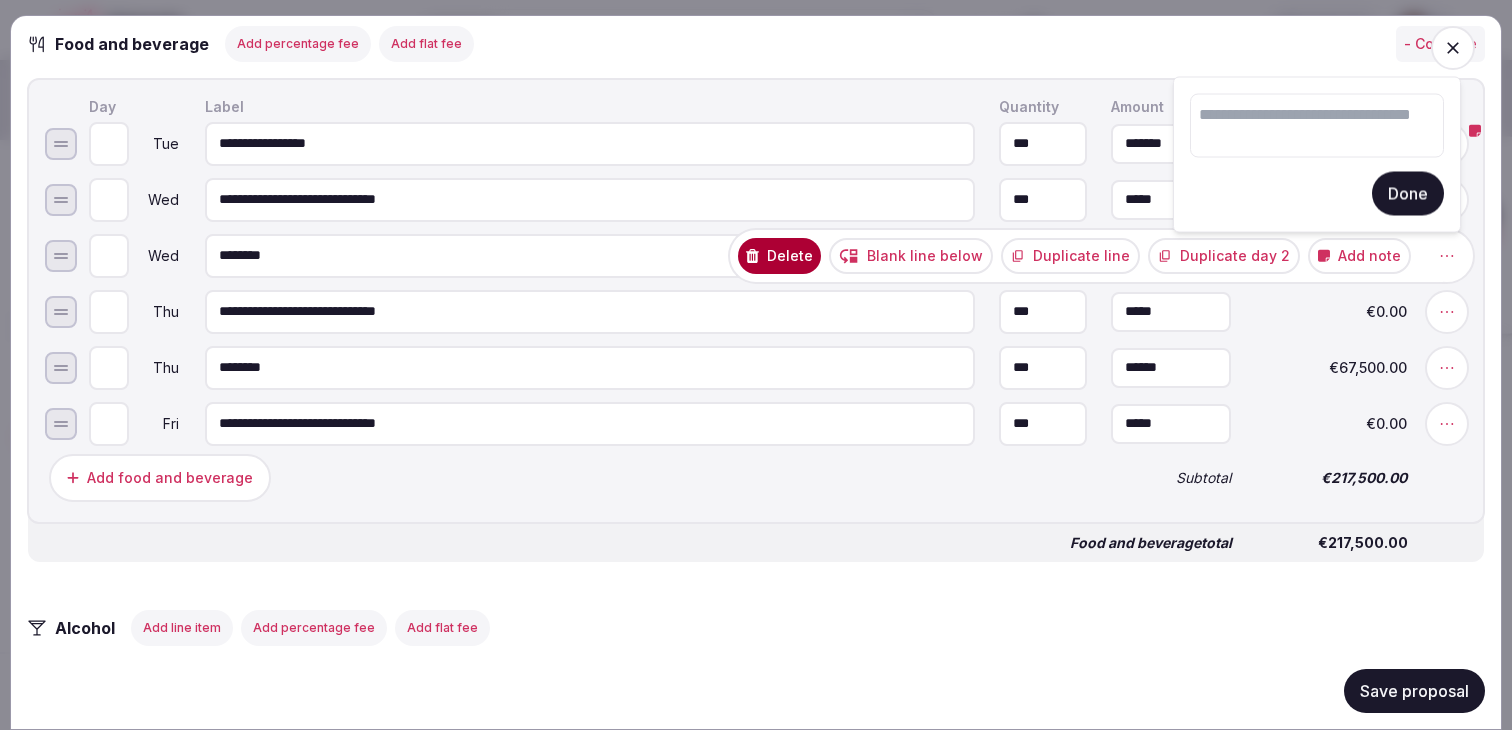 click at bounding box center (1317, 126) 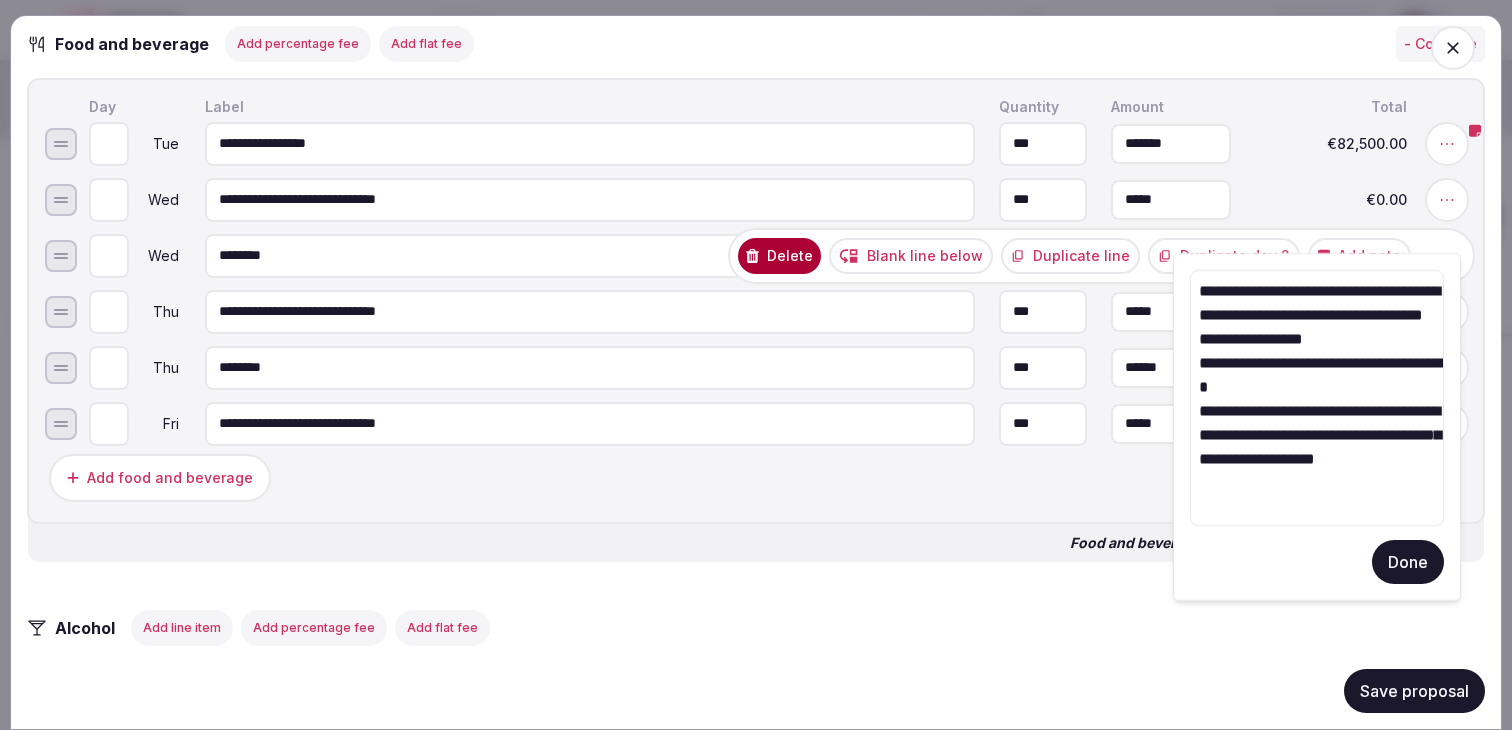 type on "**********" 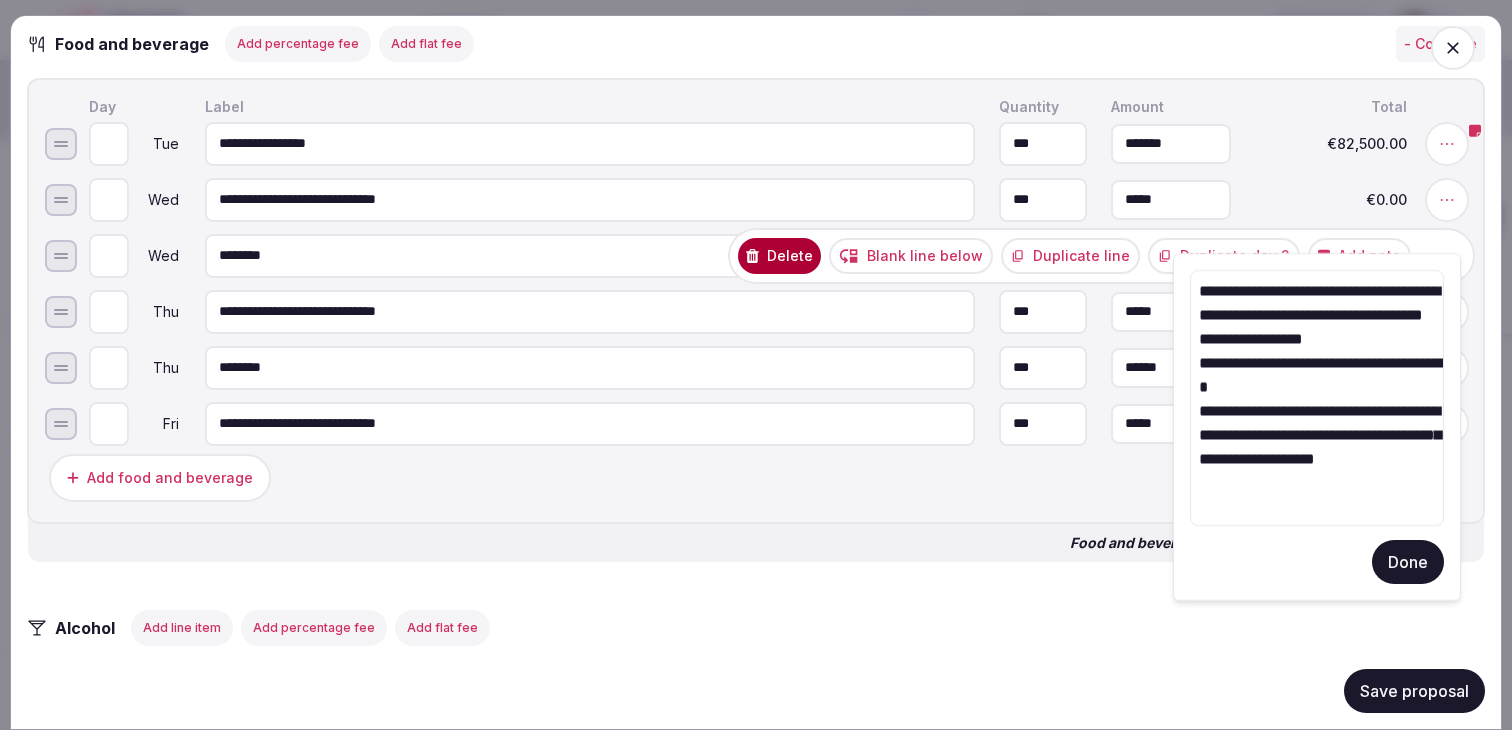 click on "Done" at bounding box center [1408, 562] 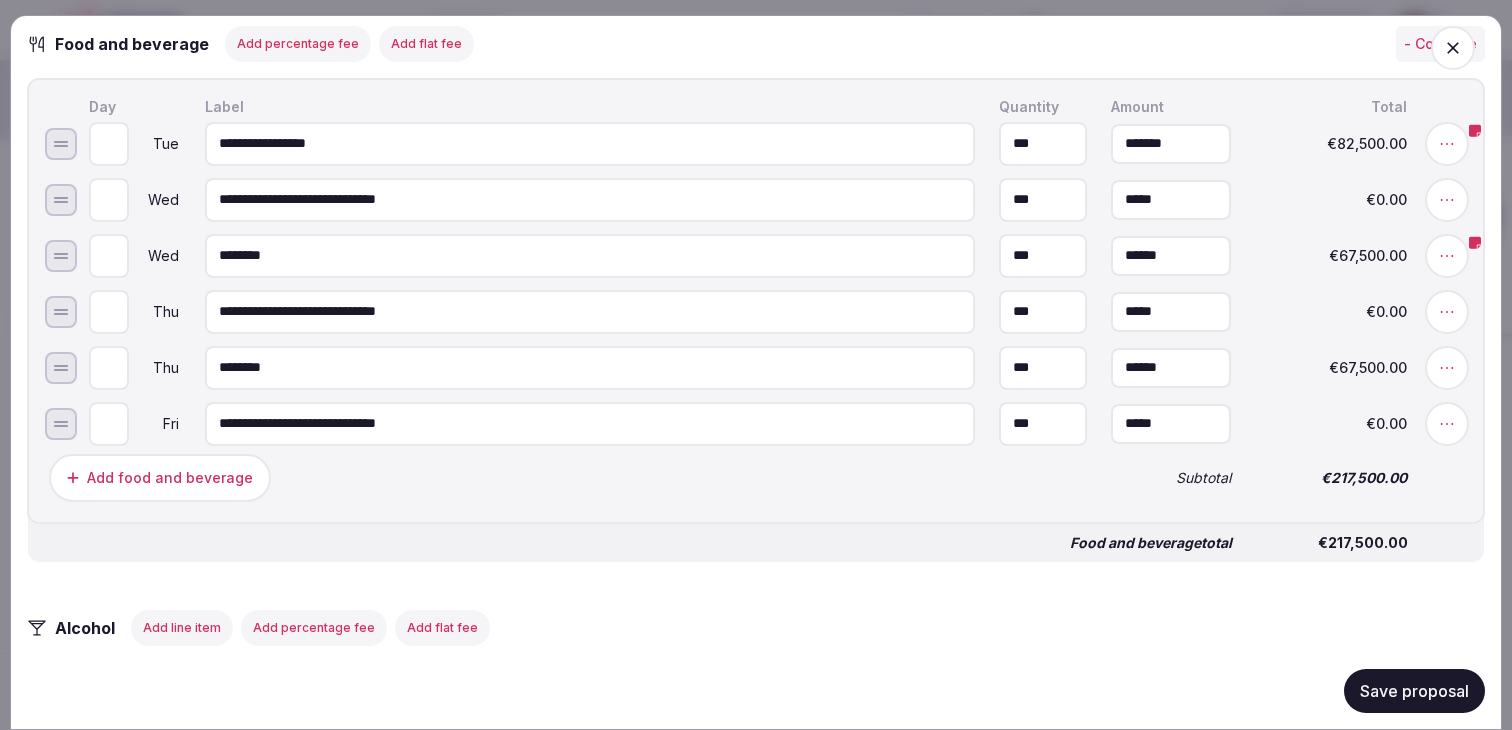 click on "Save proposal" at bounding box center (1414, 691) 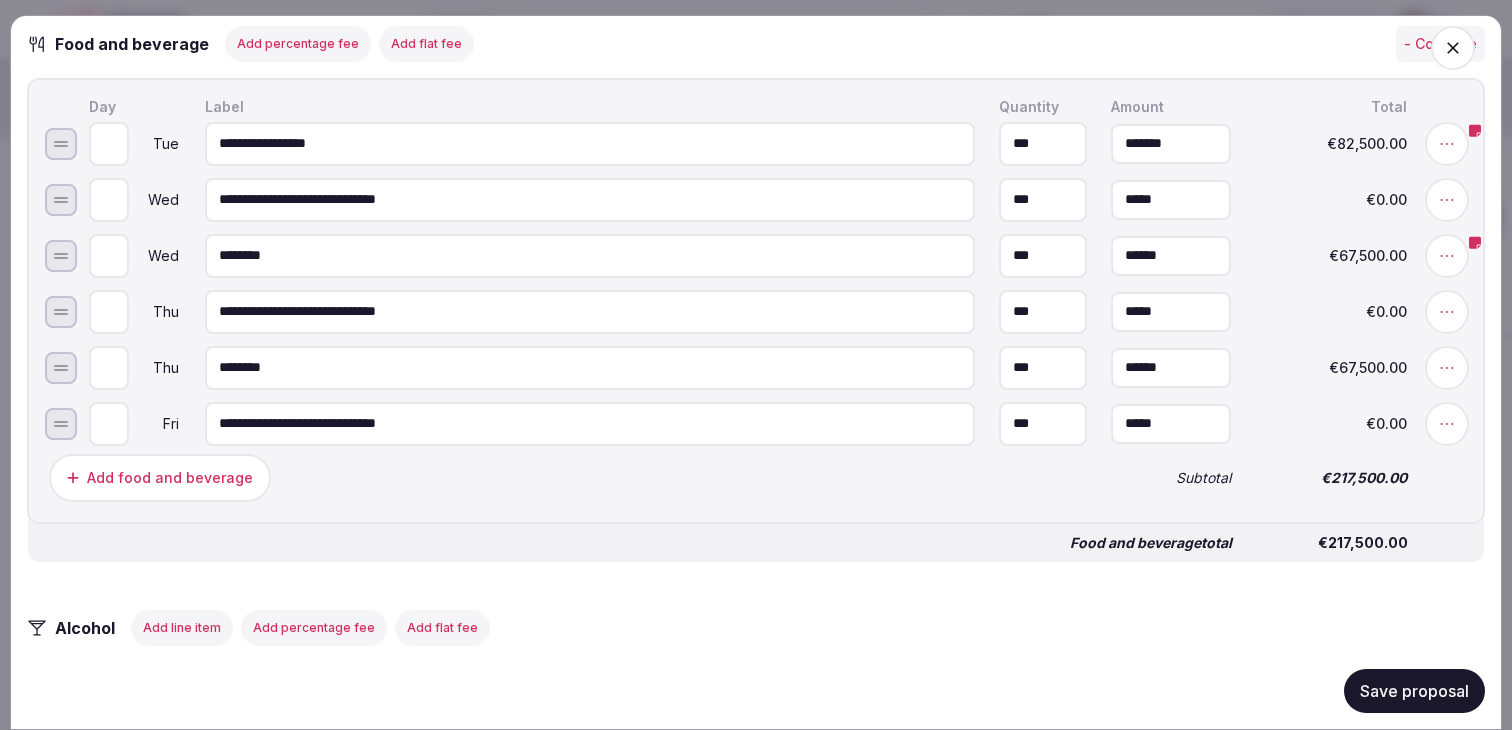 click on "Food and beverage  total €217,500.00" at bounding box center (756, 534) 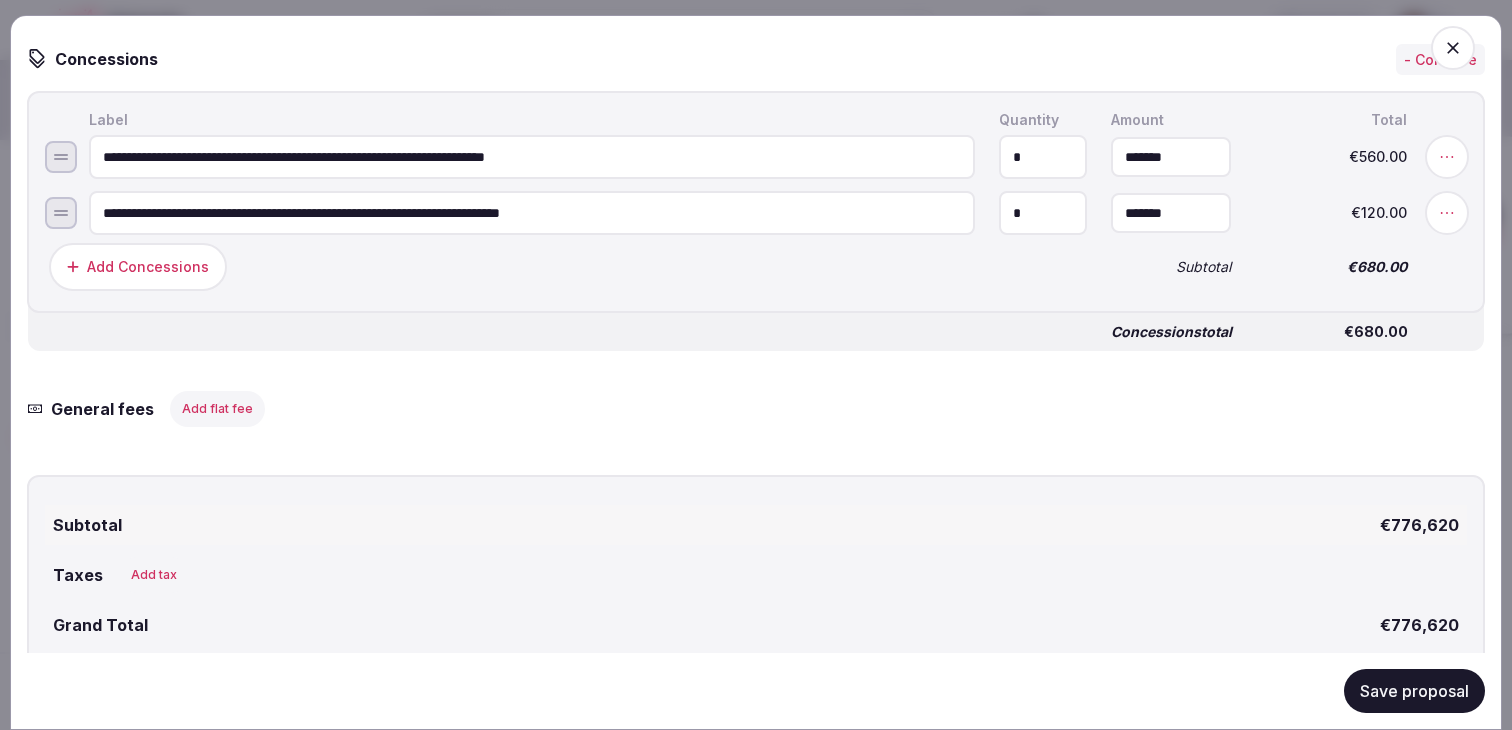 scroll, scrollTop: 4209, scrollLeft: 0, axis: vertical 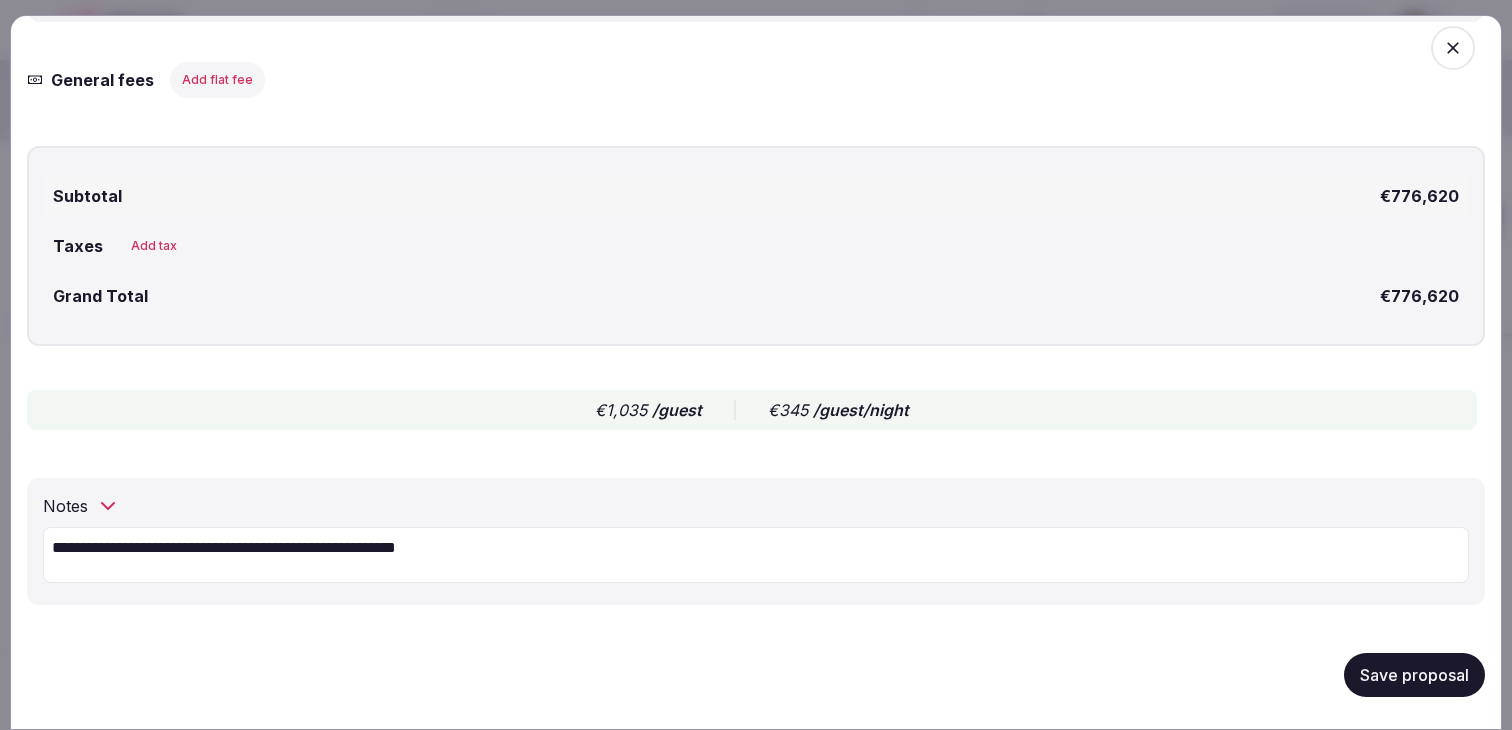 click on "Save proposal" at bounding box center [1414, 675] 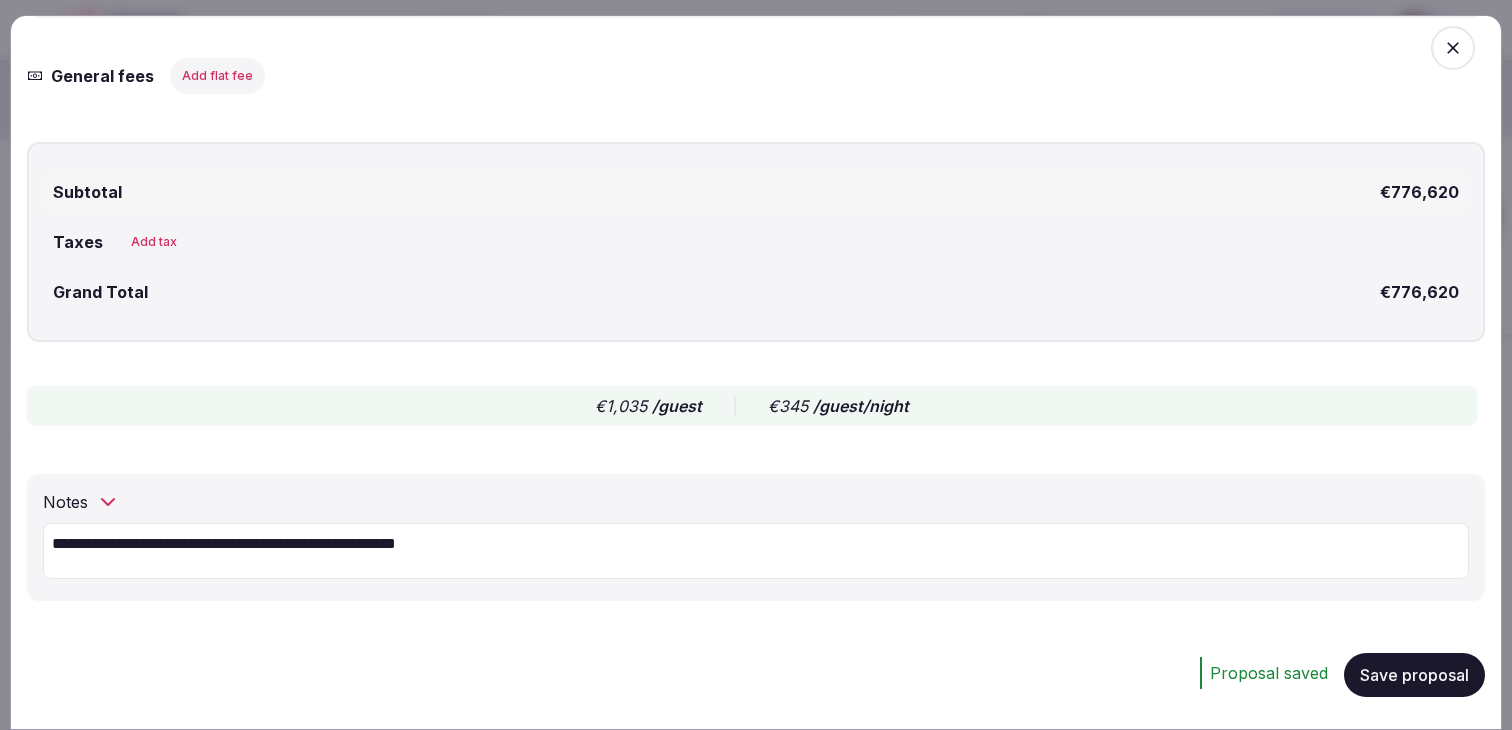 click on "**********" at bounding box center (756, 551) 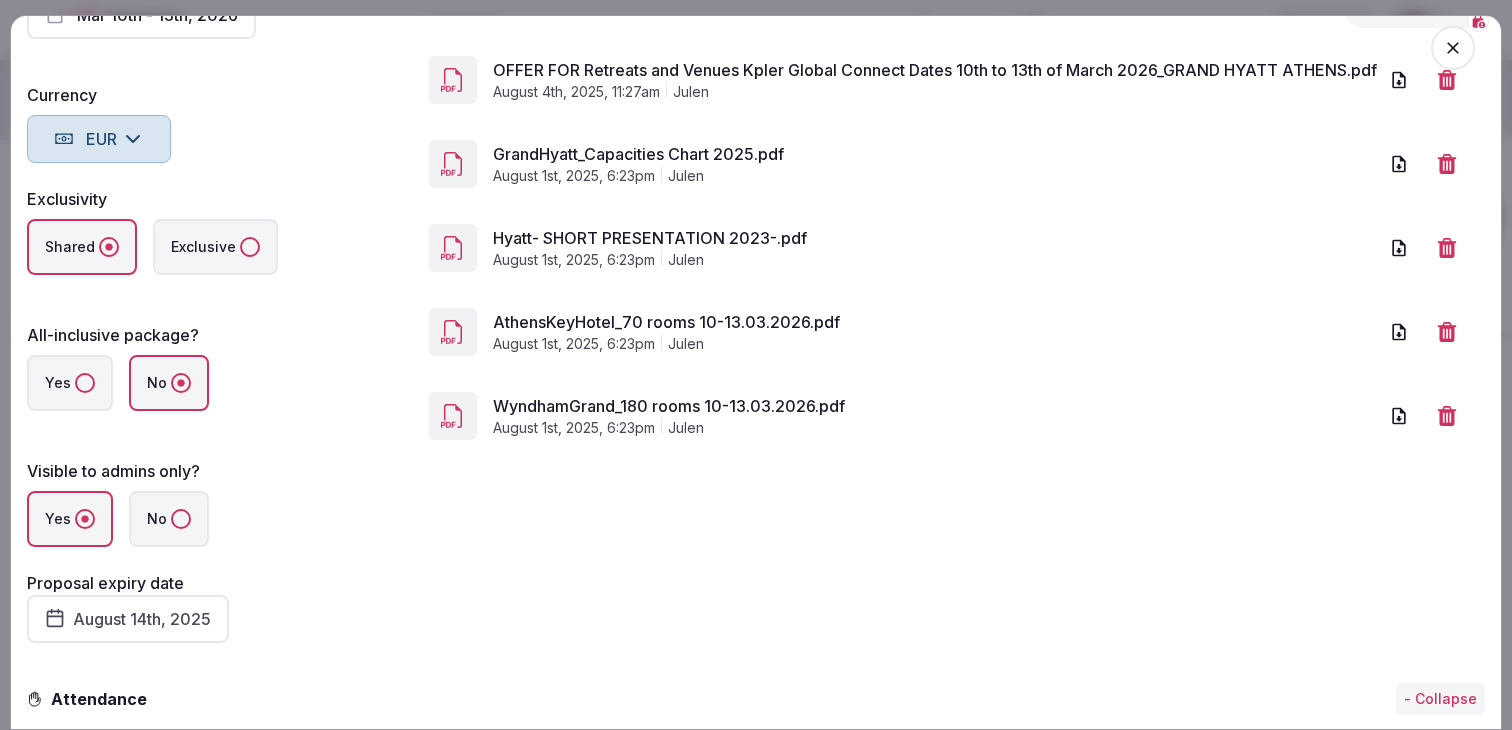 scroll, scrollTop: 0, scrollLeft: 0, axis: both 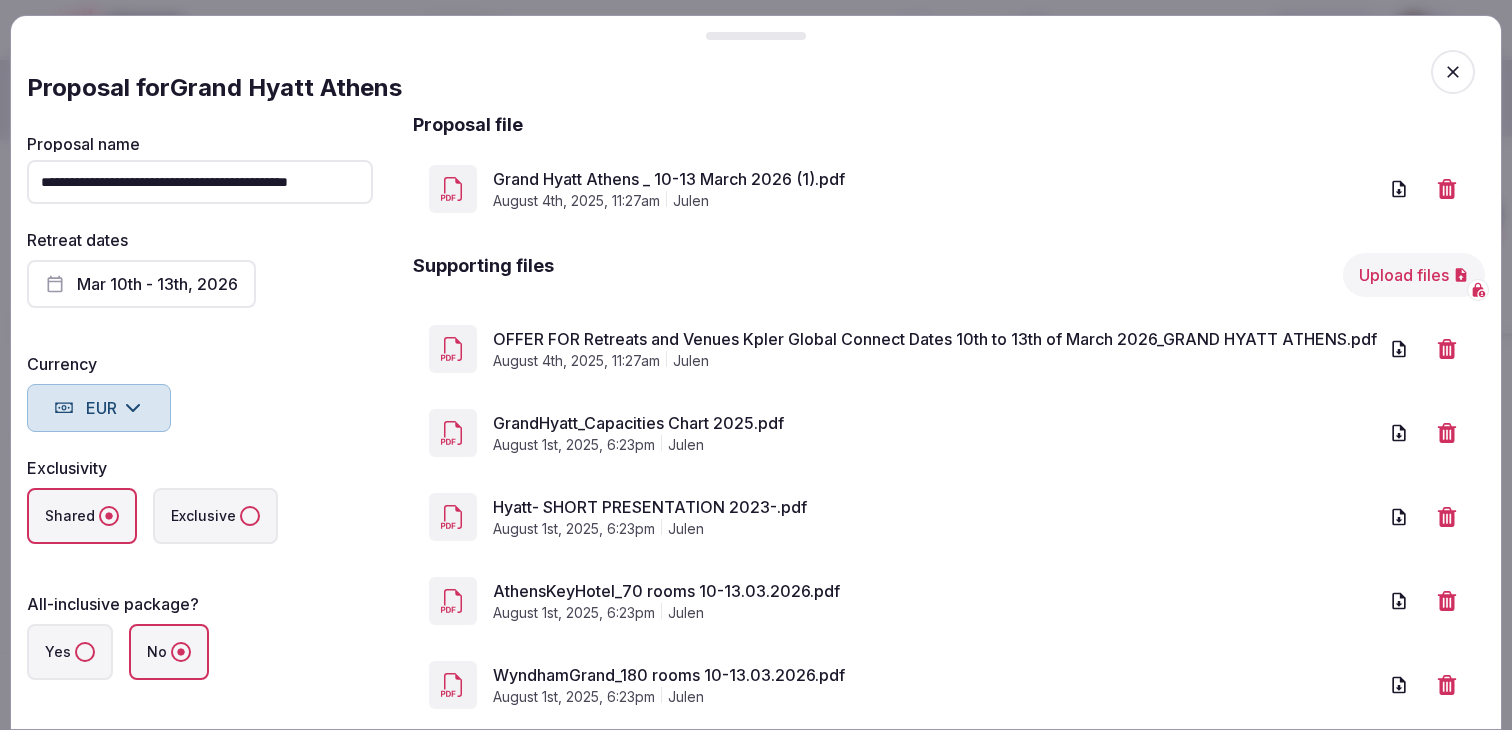 click 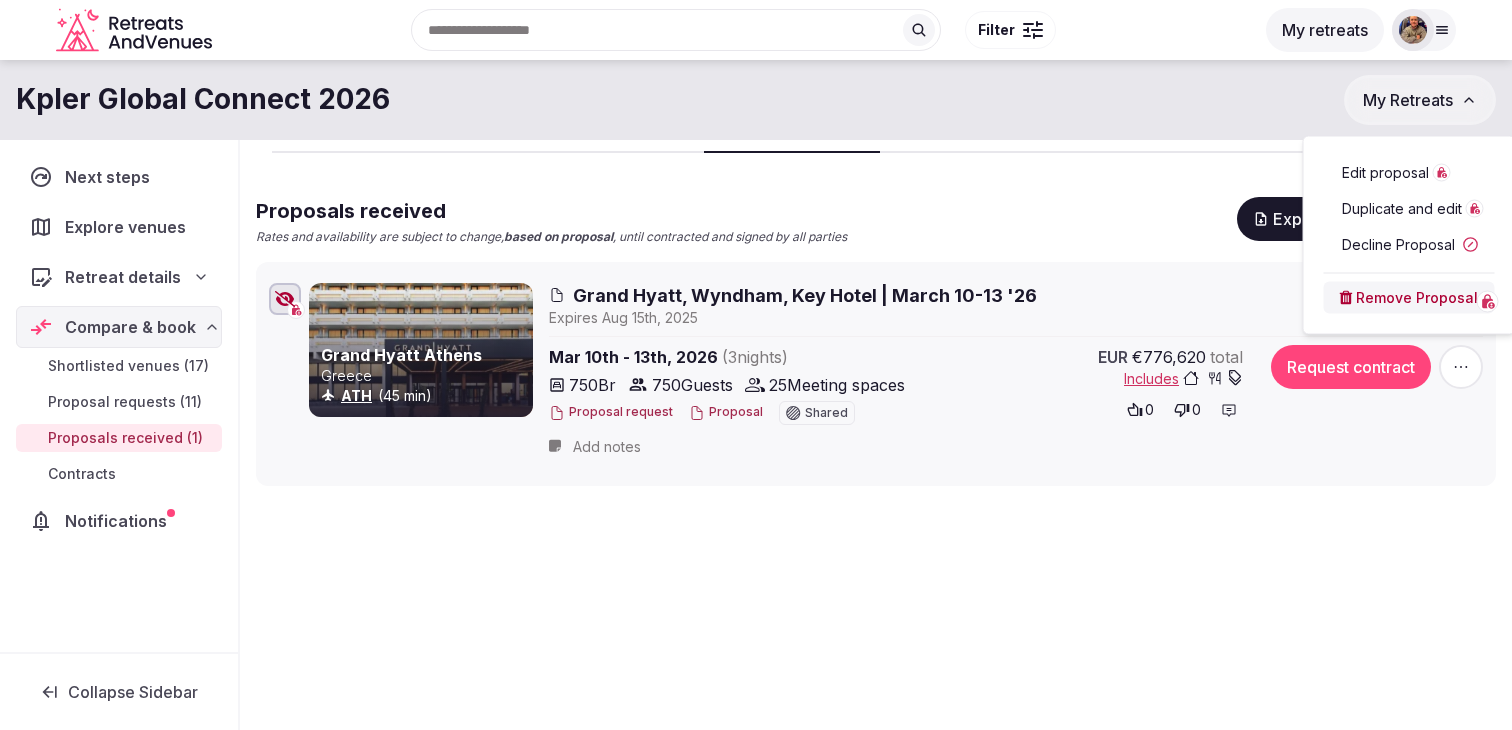 click on "Shortlisted venues 17 Proposal requests 11 Proposals received 1 Contracts 0 Proposals received Rates and availability are subject to change,  based on proposal , until contracted and signed by all parties Export shortlist & proposals Grand Hyatt Athens Greece ATH (45 min) Grand Hyatt, Wyndham, Key Hotel | March 10-13 '26 Expire s   Aug 15th, 2025 Mar 10th - 13th, 2026 ( 3  night s ) 750  Br 750  Guests 25  Meeting spaces Proposal request Proposal Shared EUR €776,620 total Includes 0 0 Request contract Add notes" at bounding box center [876, 357] 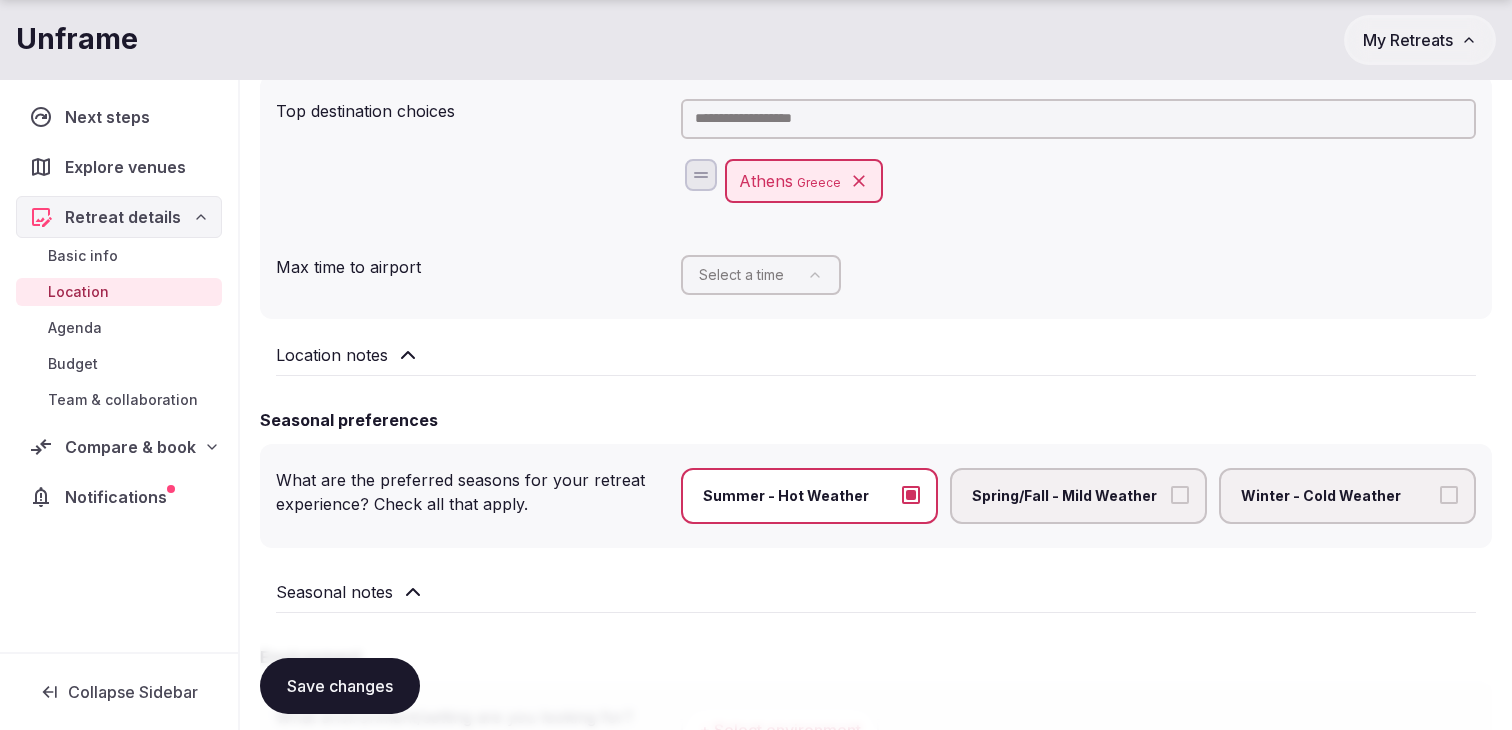 scroll, scrollTop: 253, scrollLeft: 0, axis: vertical 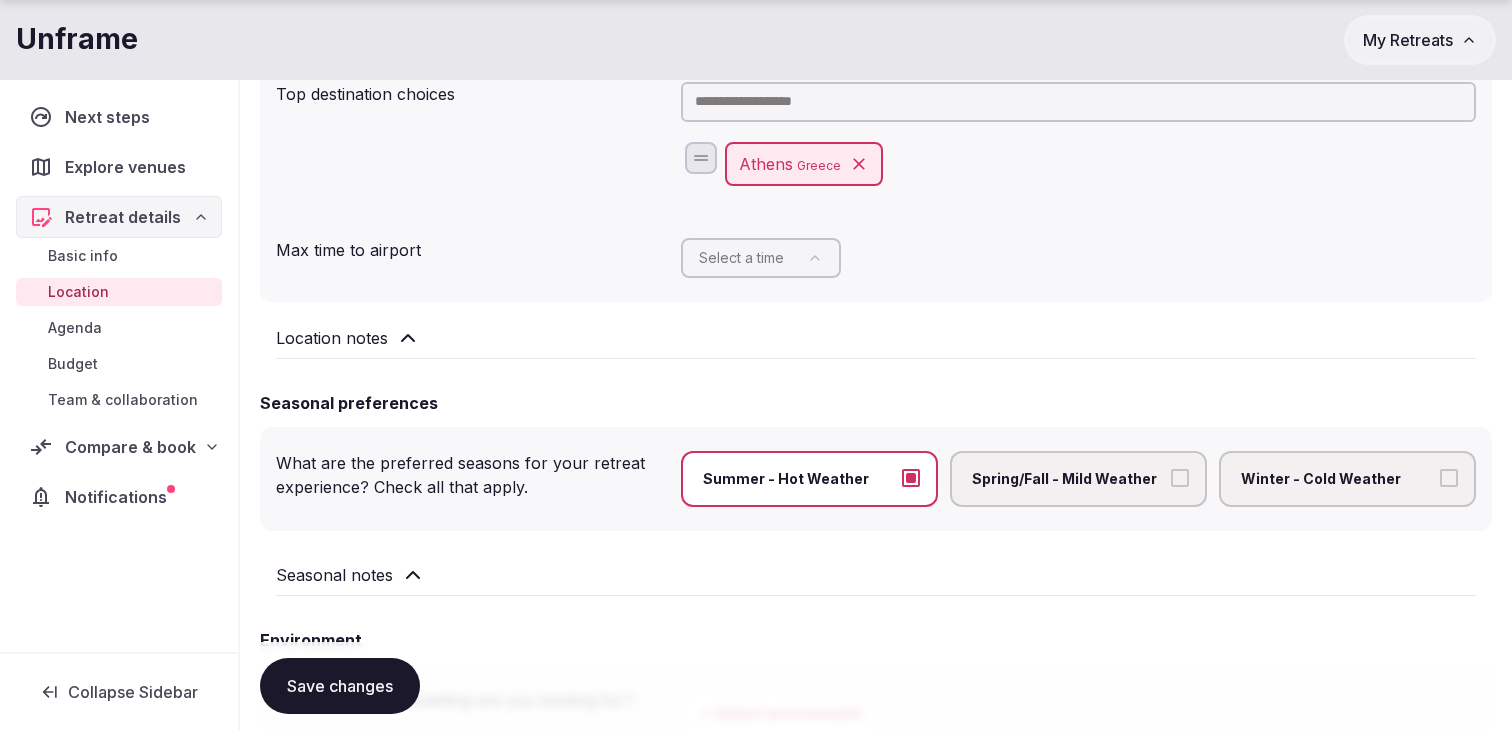 click on "Compare & book" at bounding box center (130, 447) 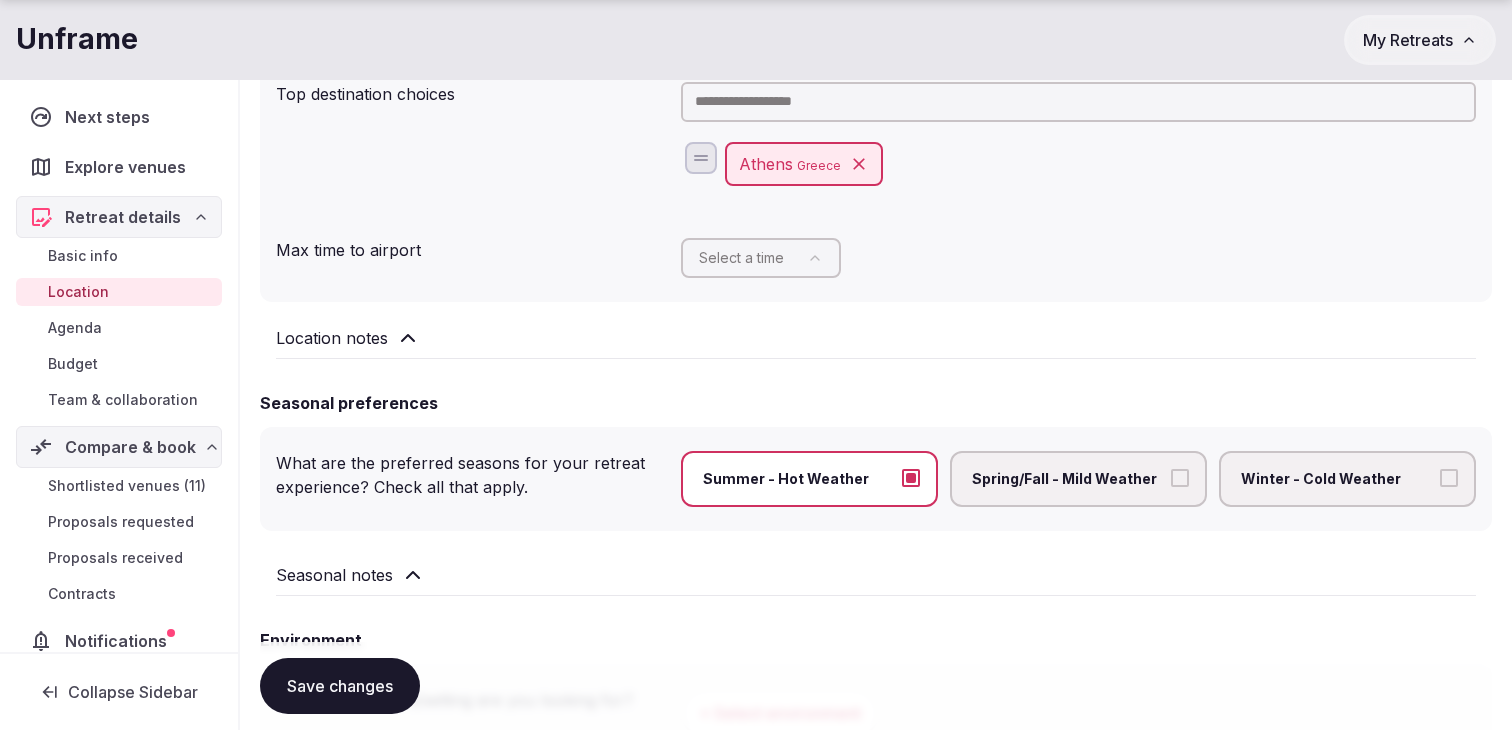click on "Shortlisted venues (11)" at bounding box center (127, 486) 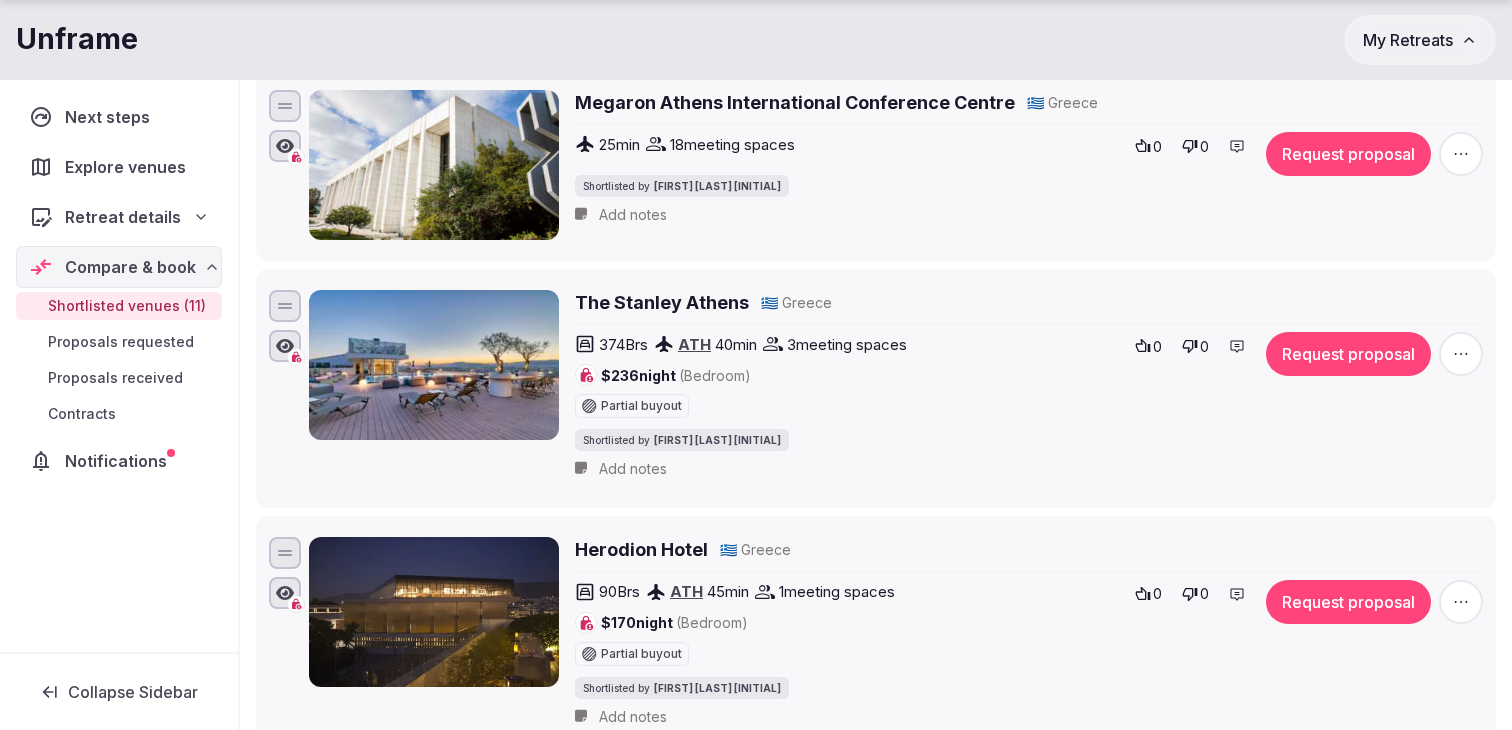 scroll, scrollTop: 2433, scrollLeft: 0, axis: vertical 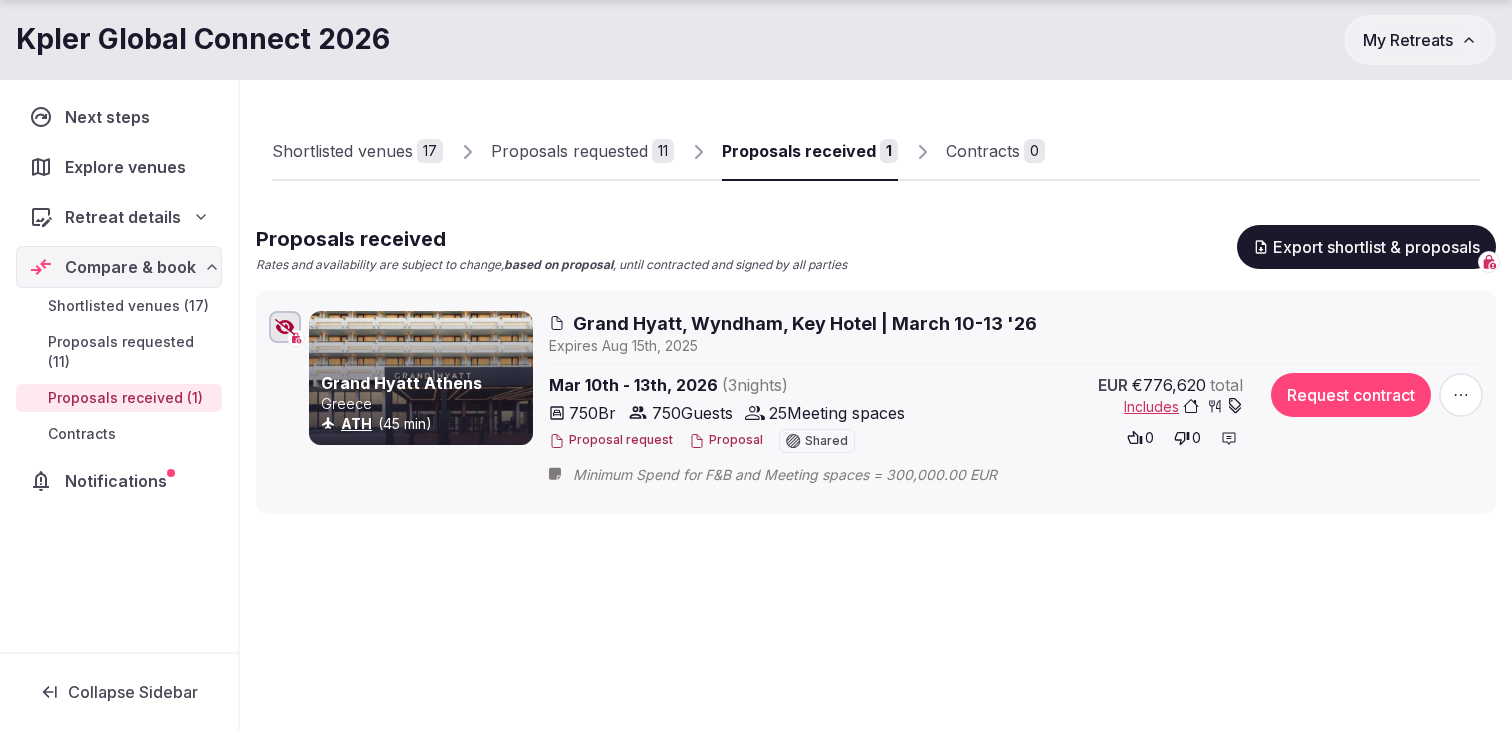 click on "Shortlisted venues 17 Proposals requested 11 Proposals received 1 Contracts 0 Proposals received Rates and availability are subject to change,  based on proposal , until contracted and signed by all parties Export shortlist & proposals Grand Hyatt Athens Greece ATH (45 min) Grand Hyatt, Wyndham, Key Hotel | March 10-13 '26 Expire s   Aug 15th, 2025 Mar 10th - 13th, 2026 ( 3  night s ) 750  Br 750  Guests 25  Meeting spaces Proposal request Proposal Shared EUR €776,620 total Includes 0 0 Request contract Minimum Spend for F&B and Meeting spaces = 300,000.00 EUR" at bounding box center (876, 385) 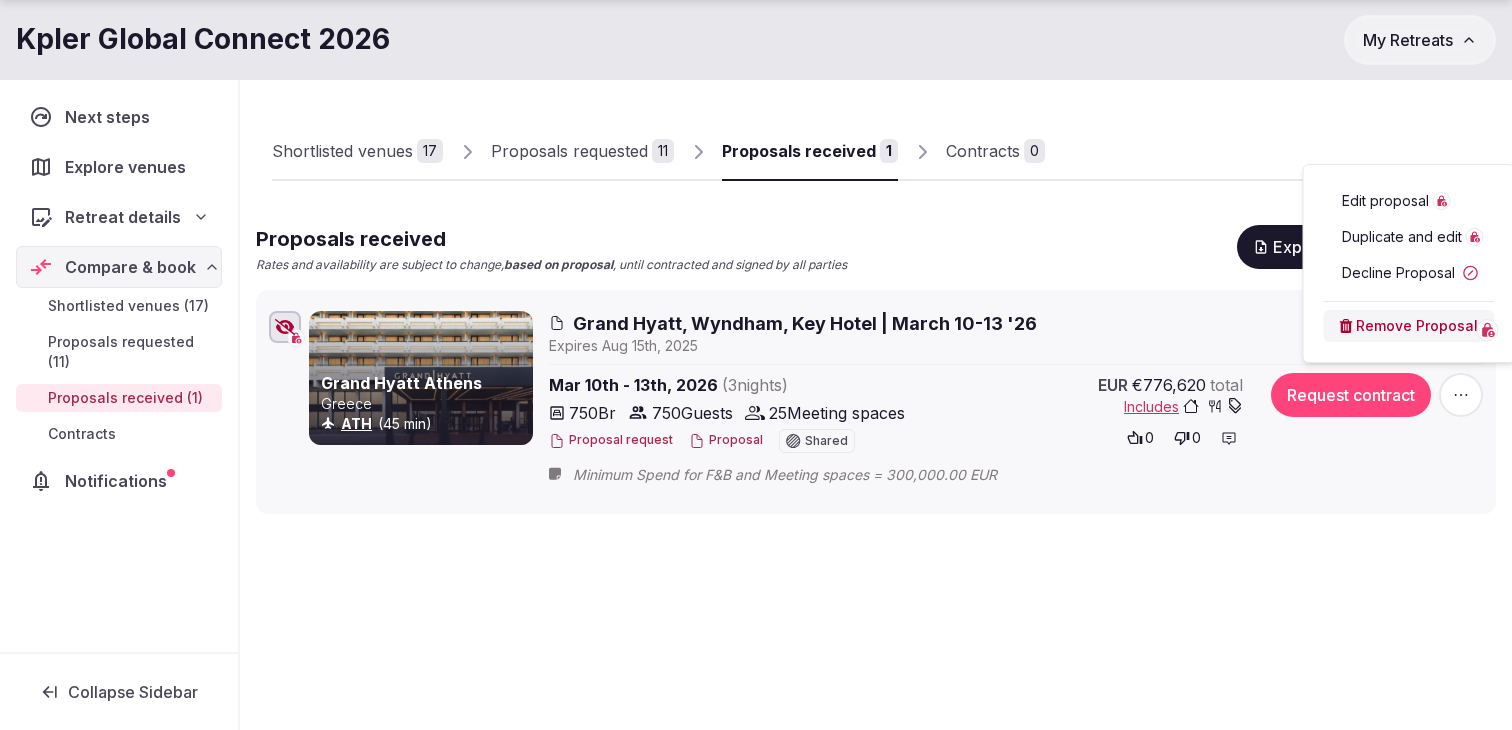 click on "Edit proposal" at bounding box center (1385, 201) 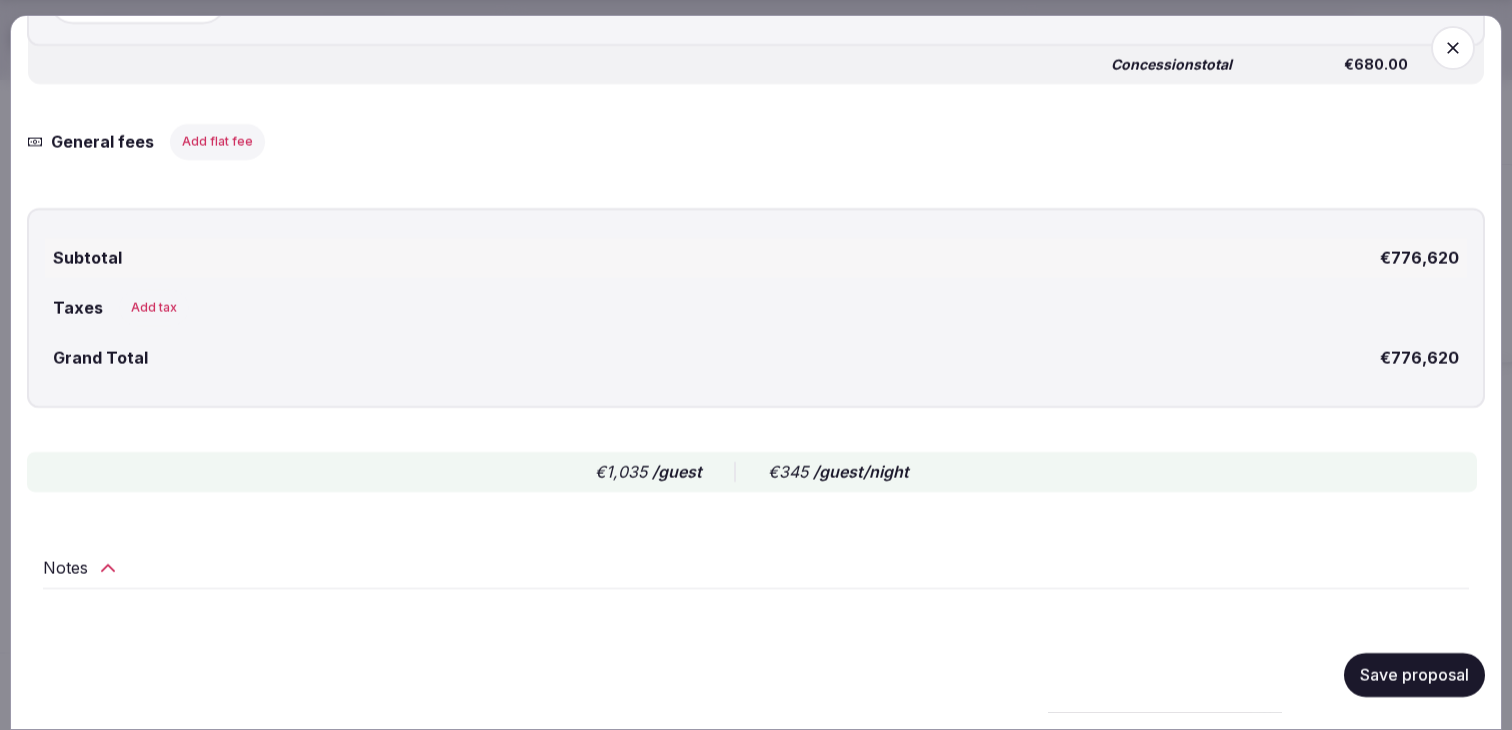 scroll, scrollTop: 4146, scrollLeft: 0, axis: vertical 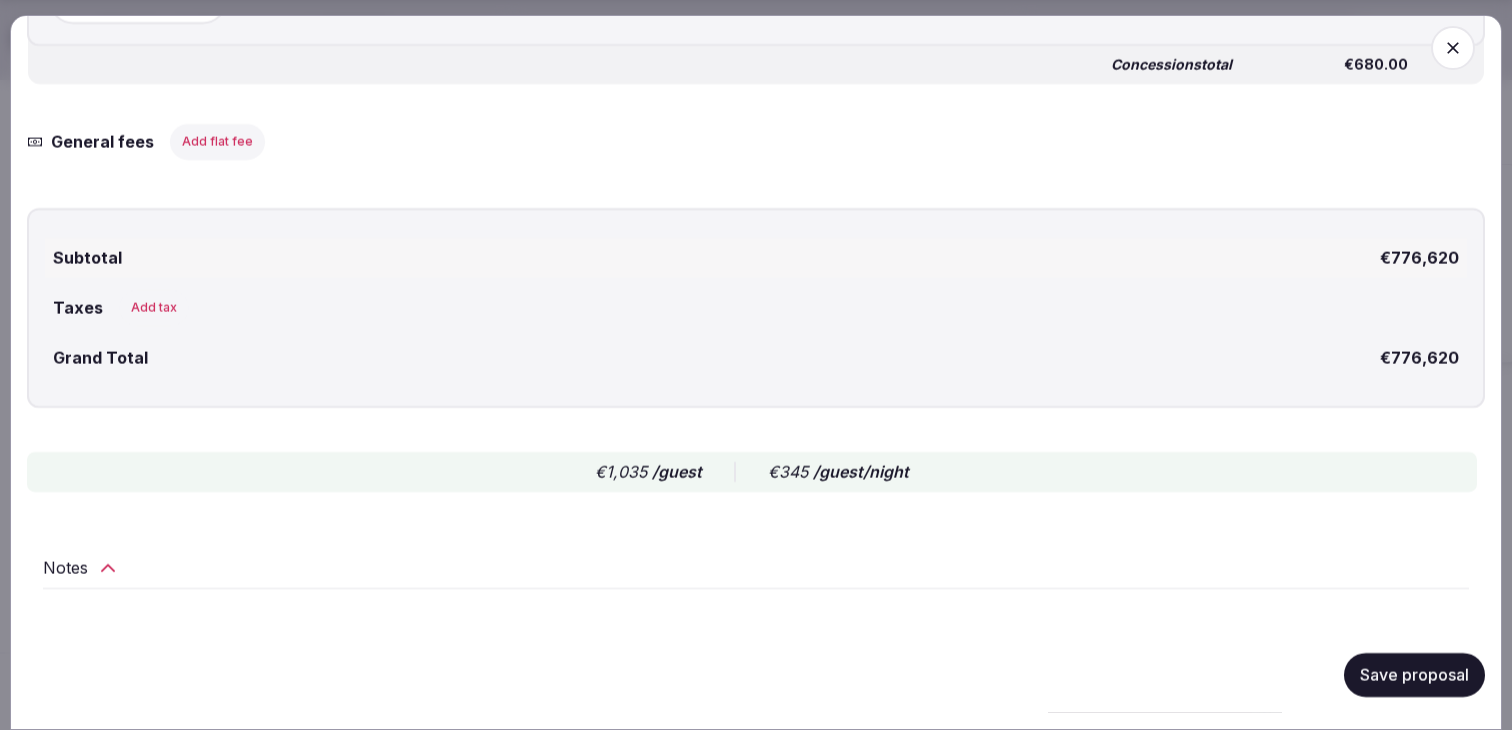 click on "Save proposal" at bounding box center (1414, 675) 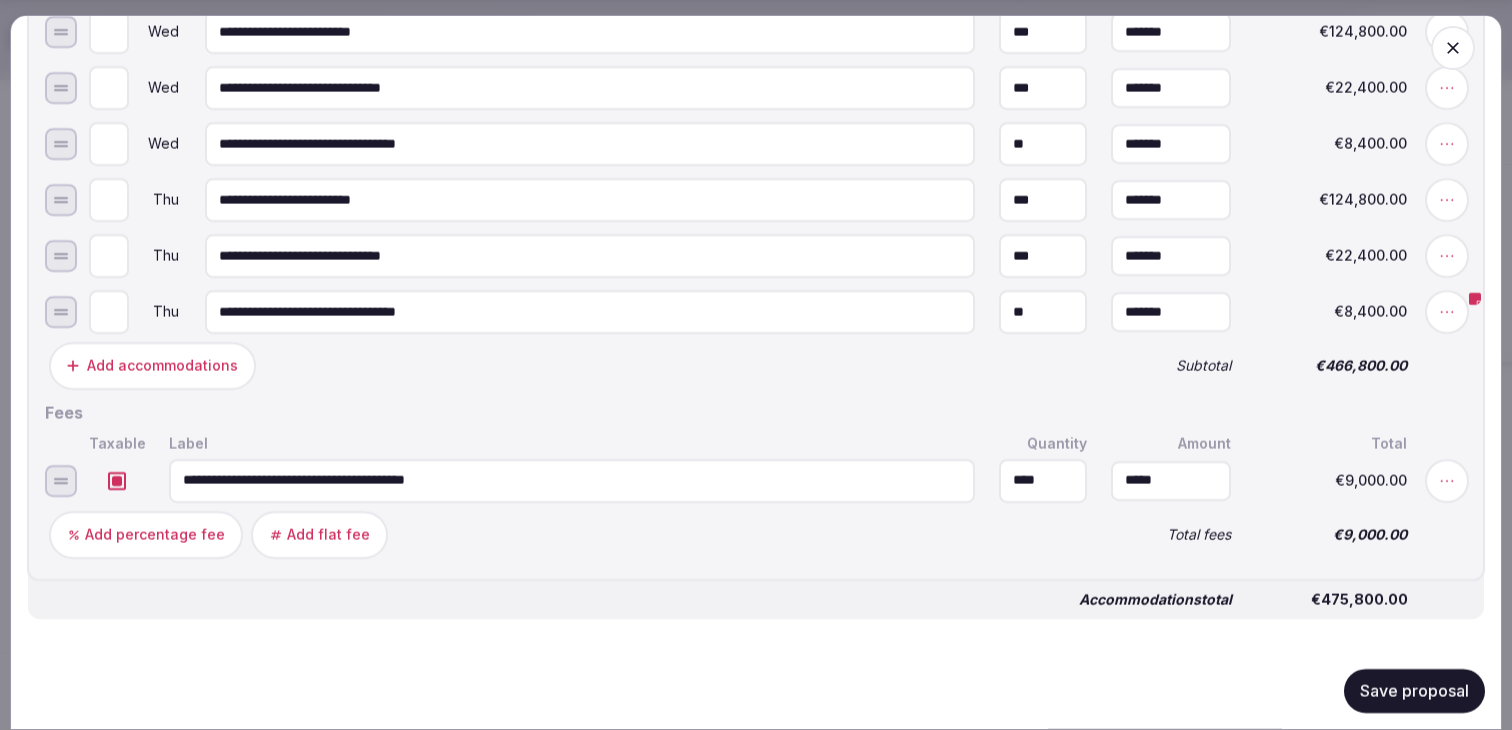 scroll, scrollTop: 0, scrollLeft: 0, axis: both 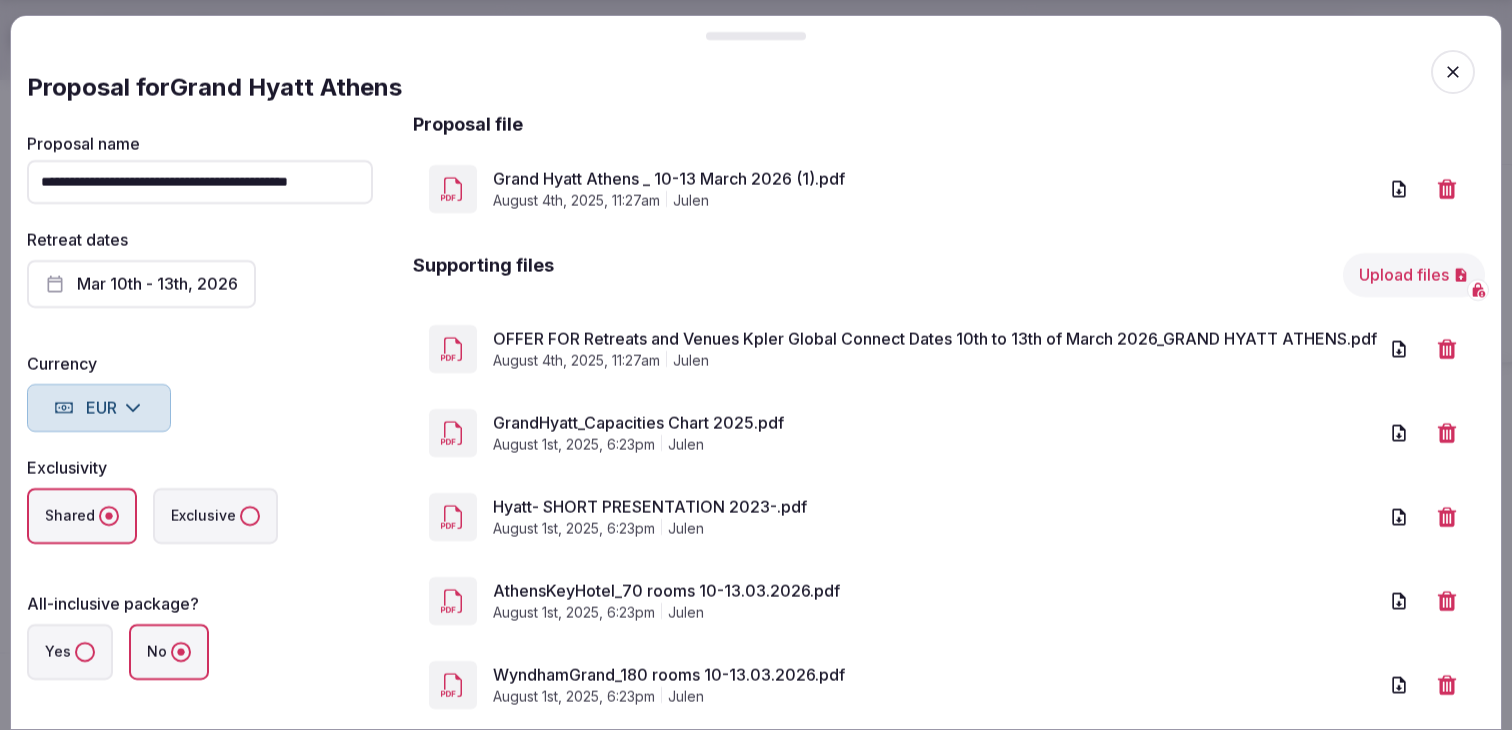 click 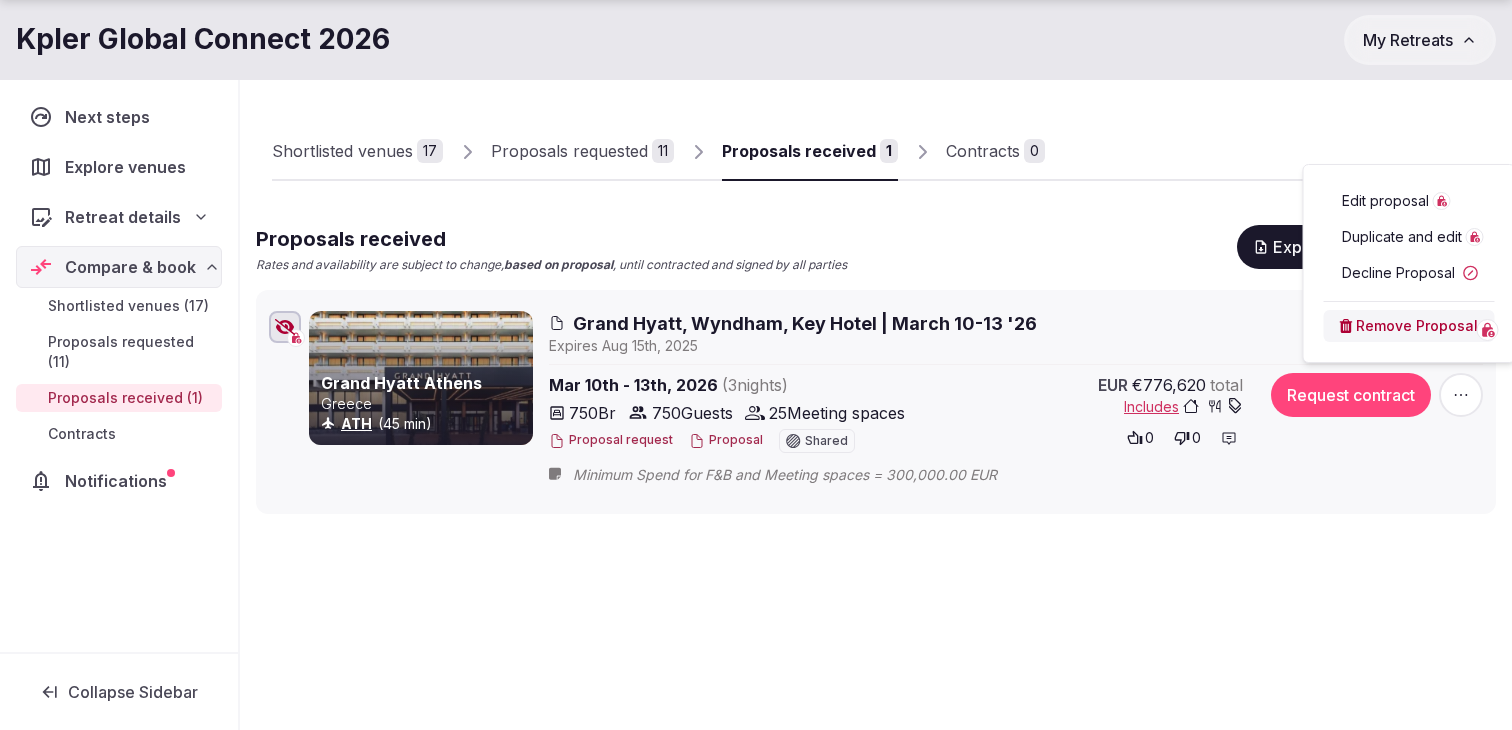 click on "Shortlisted venues 17 Proposals requested 11 Proposals received 1 Contracts 0 Proposals received Rates and availability are subject to change,  based on proposal , until contracted and signed by all parties Export shortlist & proposals Grand Hyatt Athens Greece ATH (45 min) Grand Hyatt, Wyndham, Key Hotel | March 10-13 '26 Expire s   Aug 15th, 2025 Mar 10th - 13th, 2026 ( 3  night s ) 750  Br 750  Guests 25  Meeting spaces Proposal request Proposal Shared EUR €776,620 total Includes 0 0 Request contract Minimum Spend for F&B and Meeting spaces = 300,000.00 EUR" at bounding box center (876, 385) 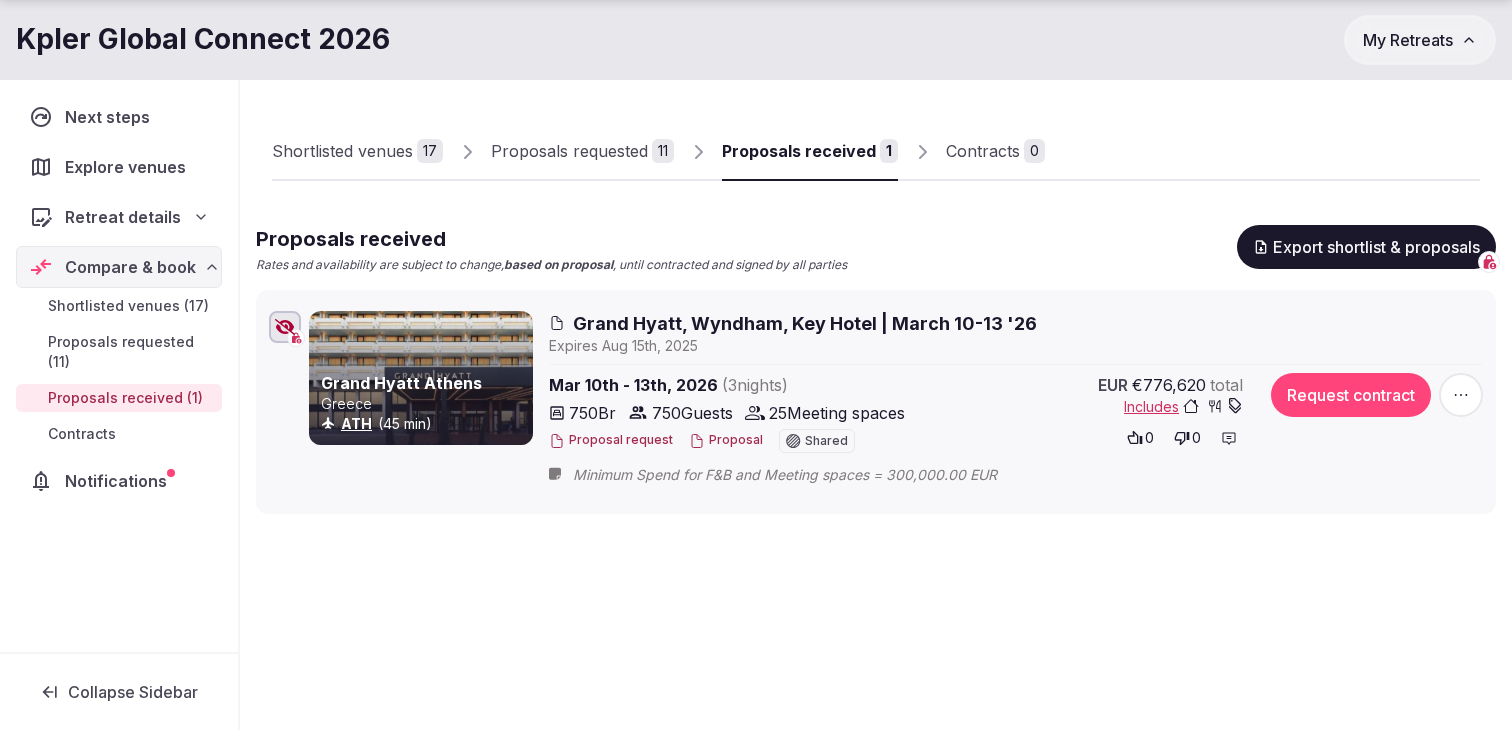 click on "Shortlisted venues" at bounding box center [342, 151] 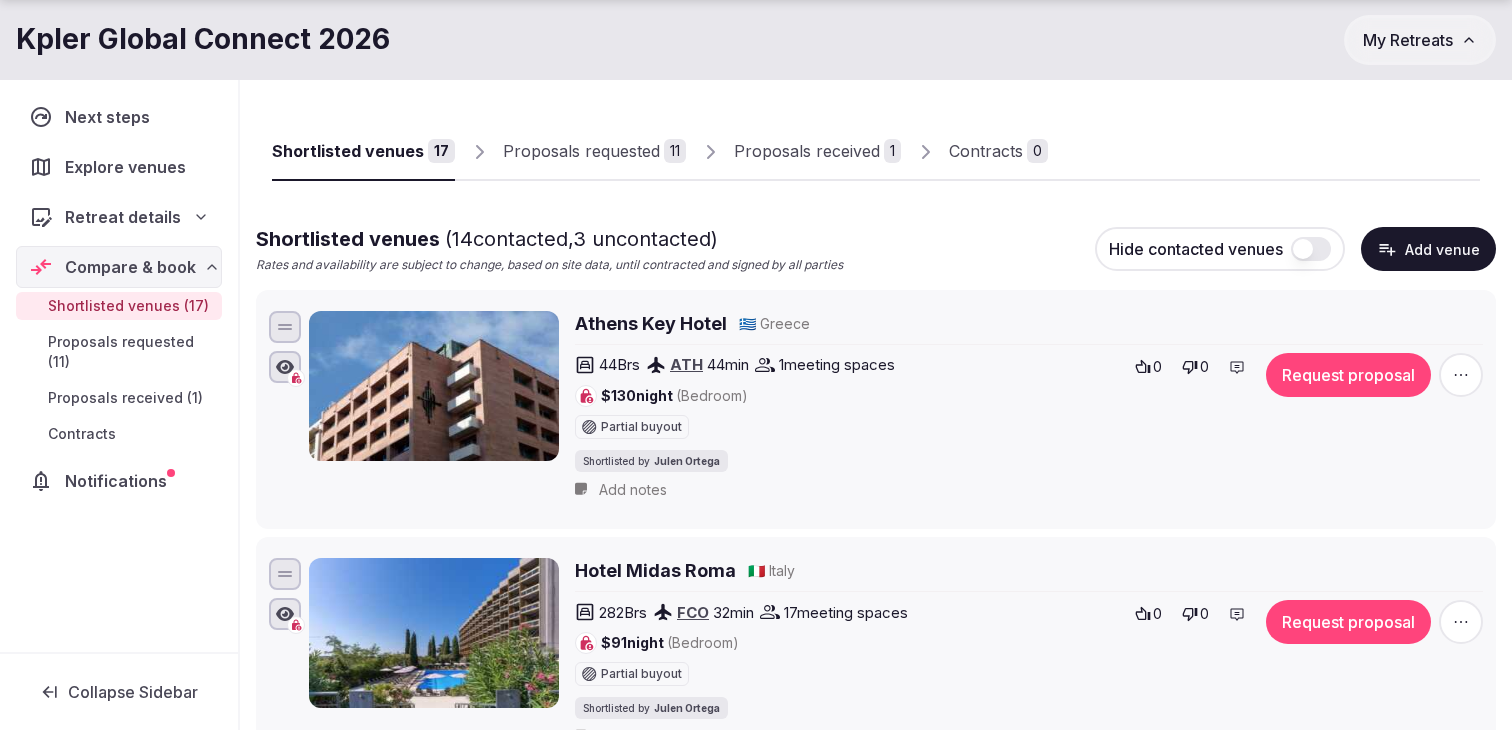 click on "Add venue" at bounding box center [1428, 249] 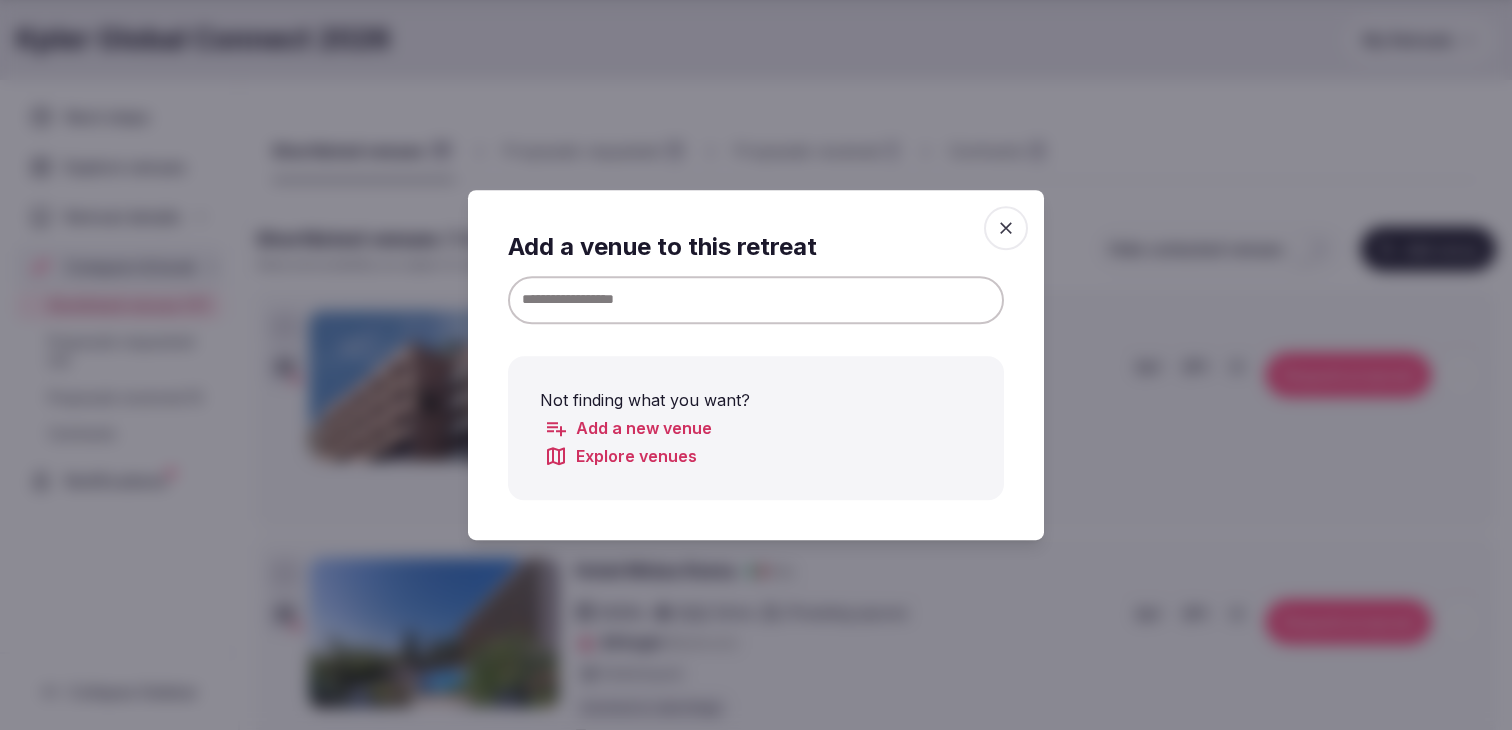 click at bounding box center (756, 300) 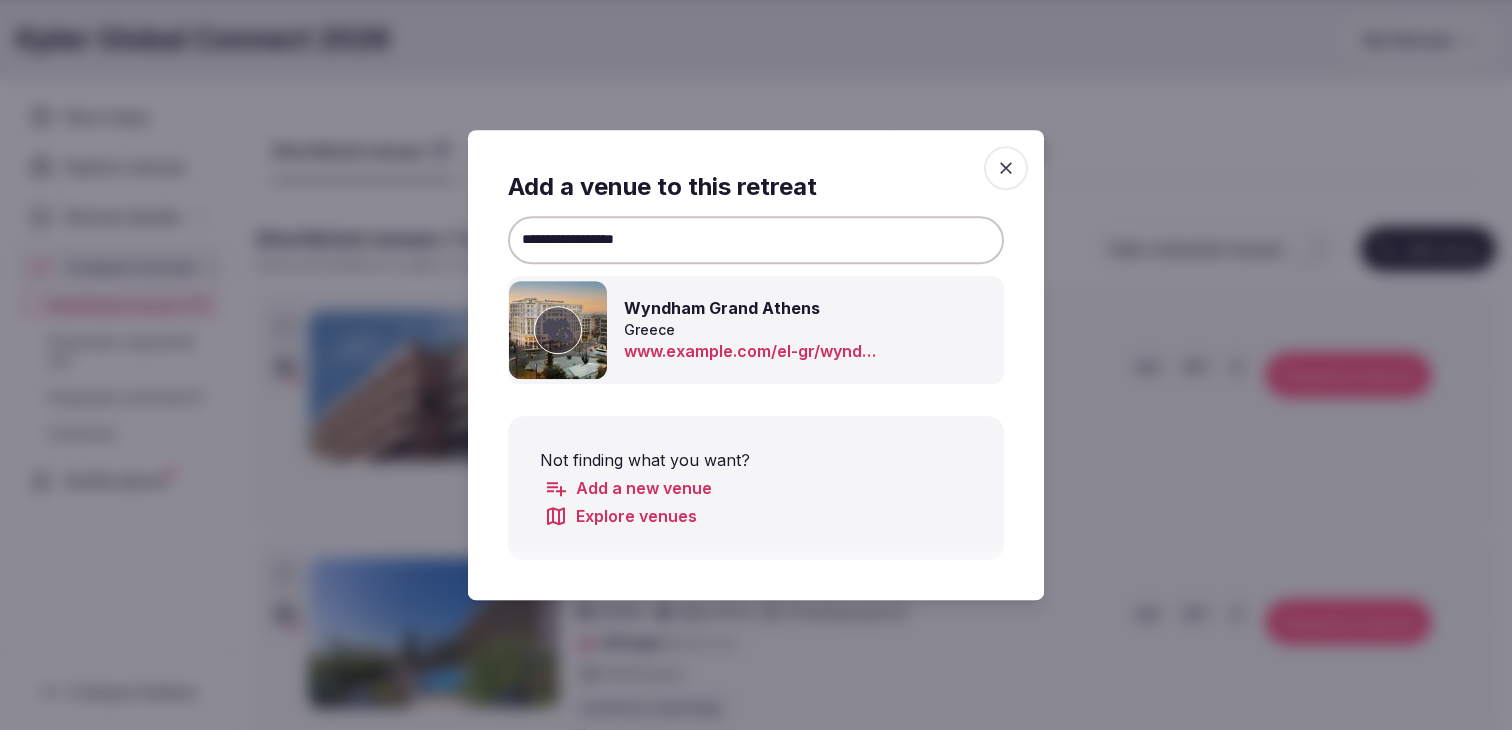 type on "**********" 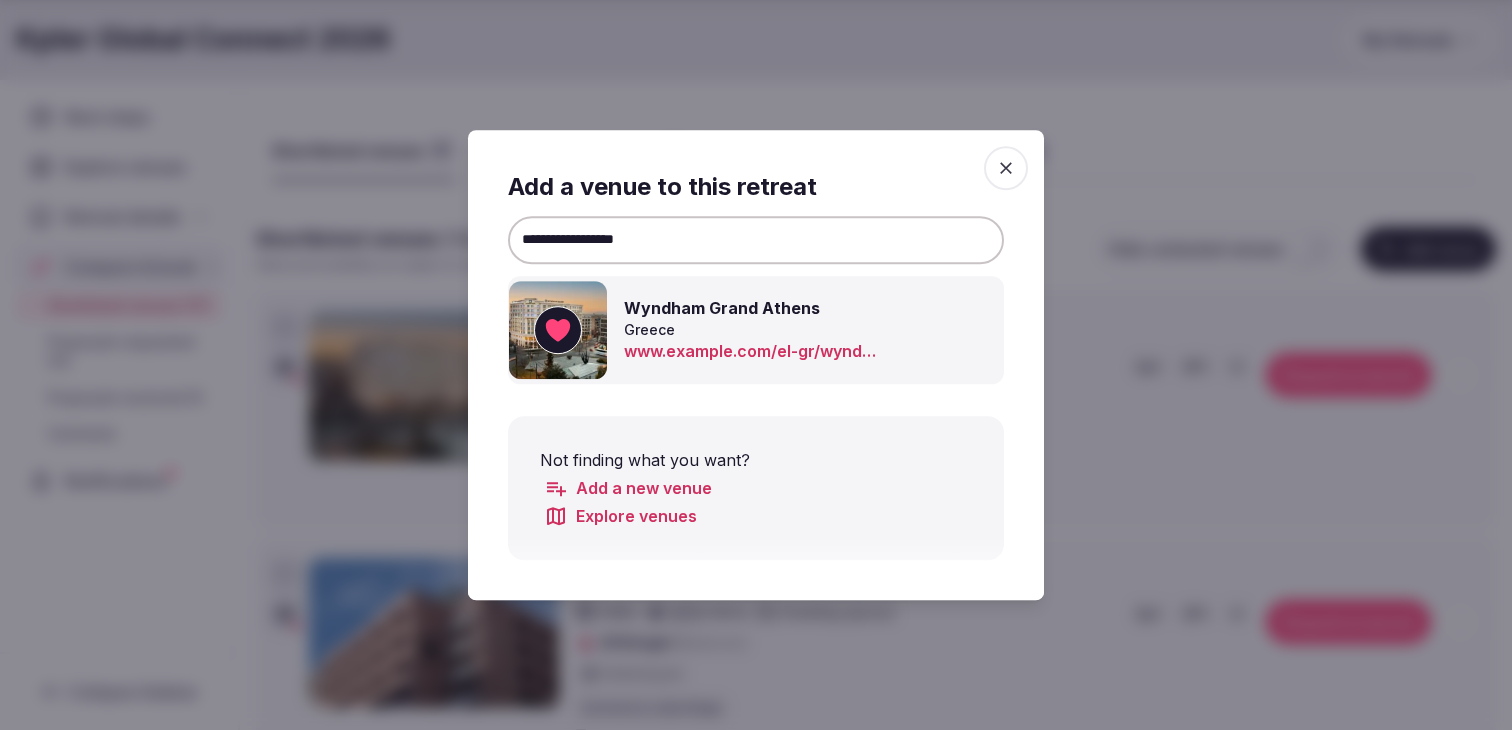 click 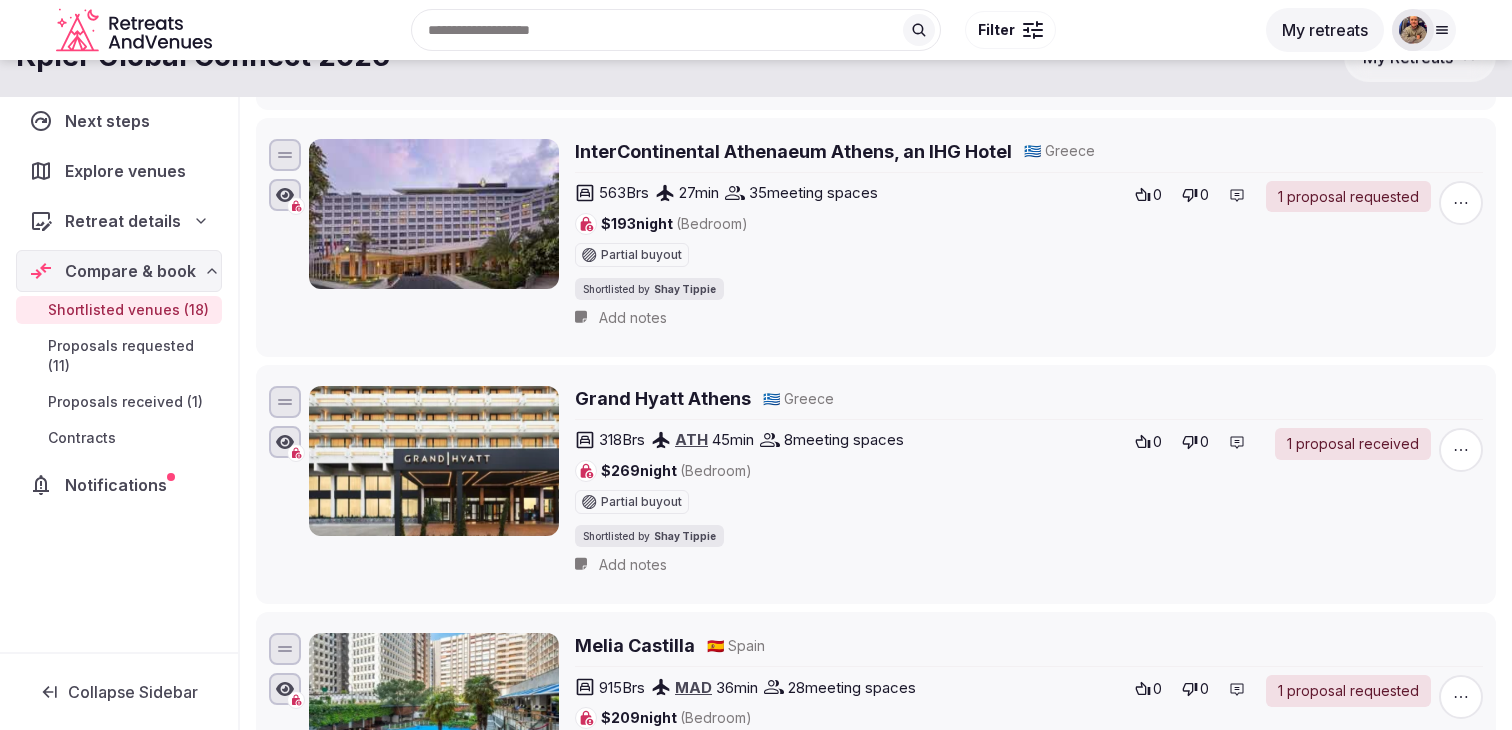 scroll, scrollTop: 1273, scrollLeft: 0, axis: vertical 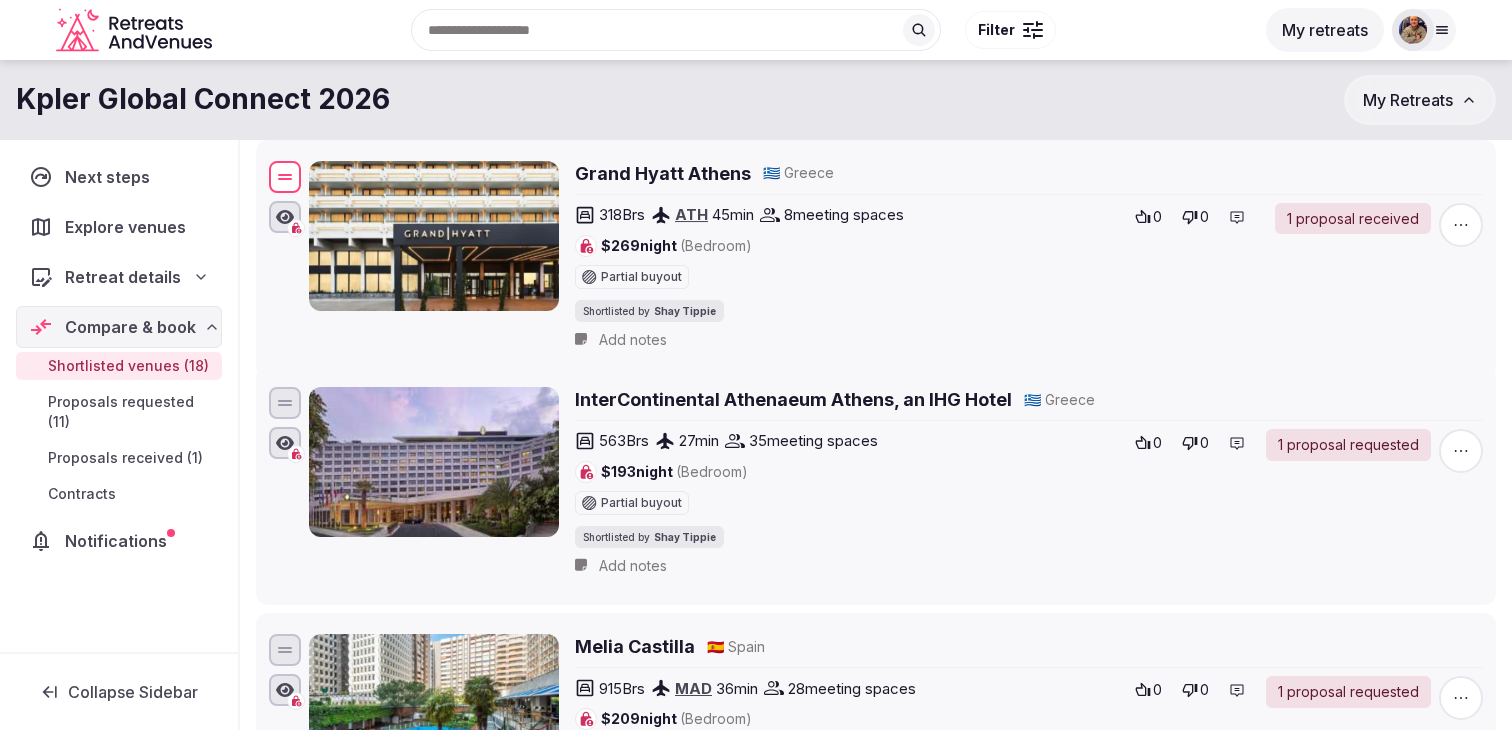 drag, startPoint x: 283, startPoint y: 400, endPoint x: 286, endPoint y: 174, distance: 226.01991 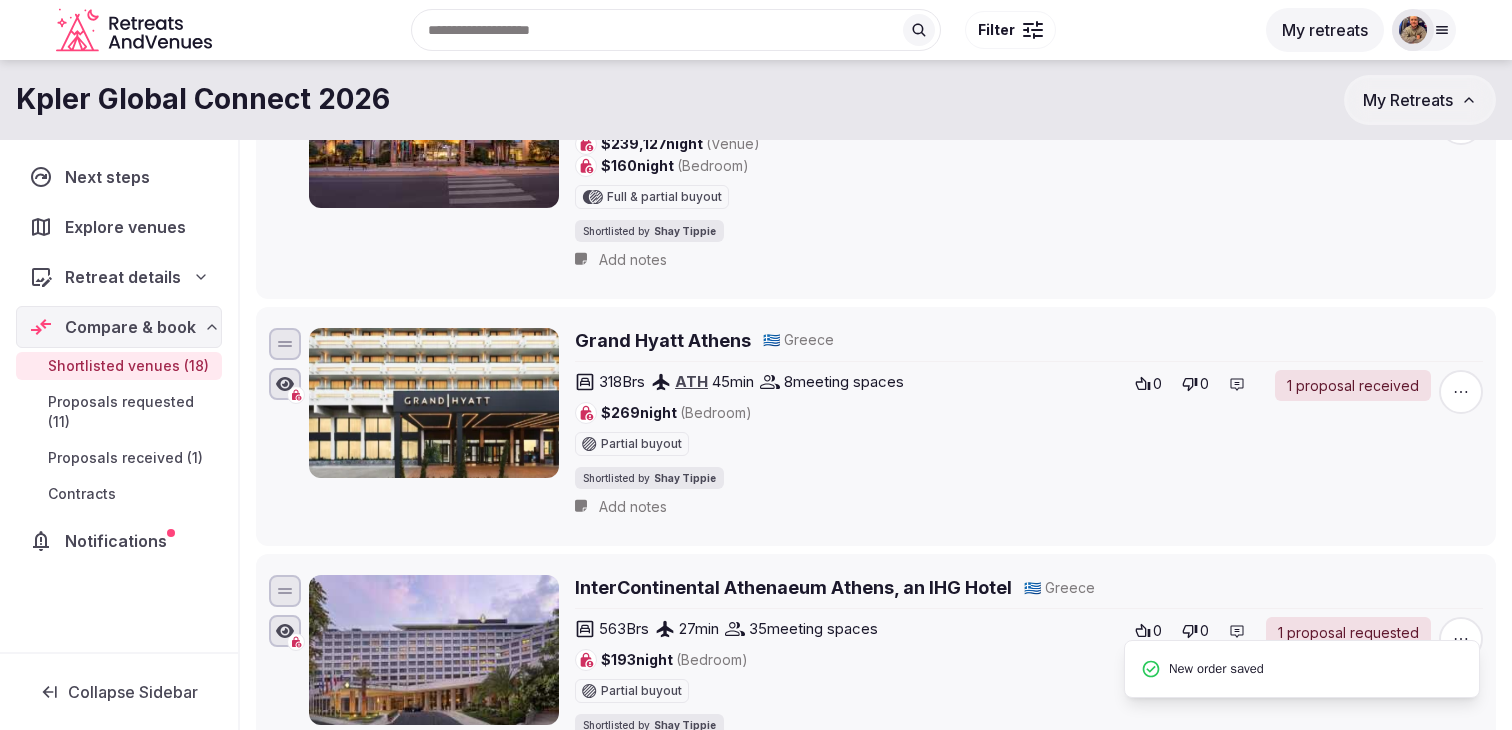 scroll, scrollTop: 1052, scrollLeft: 0, axis: vertical 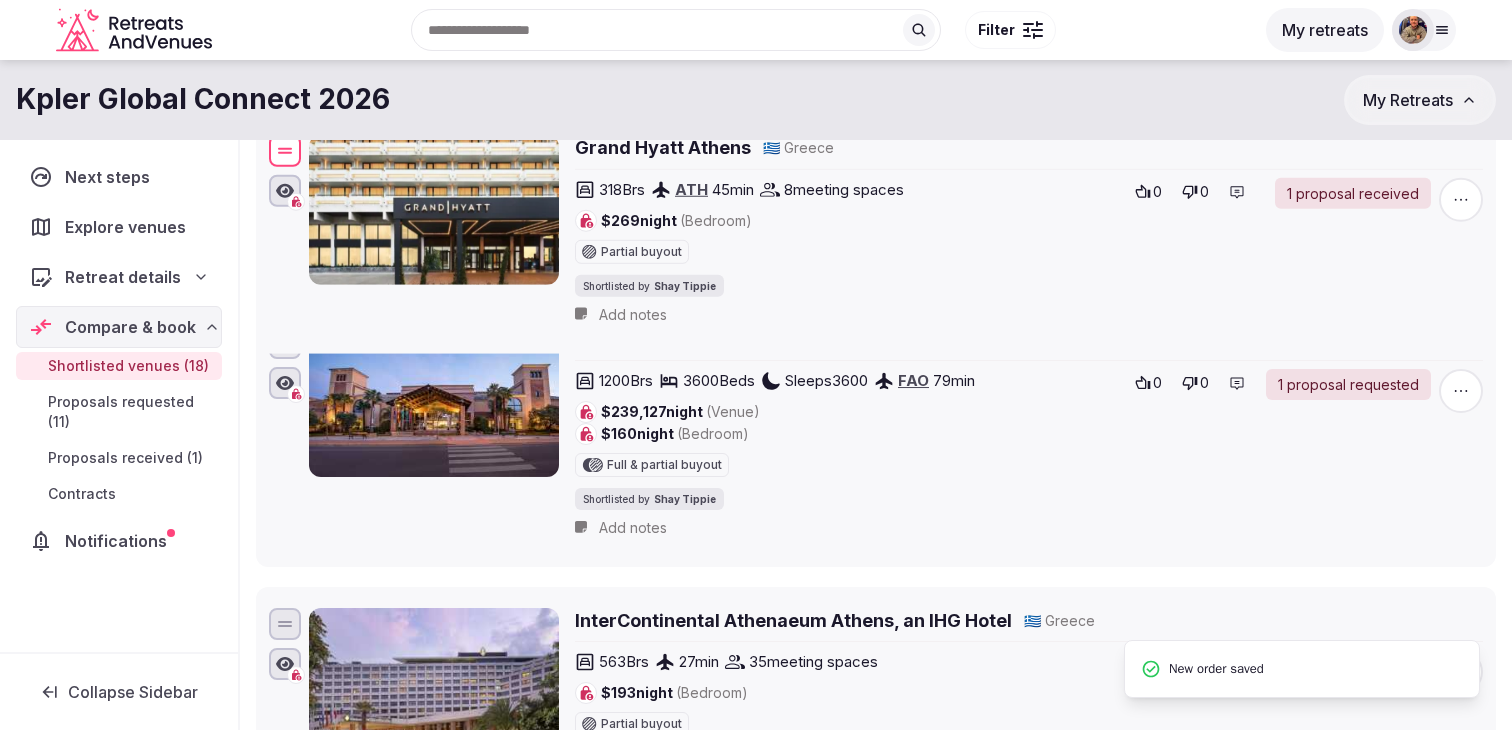 drag, startPoint x: 288, startPoint y: 371, endPoint x: 289, endPoint y: 145, distance: 226.00221 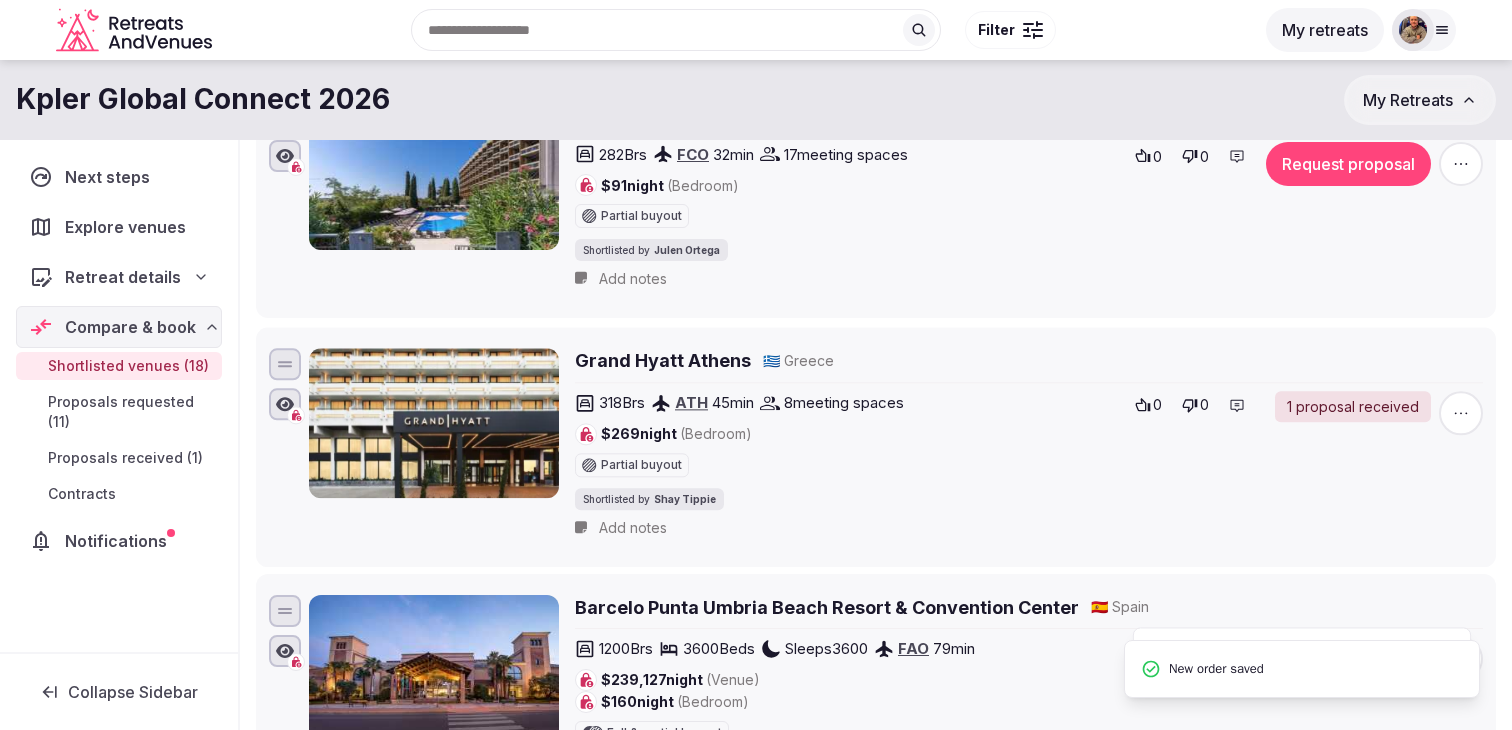 scroll, scrollTop: 630, scrollLeft: 0, axis: vertical 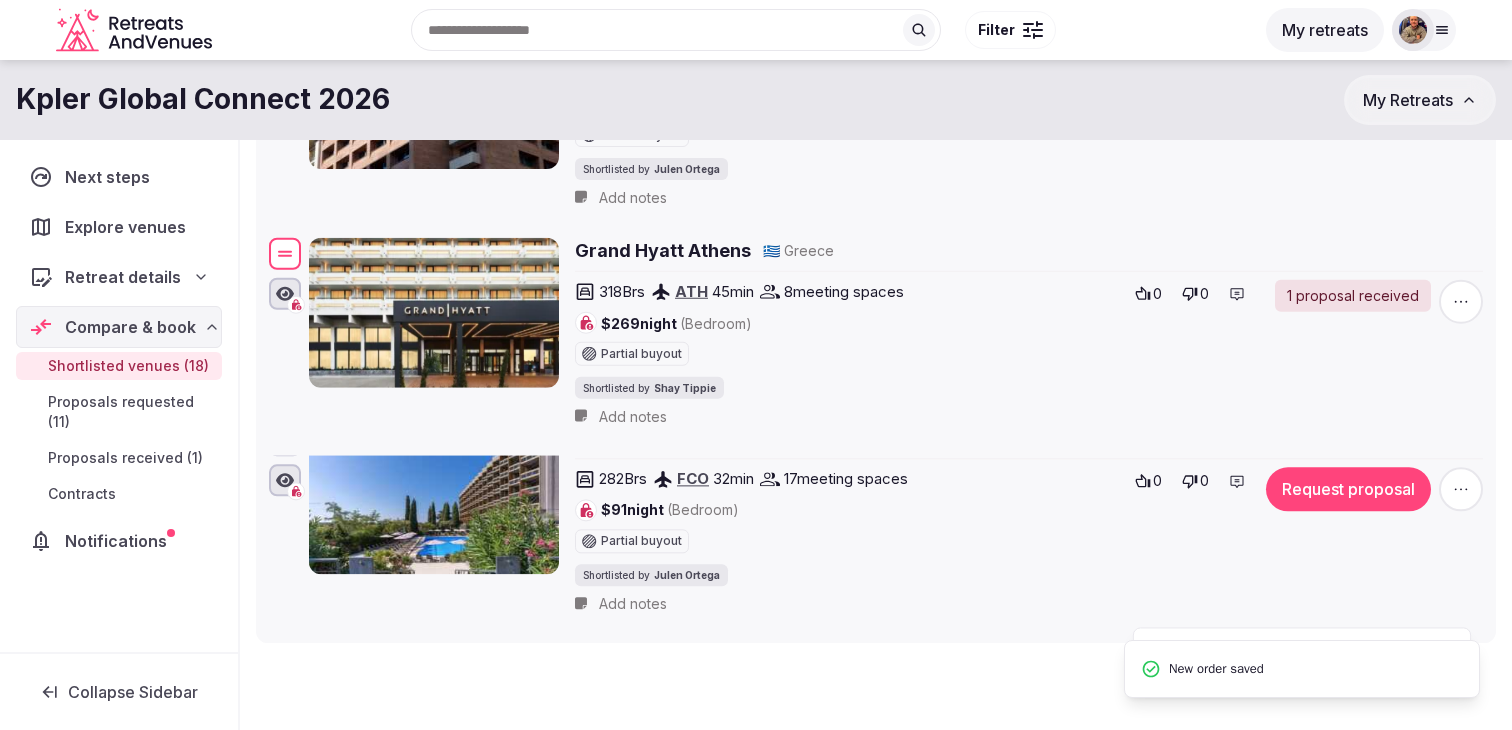 drag, startPoint x: 290, startPoint y: 527, endPoint x: 291, endPoint y: 242, distance: 285.00174 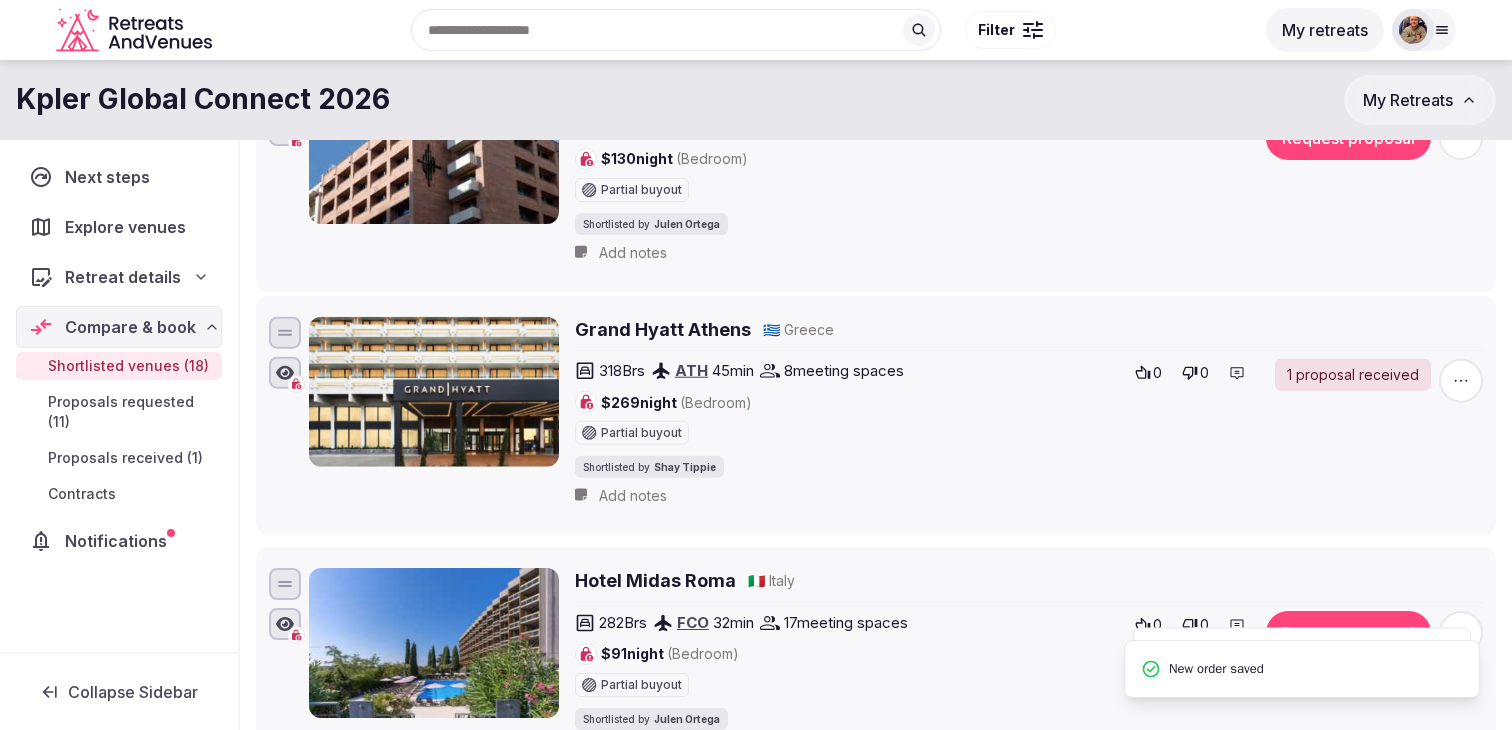 scroll, scrollTop: 539, scrollLeft: 0, axis: vertical 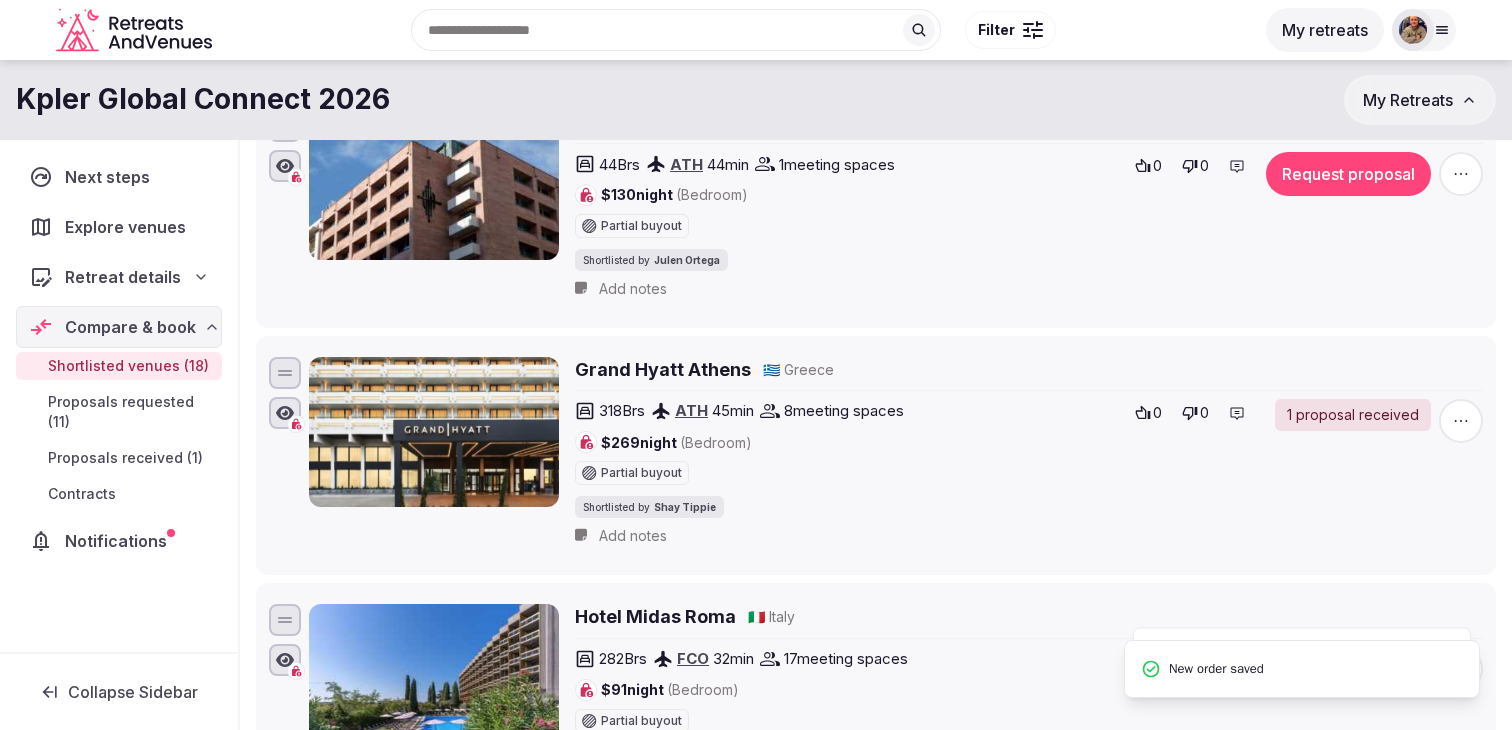 drag, startPoint x: 279, startPoint y: 379, endPoint x: 278, endPoint y: 183, distance: 196.00255 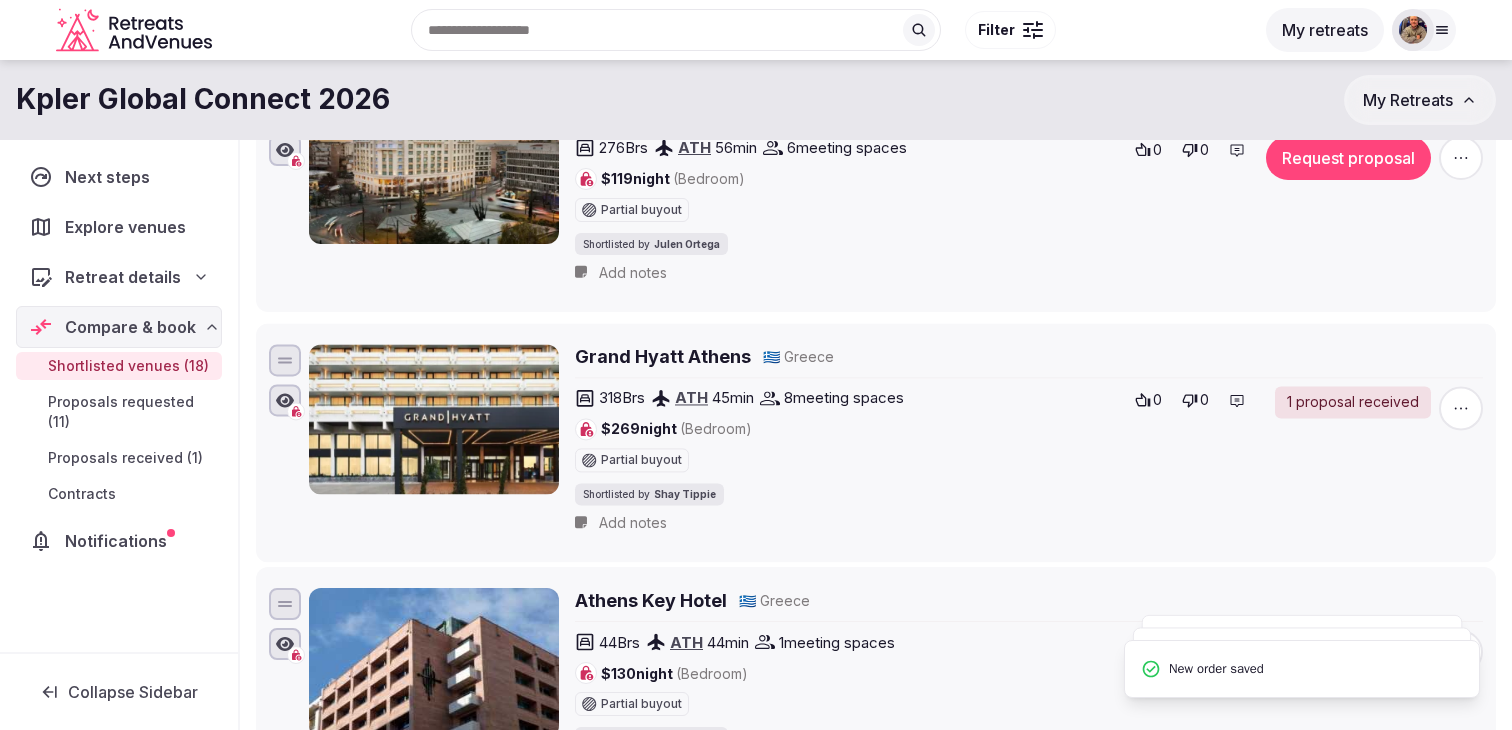 scroll, scrollTop: 200, scrollLeft: 0, axis: vertical 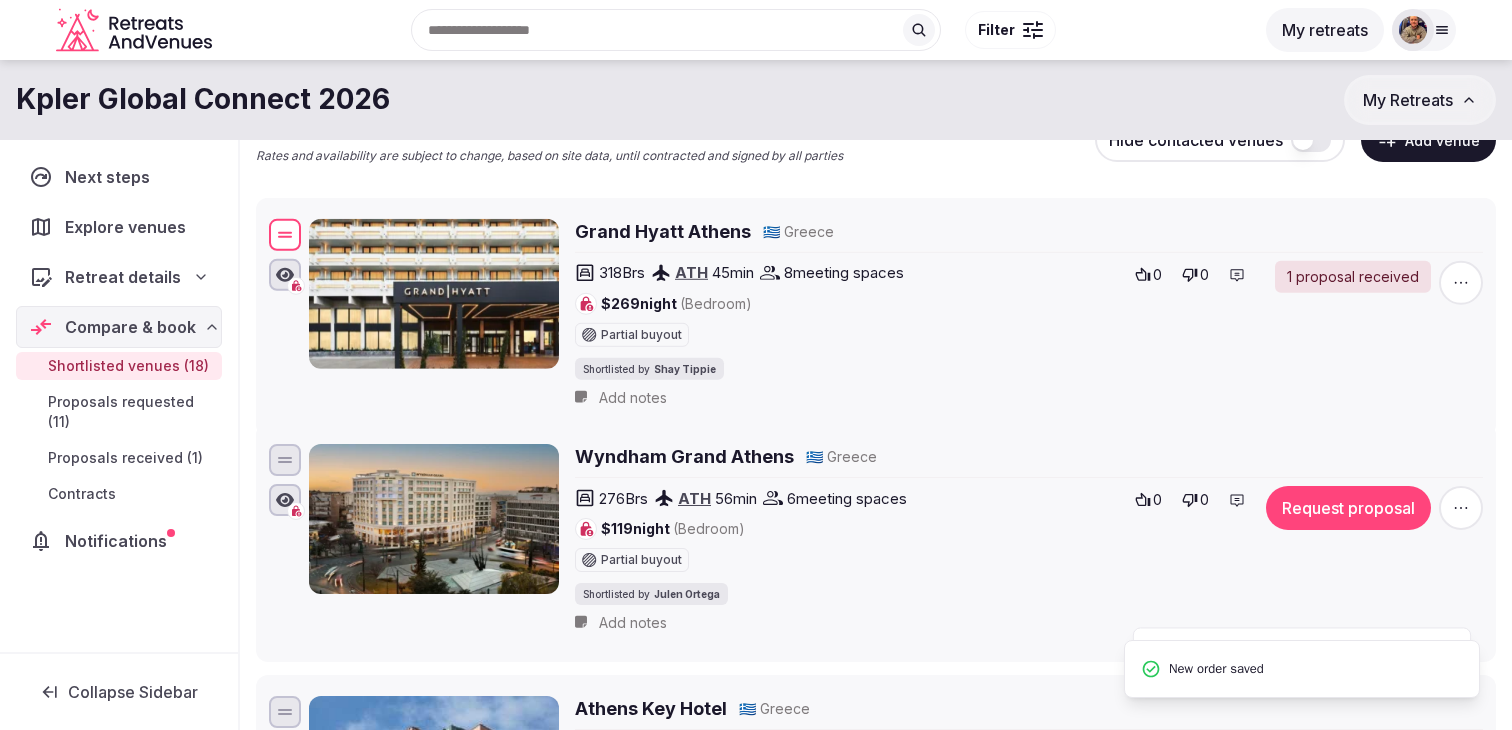 drag, startPoint x: 297, startPoint y: 473, endPoint x: 297, endPoint y: 246, distance: 227 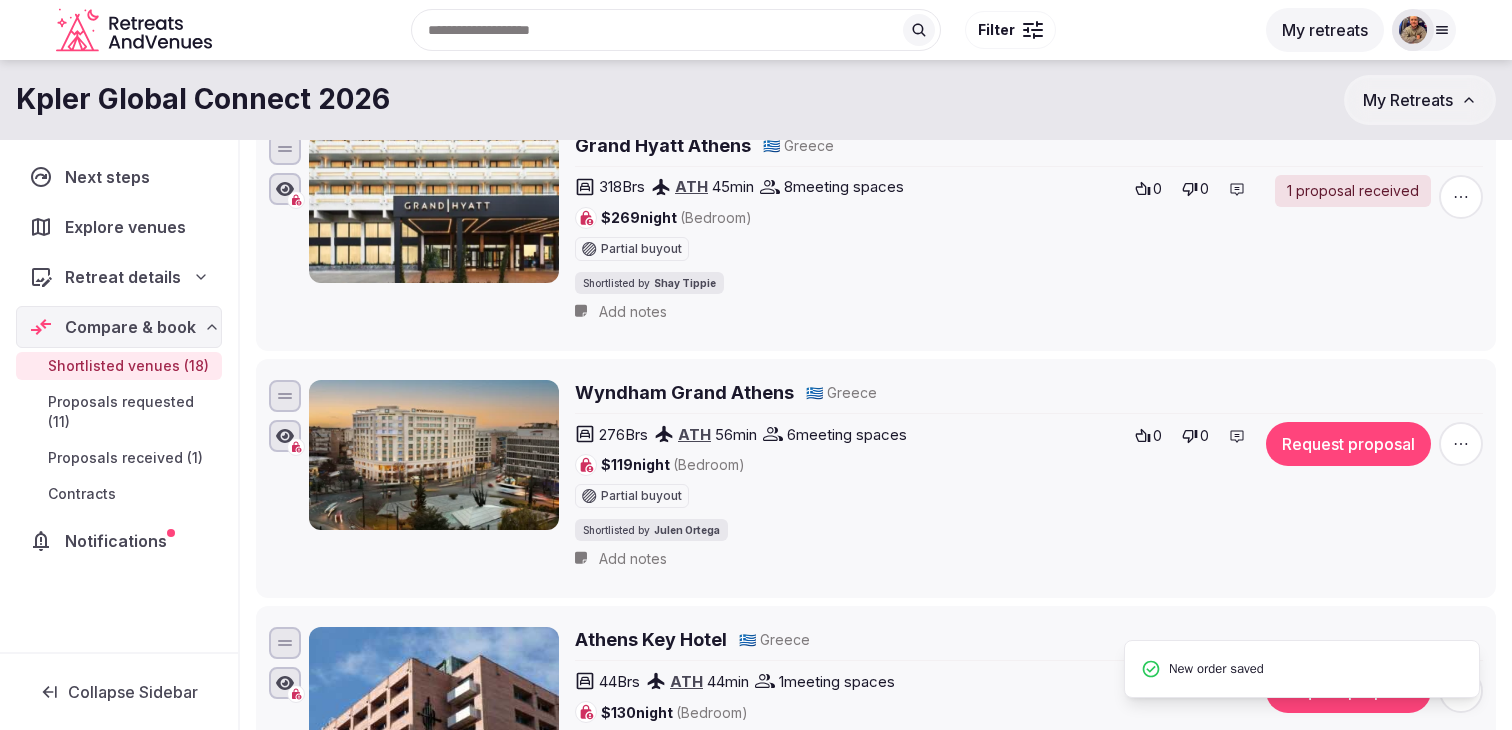 scroll, scrollTop: 241, scrollLeft: 0, axis: vertical 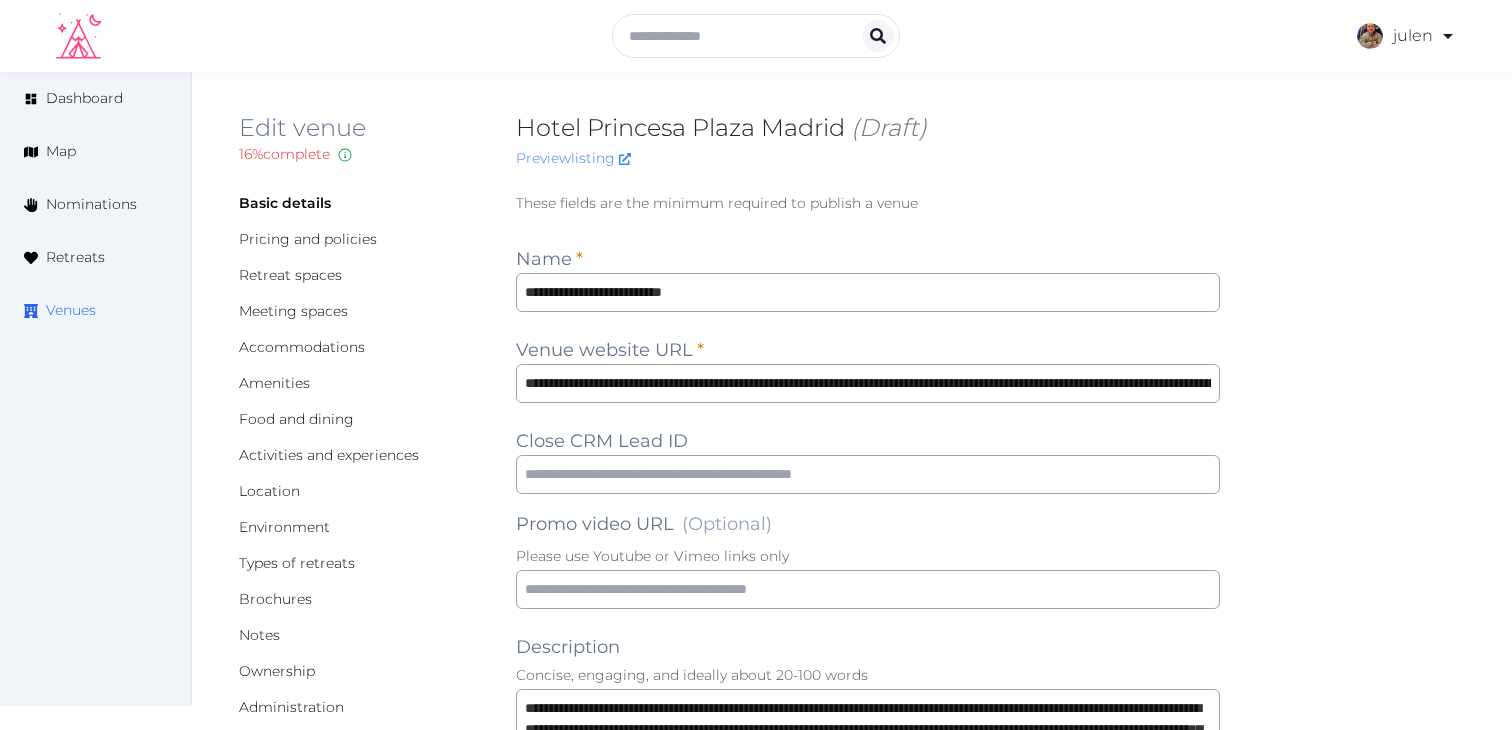 click on "Venues" at bounding box center (71, 310) 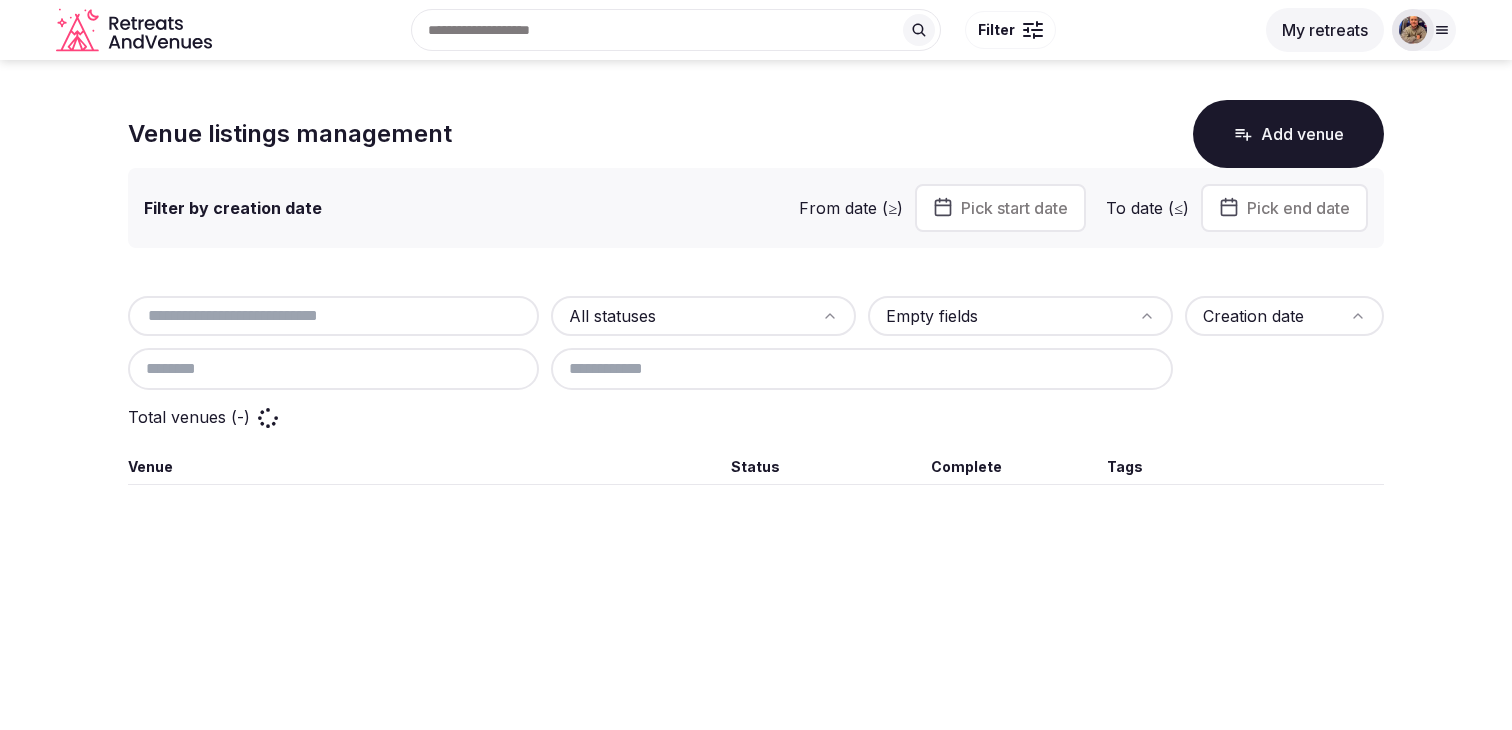 scroll, scrollTop: 0, scrollLeft: 0, axis: both 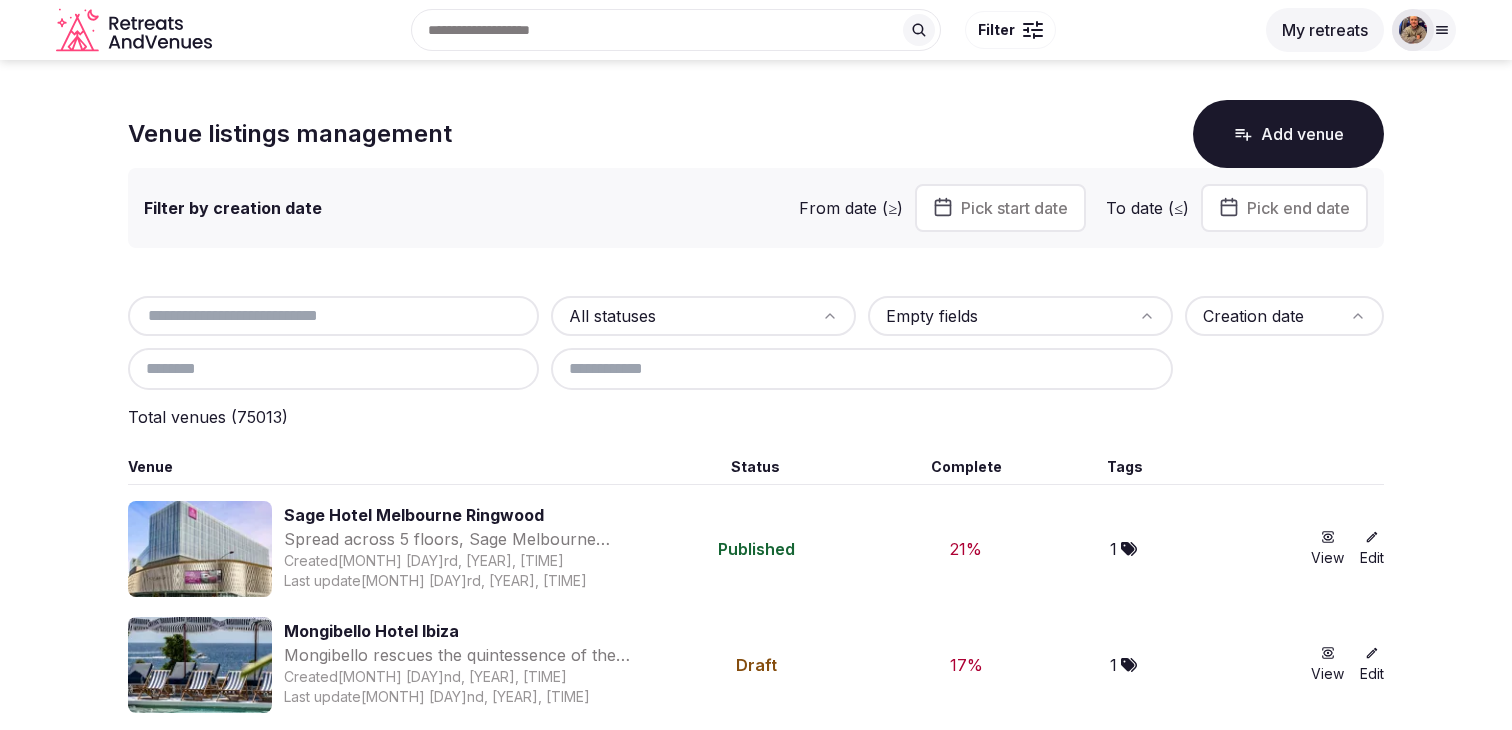 click at bounding box center (333, 316) 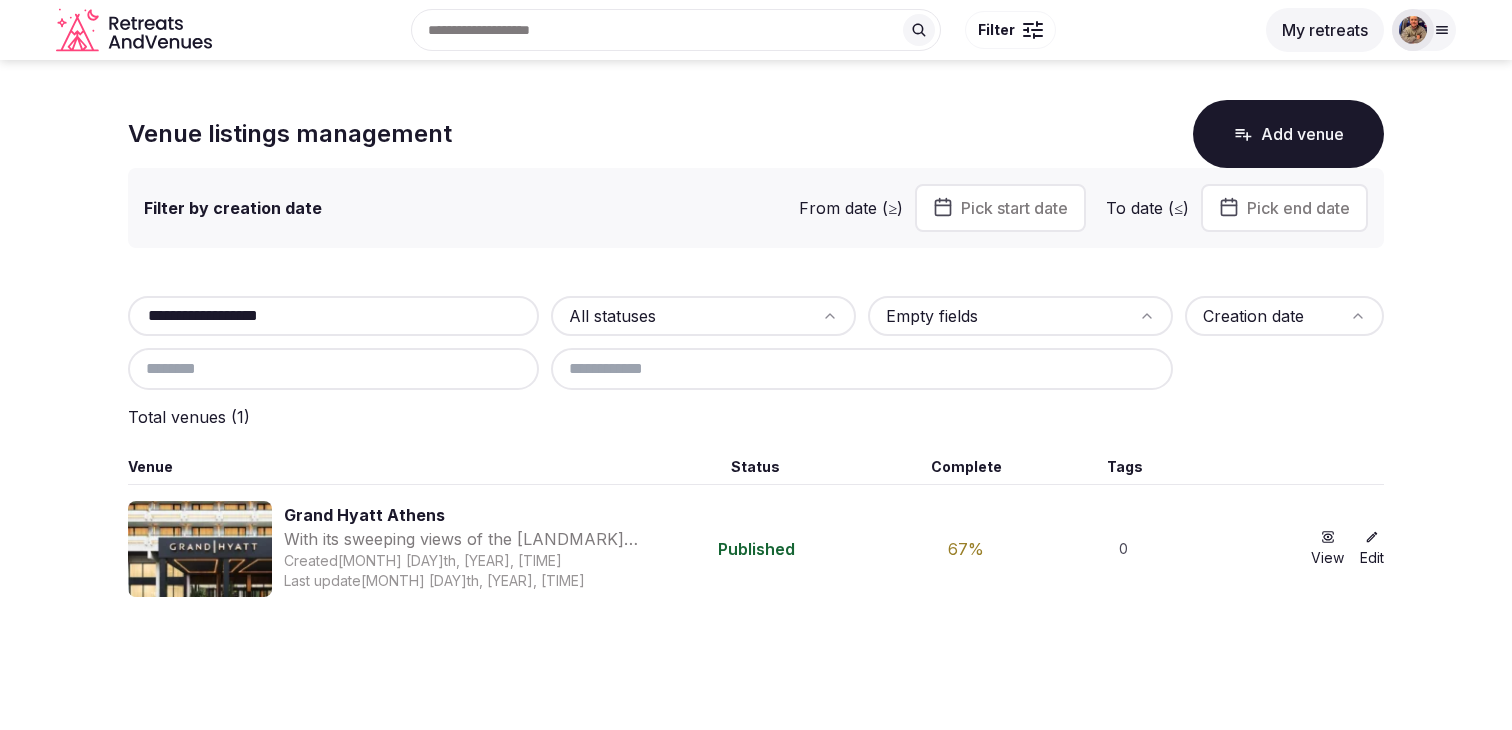 type on "**********" 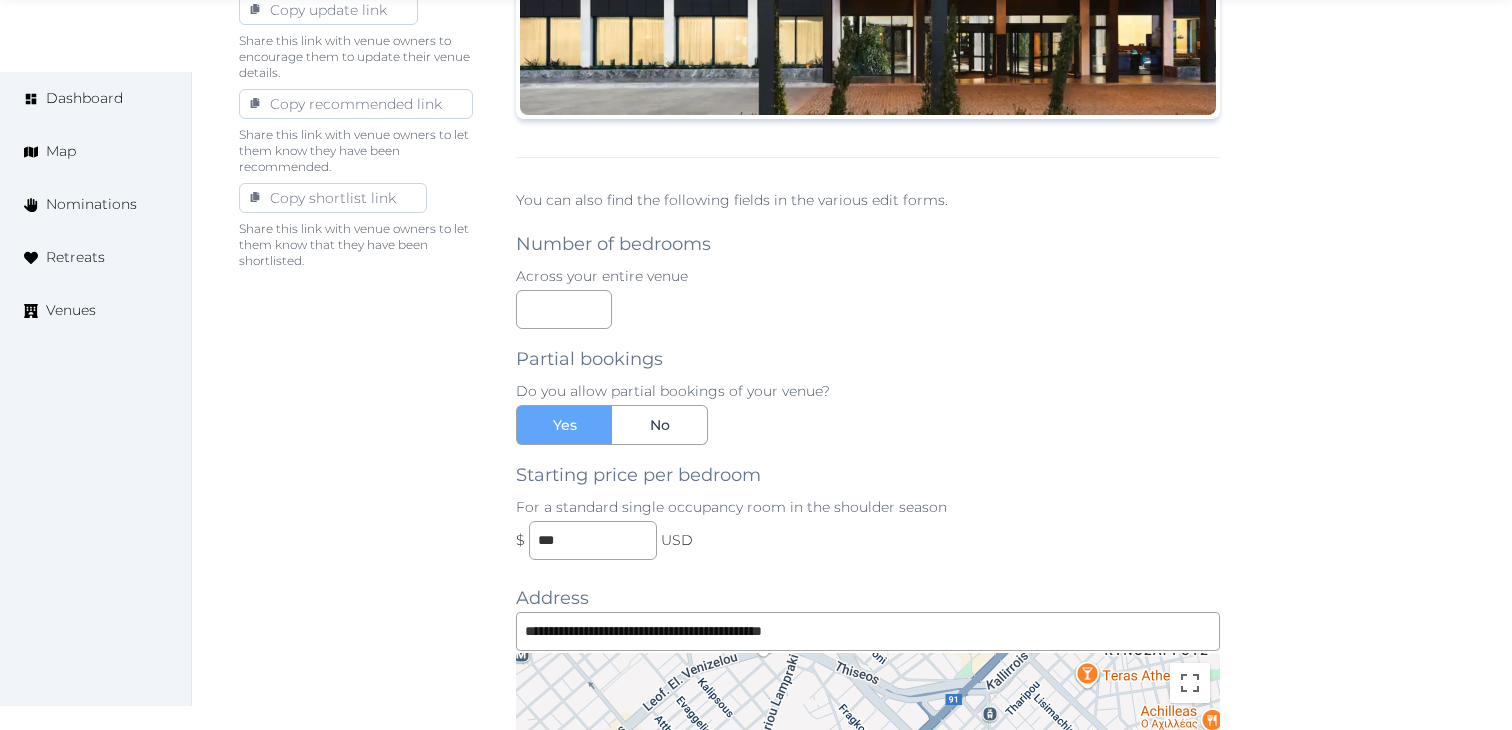 scroll, scrollTop: 1190, scrollLeft: 0, axis: vertical 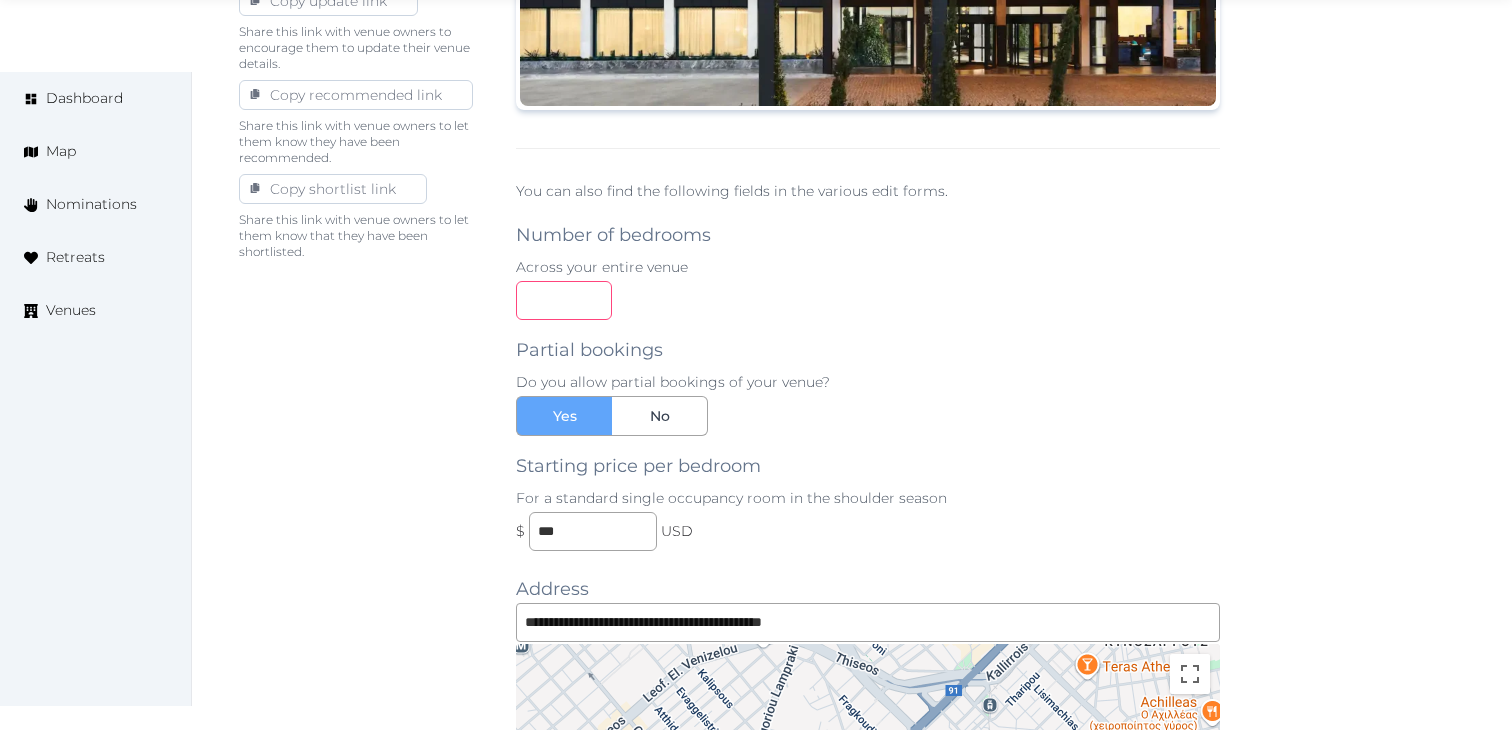 click on "***" at bounding box center [564, 300] 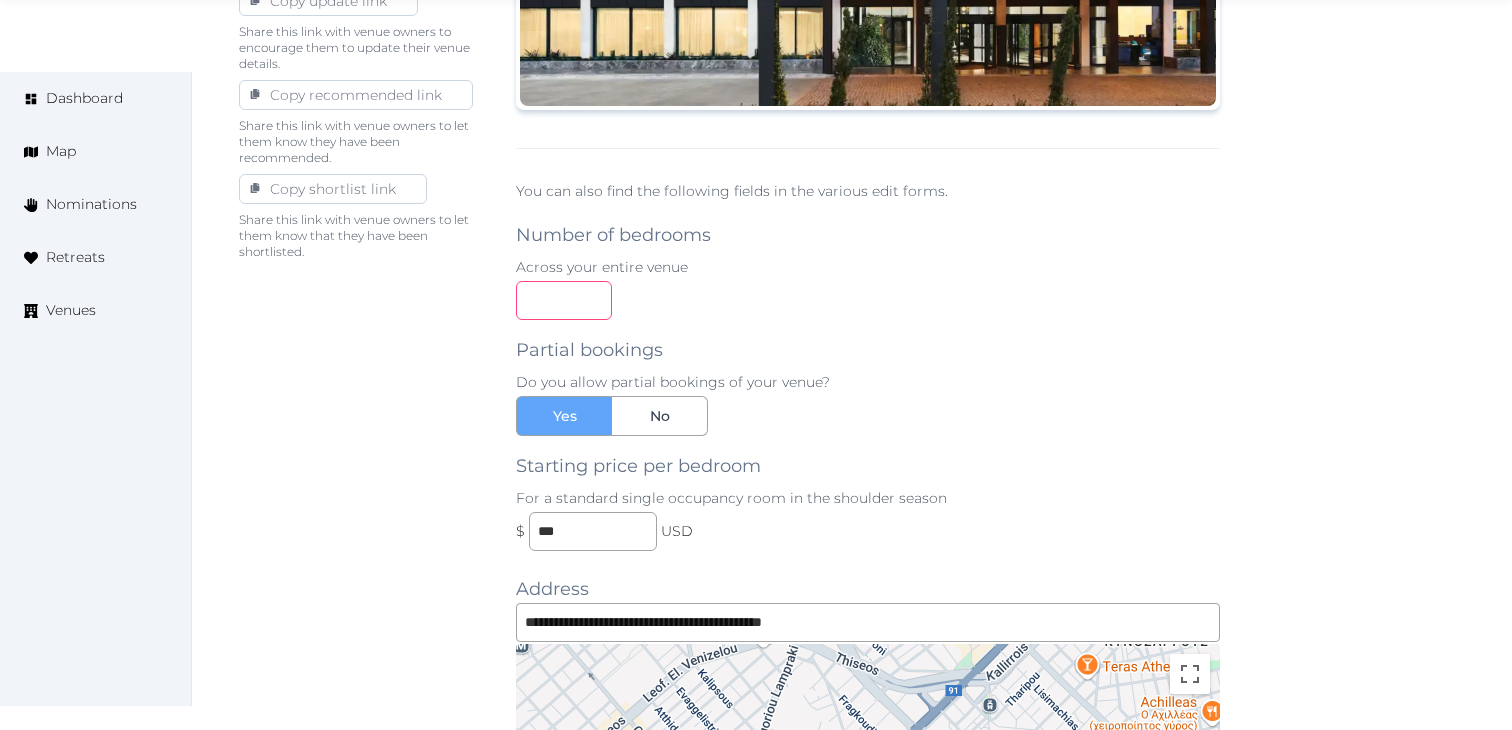 type on "***" 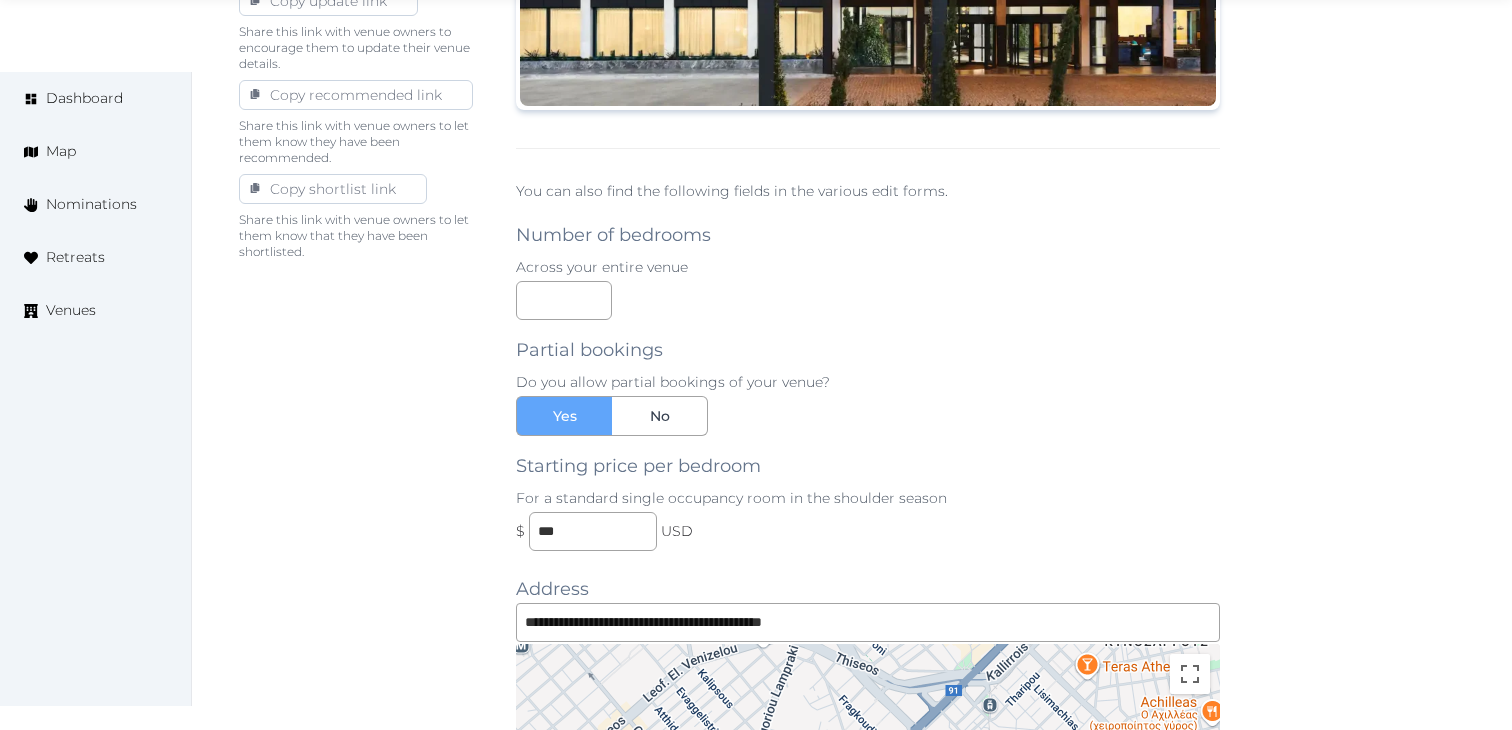 click on "Basic details Pricing and policies Retreat spaces Meeting spaces Accommodations Amenities Food and dining Activities and experiences Location Environment Types of retreats Brochures Notes Ownership Administration Activity This venue is live and visible to the public Mark draft Archive Venue owned by RetreatsAndVenues Manager c.o.r.e.y.sanford@retreatsandvenues.com Copy ownership transfer link Share this link with any user to transfer ownership of this venue. Users without accounts will be directed to register. Copy update link Share this link with venue owners to encourage them to update their venue details. Copy recommended link Share this link with venue owners to let them know they have been recommended. Copy shortlist link Share this link with venue owners to let them know that they have been shortlisted." at bounding box center [361, 405] 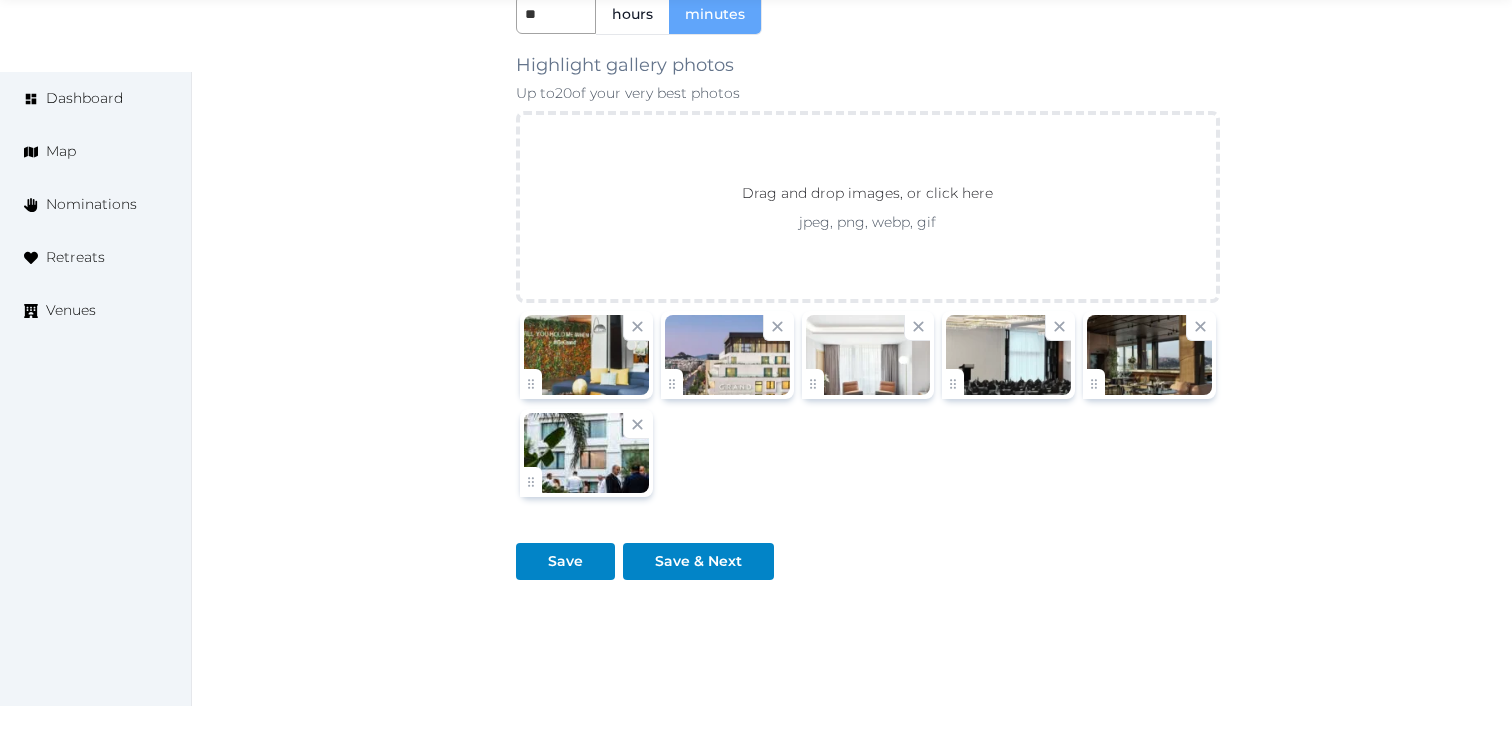 scroll, scrollTop: 2227, scrollLeft: 0, axis: vertical 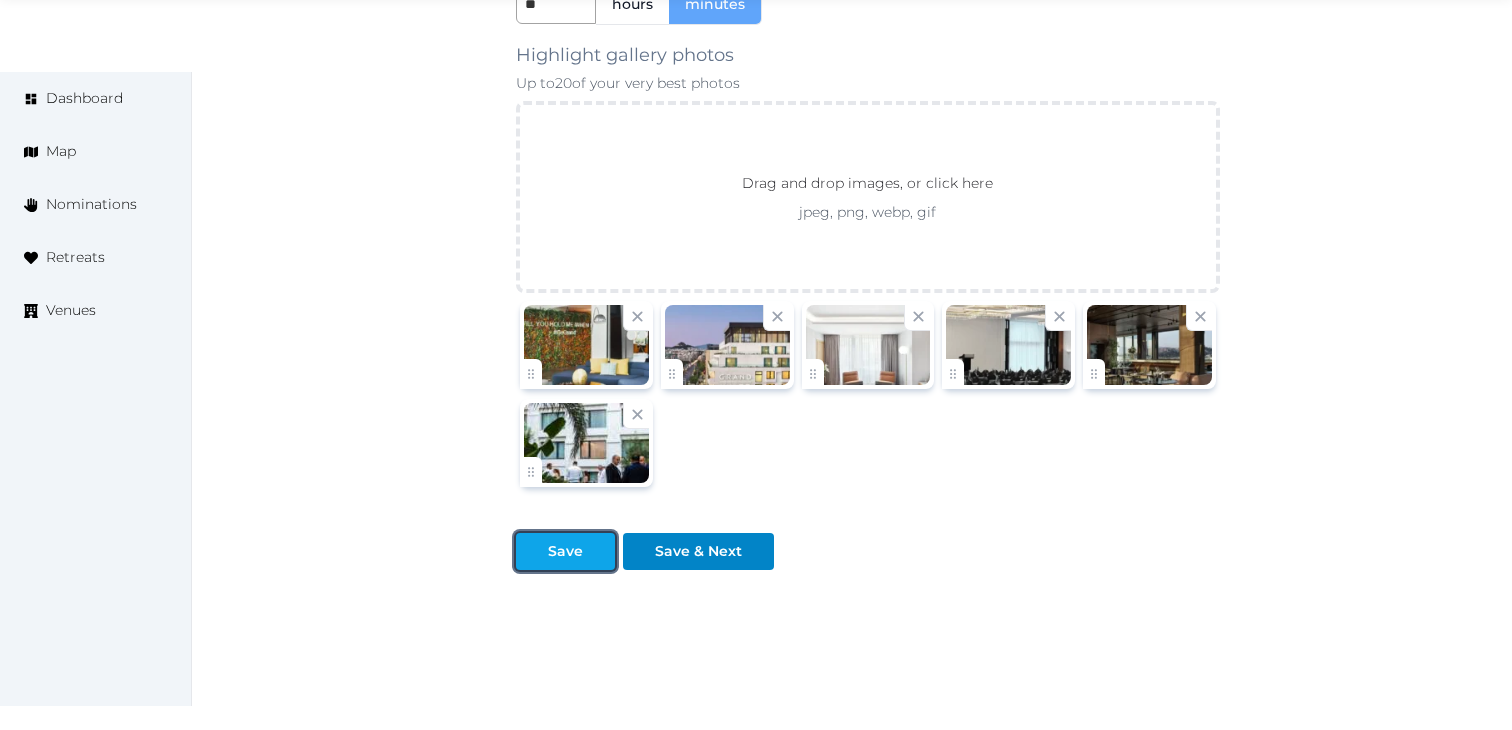 click on "Save" at bounding box center [565, 551] 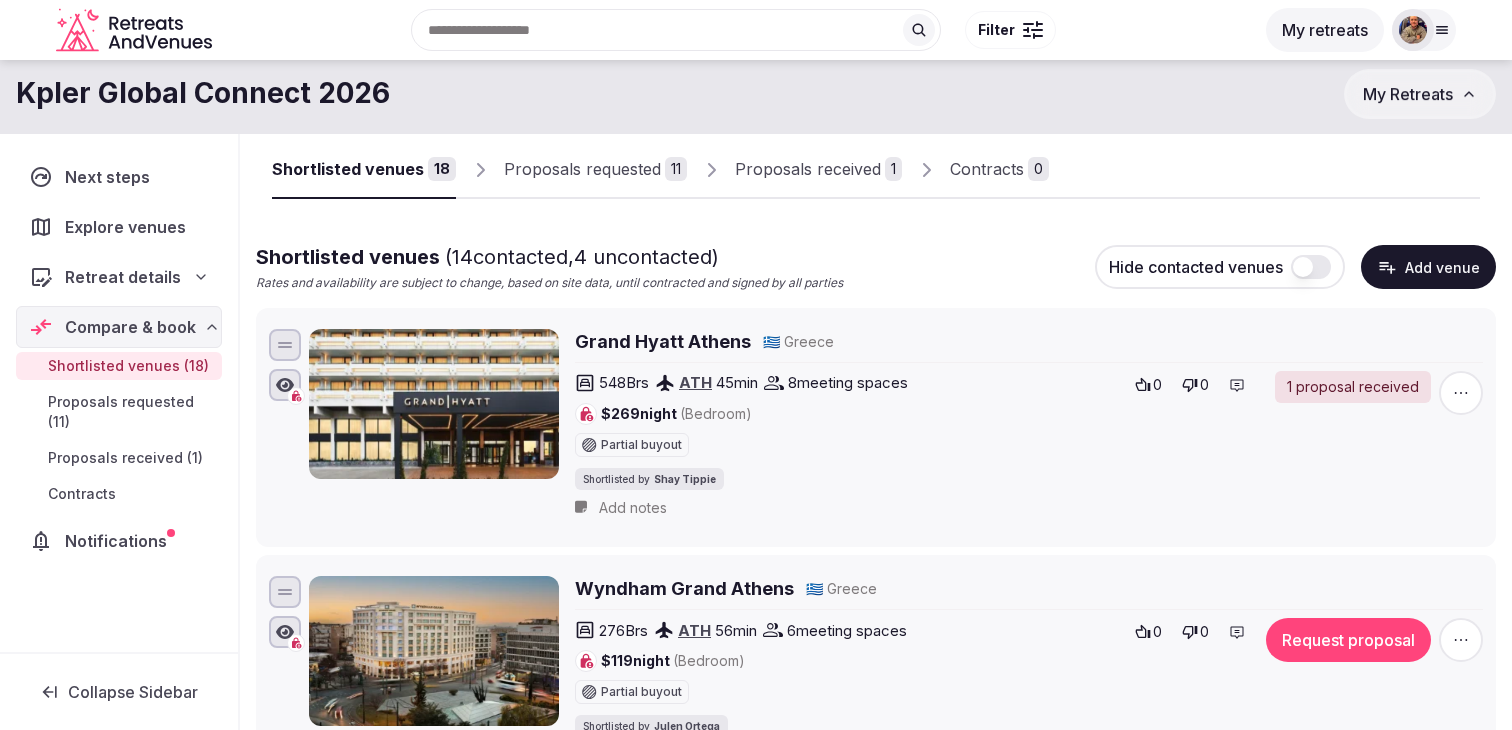 scroll, scrollTop: 60, scrollLeft: 0, axis: vertical 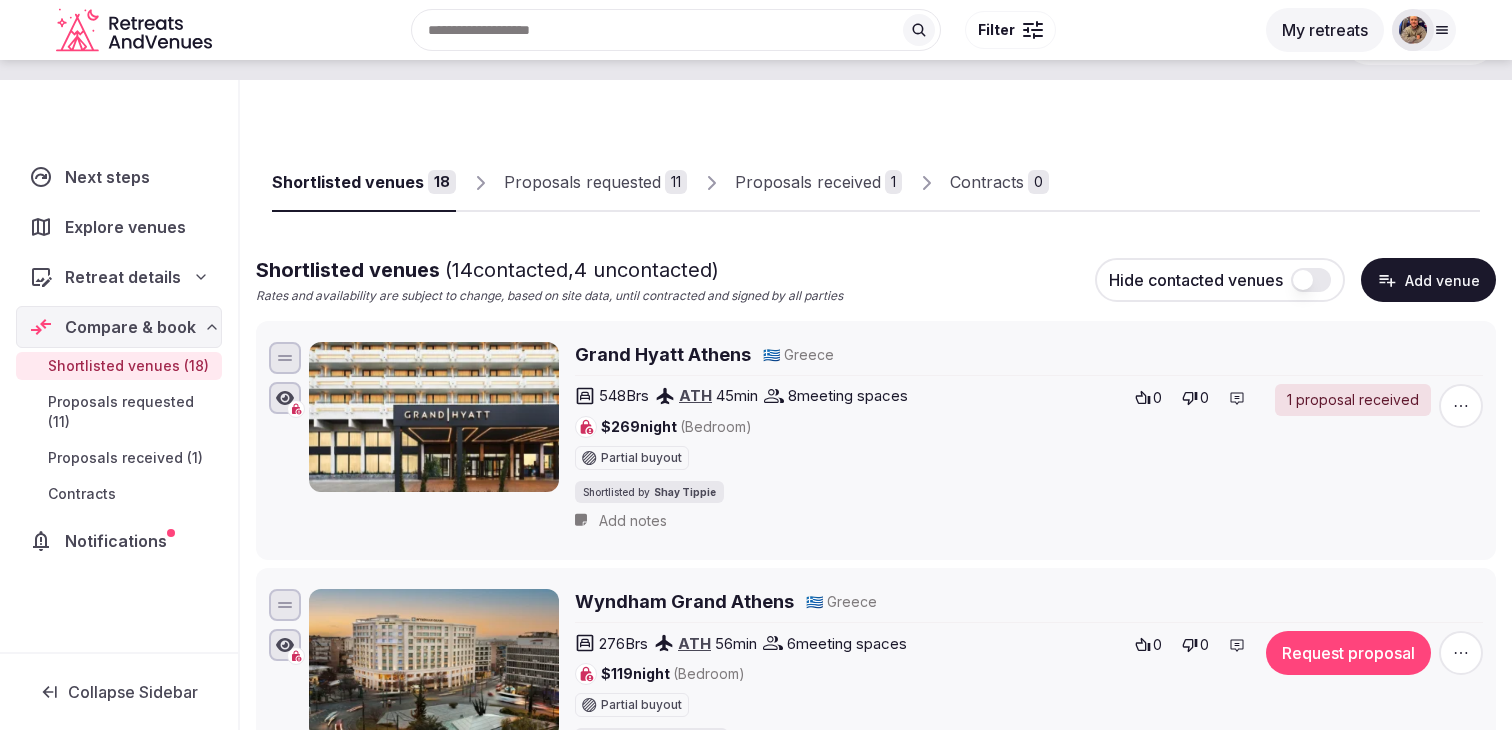 click on "Proposals requested" at bounding box center (582, 182) 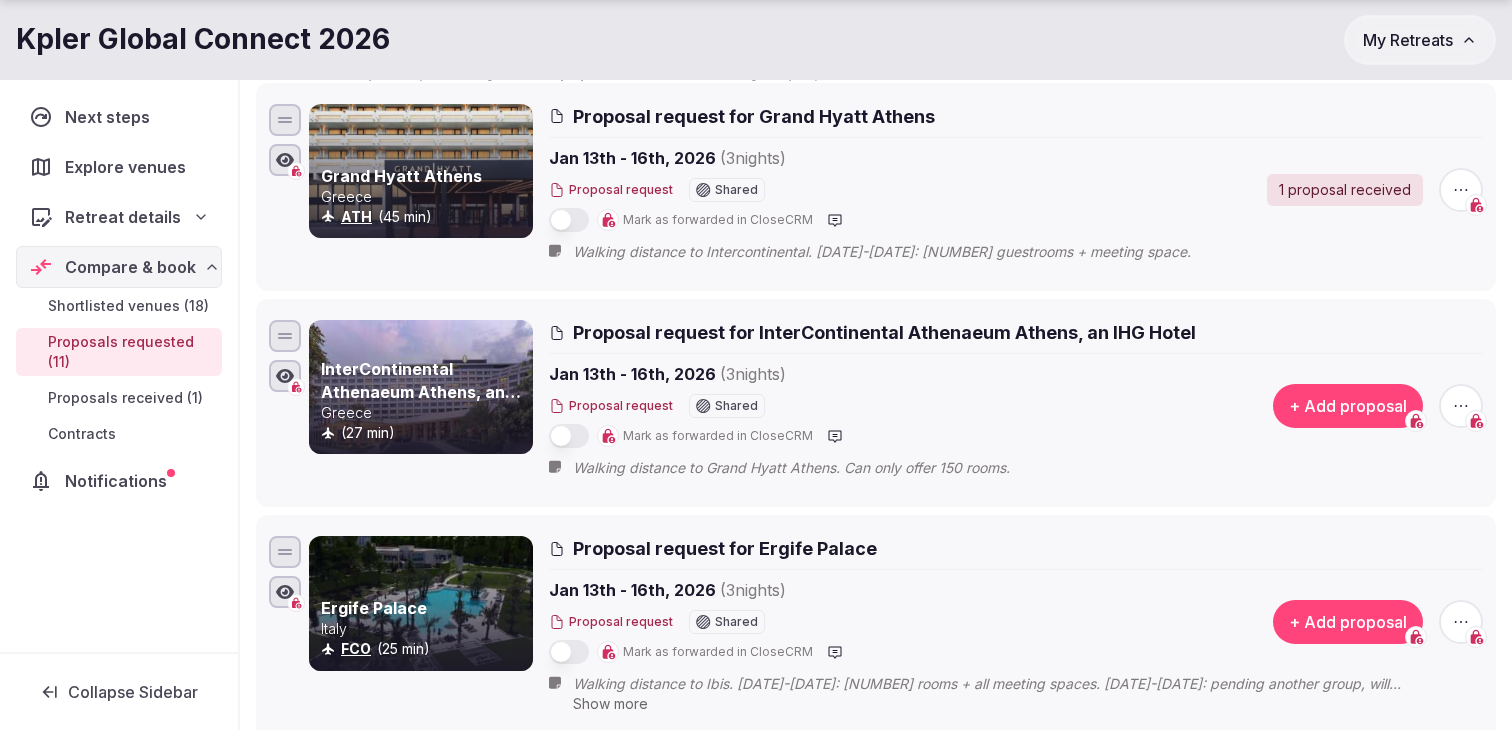 scroll, scrollTop: 283, scrollLeft: 0, axis: vertical 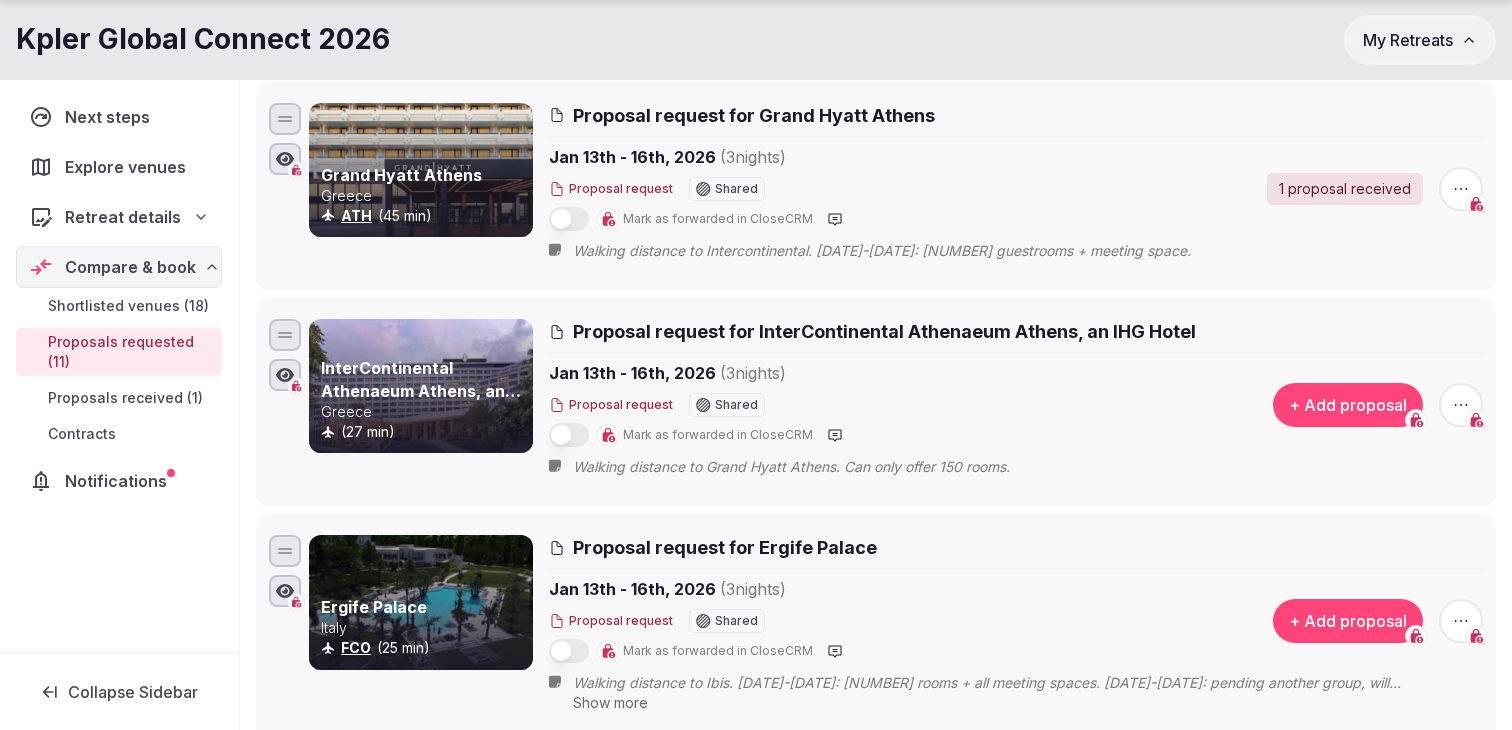 click at bounding box center [569, 219] 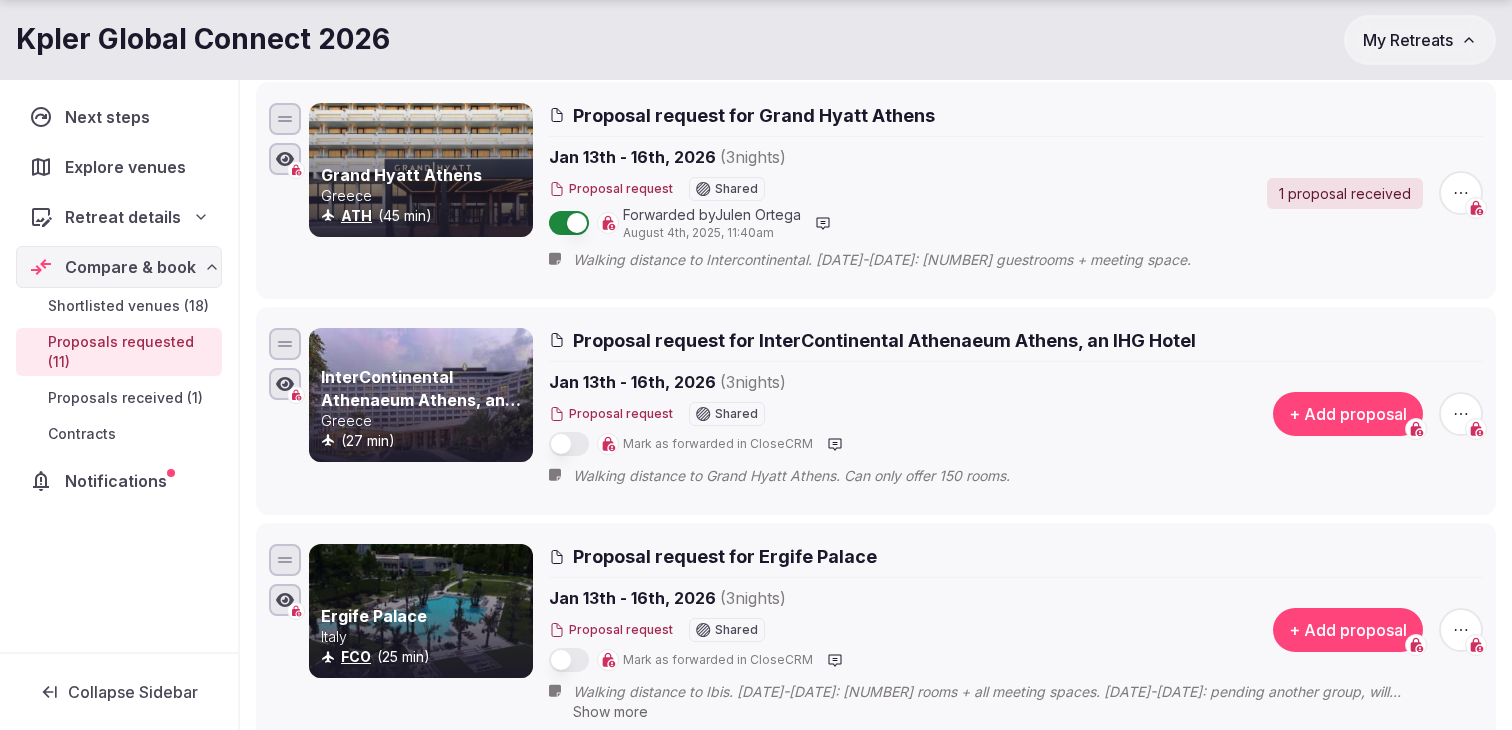click at bounding box center [569, 444] 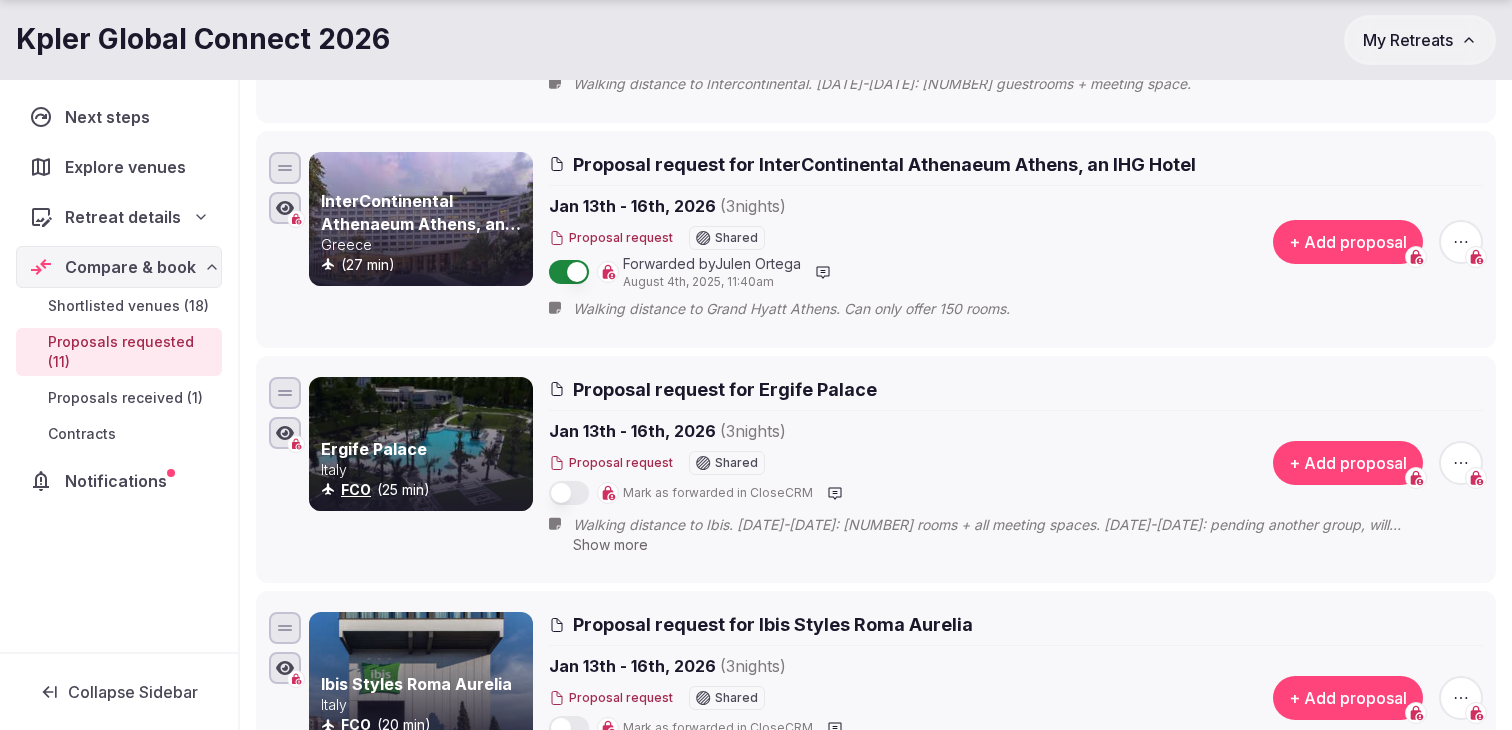 scroll, scrollTop: 474, scrollLeft: 0, axis: vertical 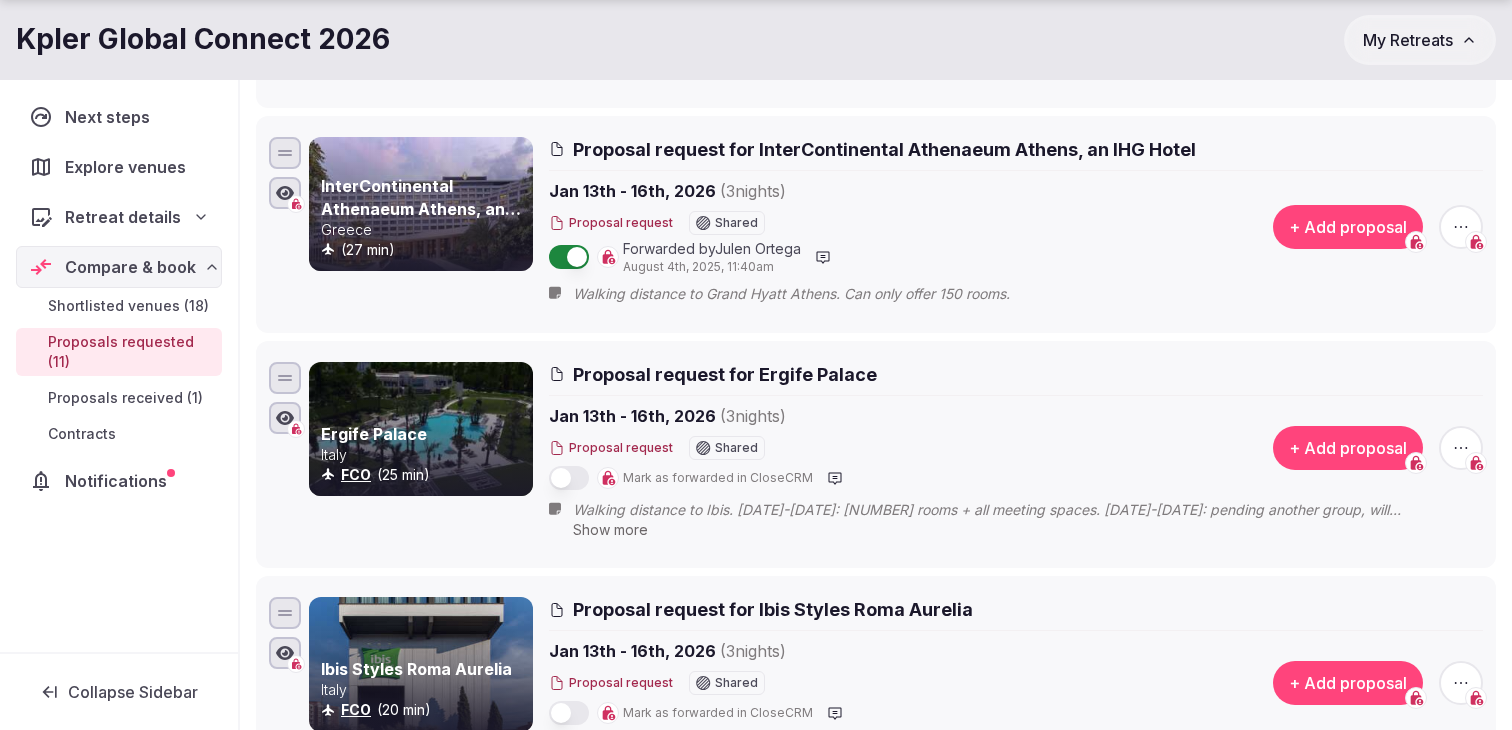click at bounding box center [569, 478] 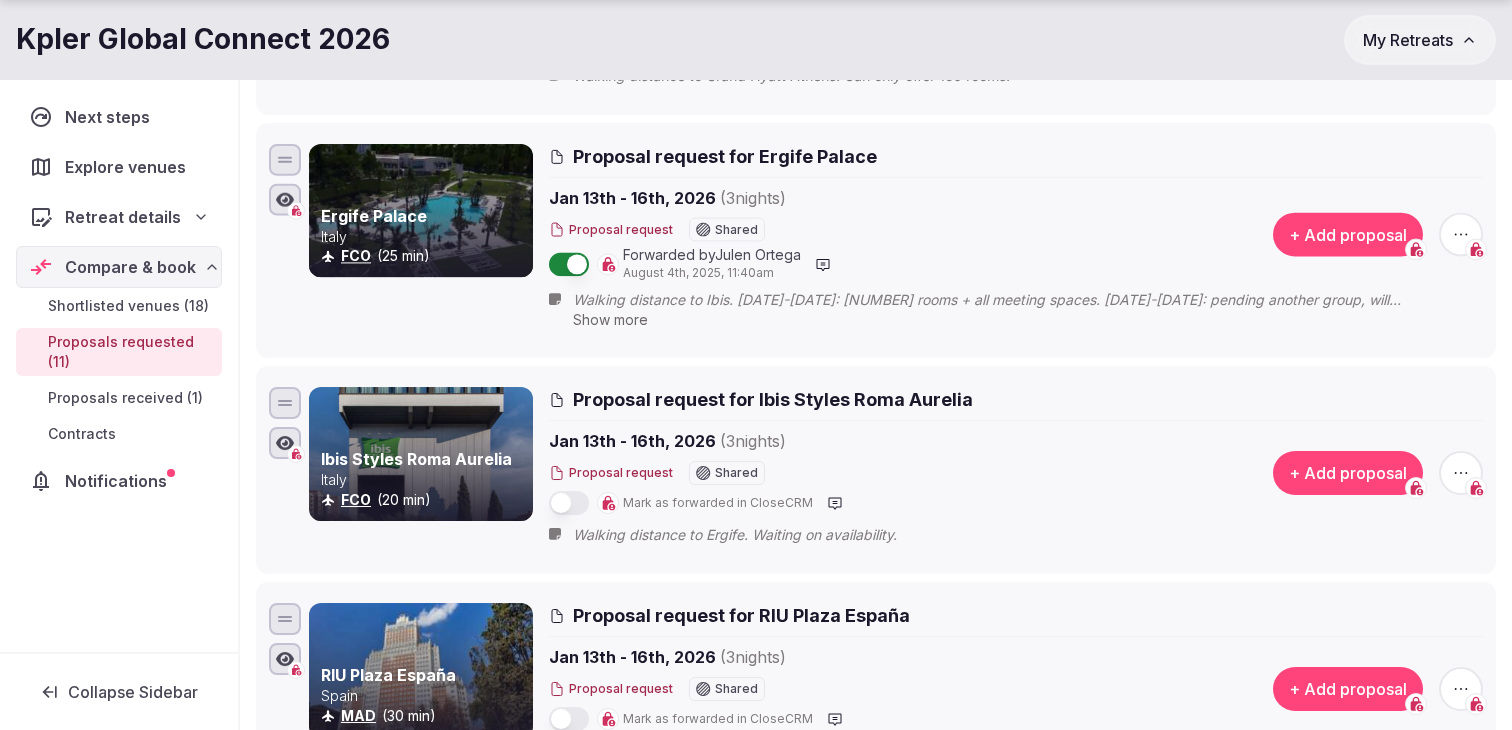 scroll, scrollTop: 733, scrollLeft: 0, axis: vertical 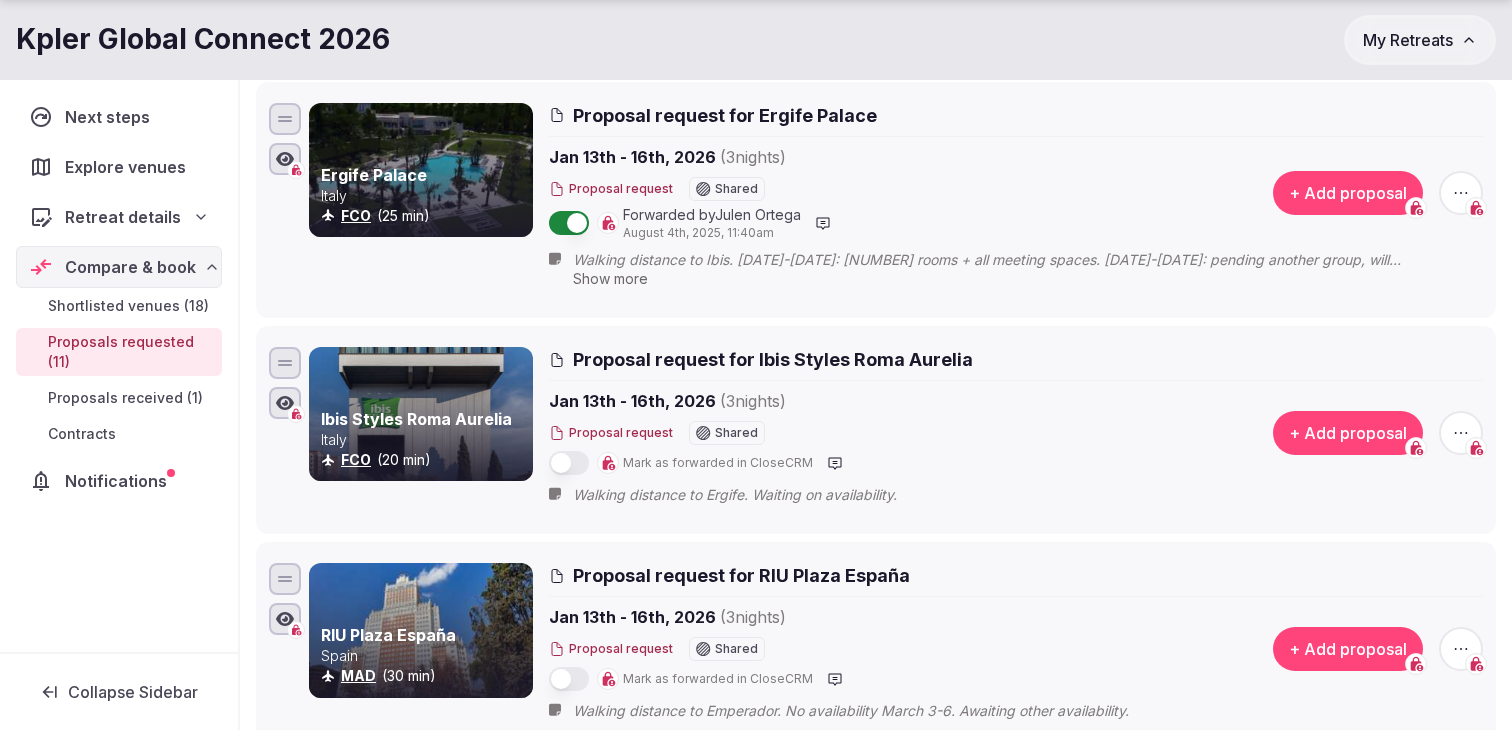 click at bounding box center [569, 463] 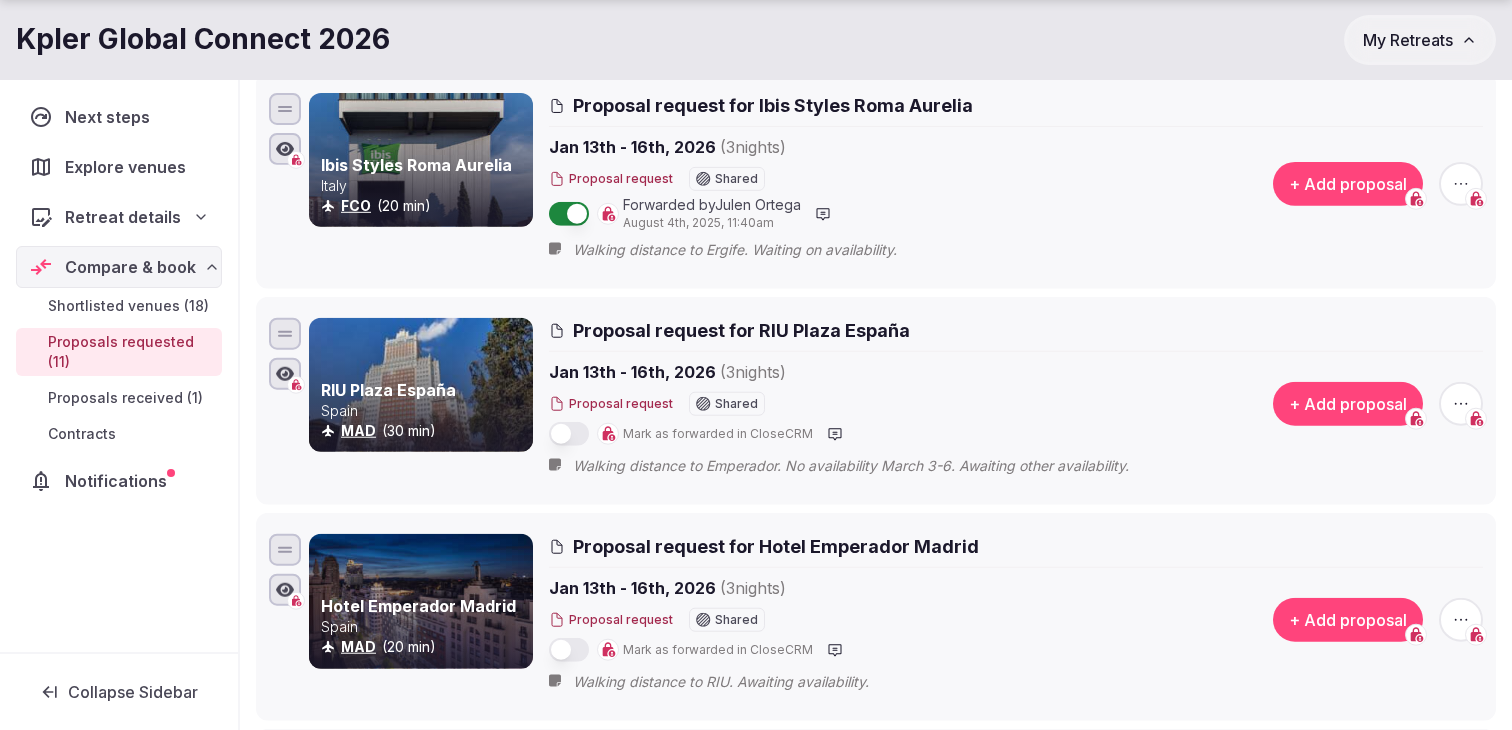 scroll, scrollTop: 1047, scrollLeft: 0, axis: vertical 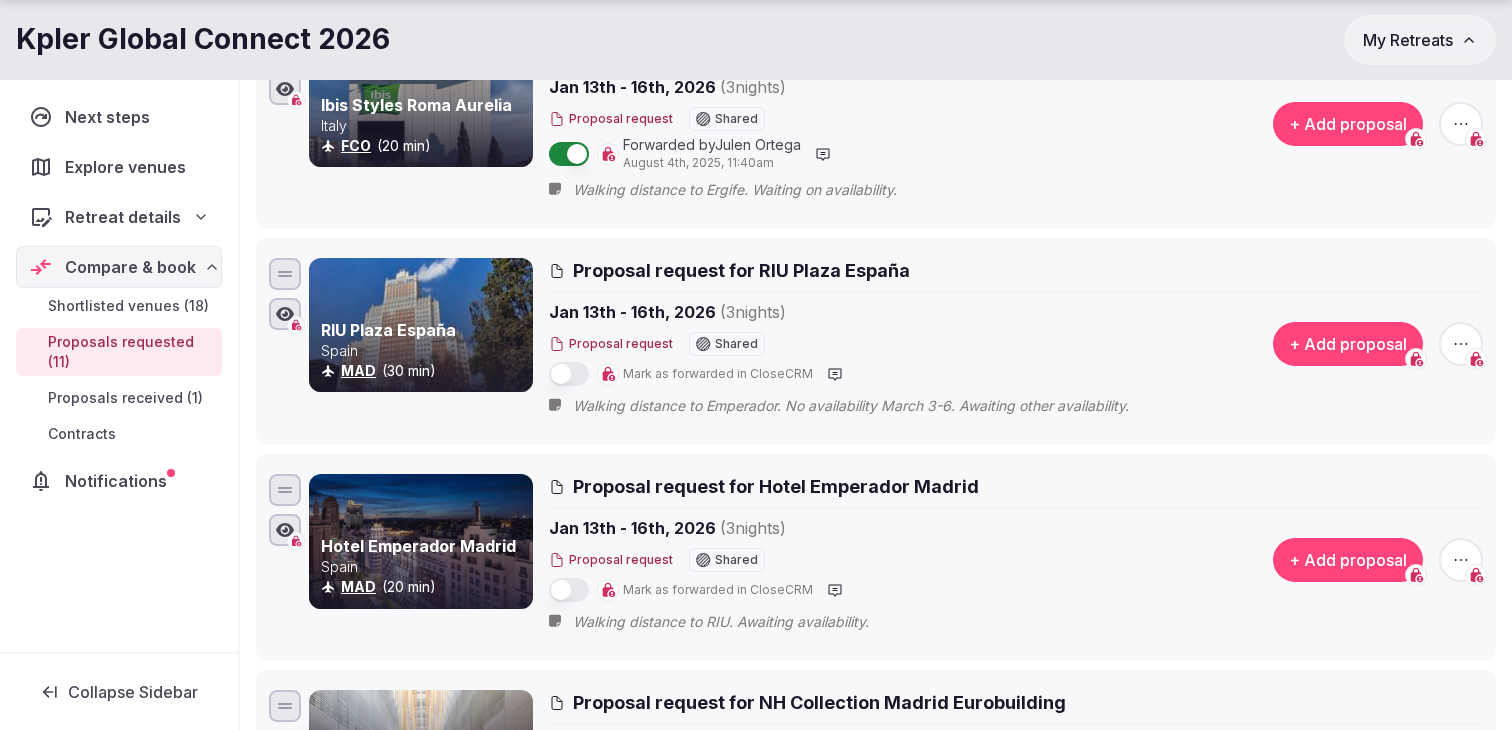 click at bounding box center (569, 374) 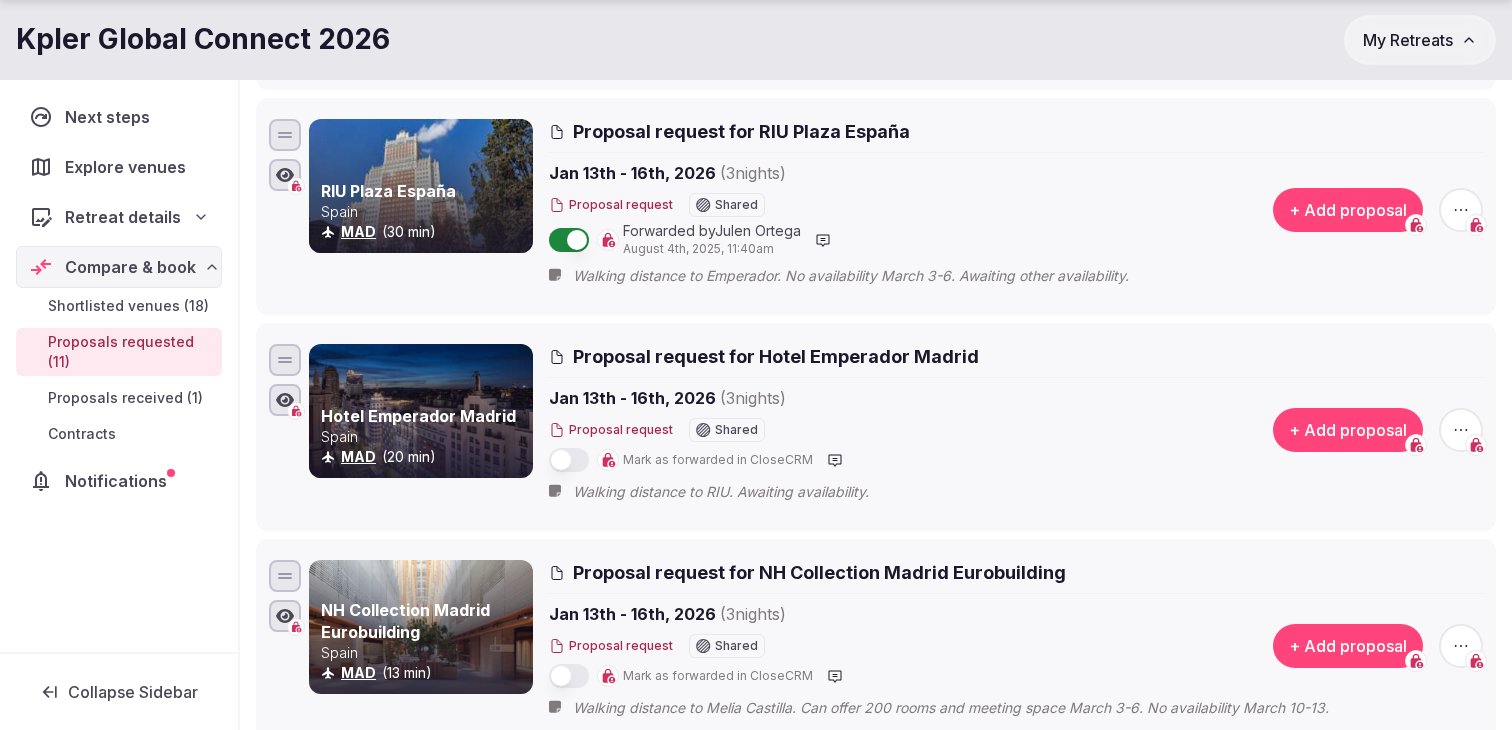 scroll, scrollTop: 1213, scrollLeft: 0, axis: vertical 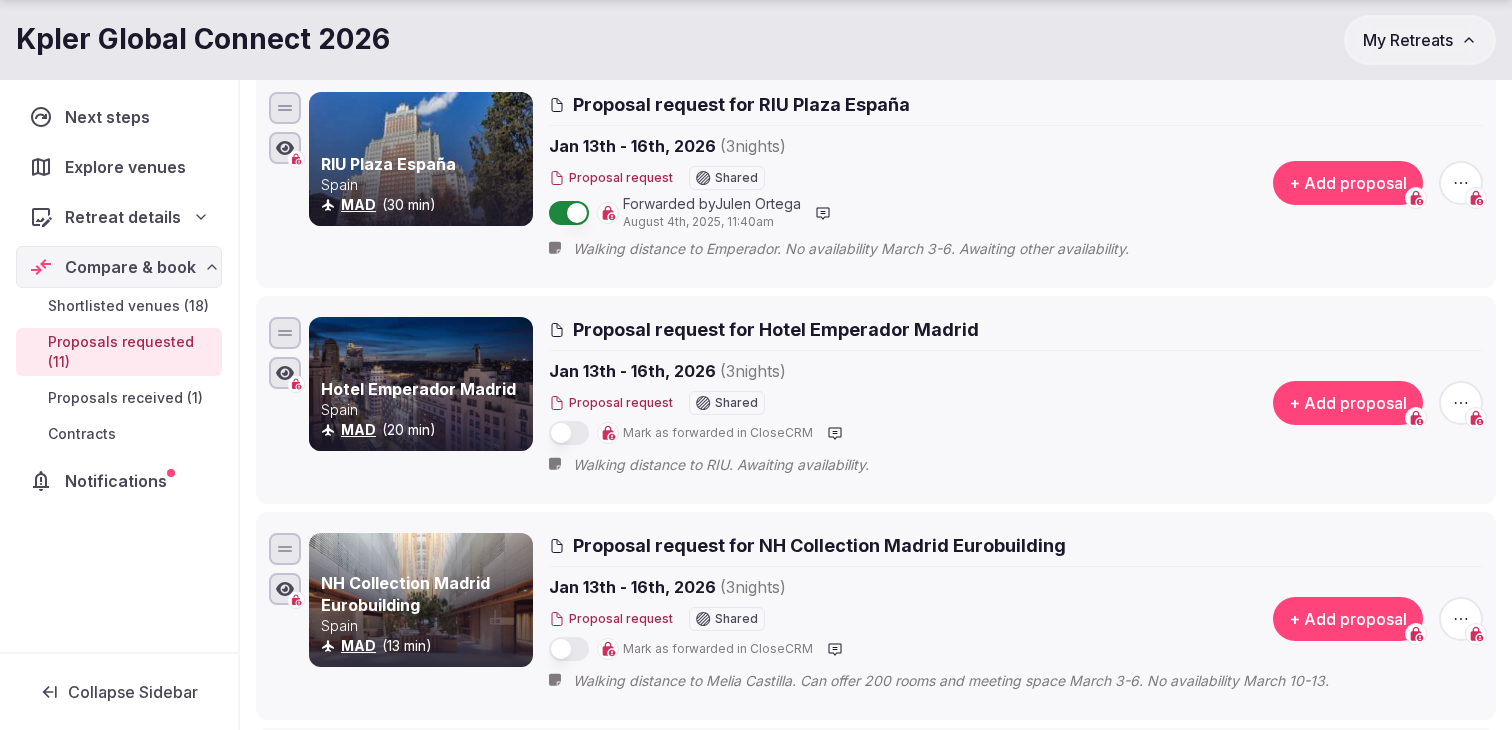 click at bounding box center [569, 433] 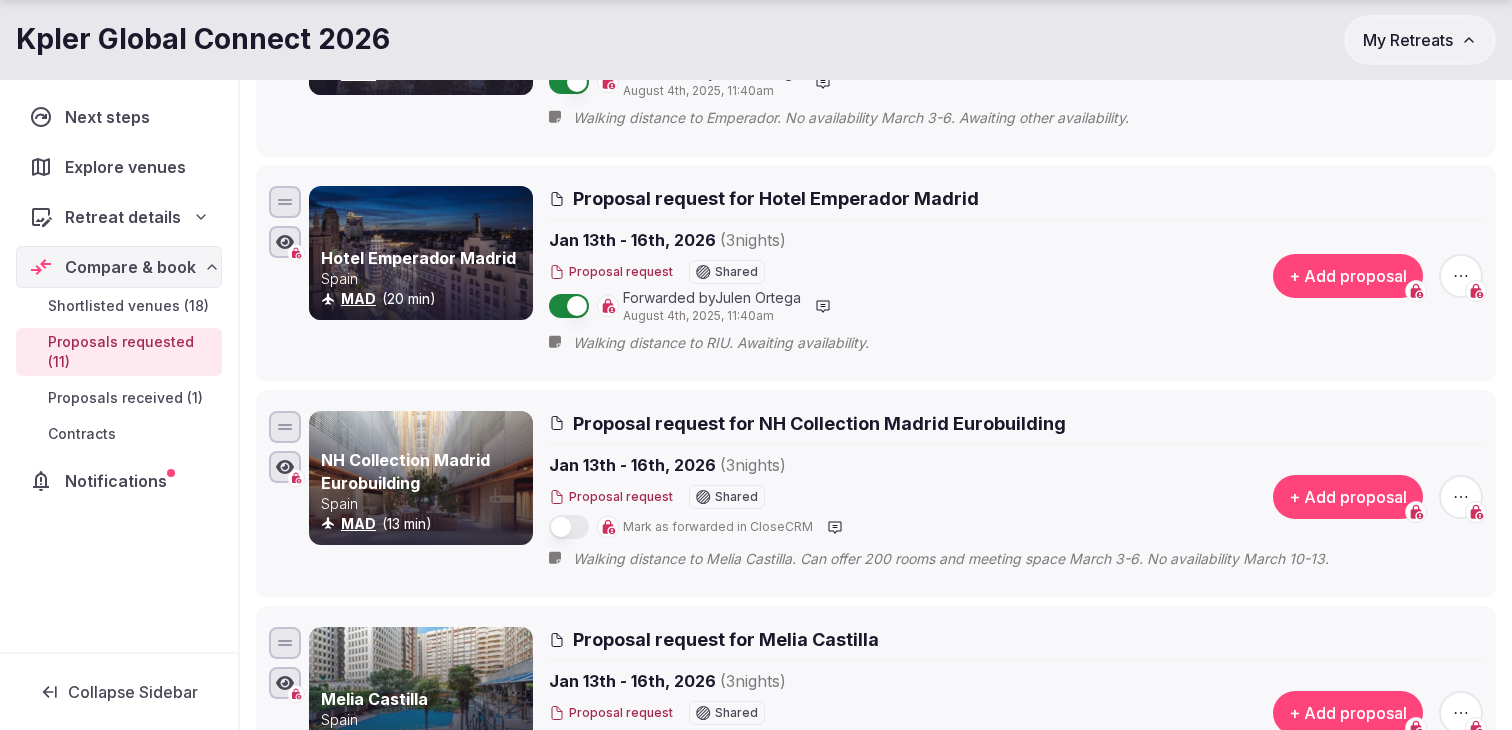 scroll, scrollTop: 1350, scrollLeft: 0, axis: vertical 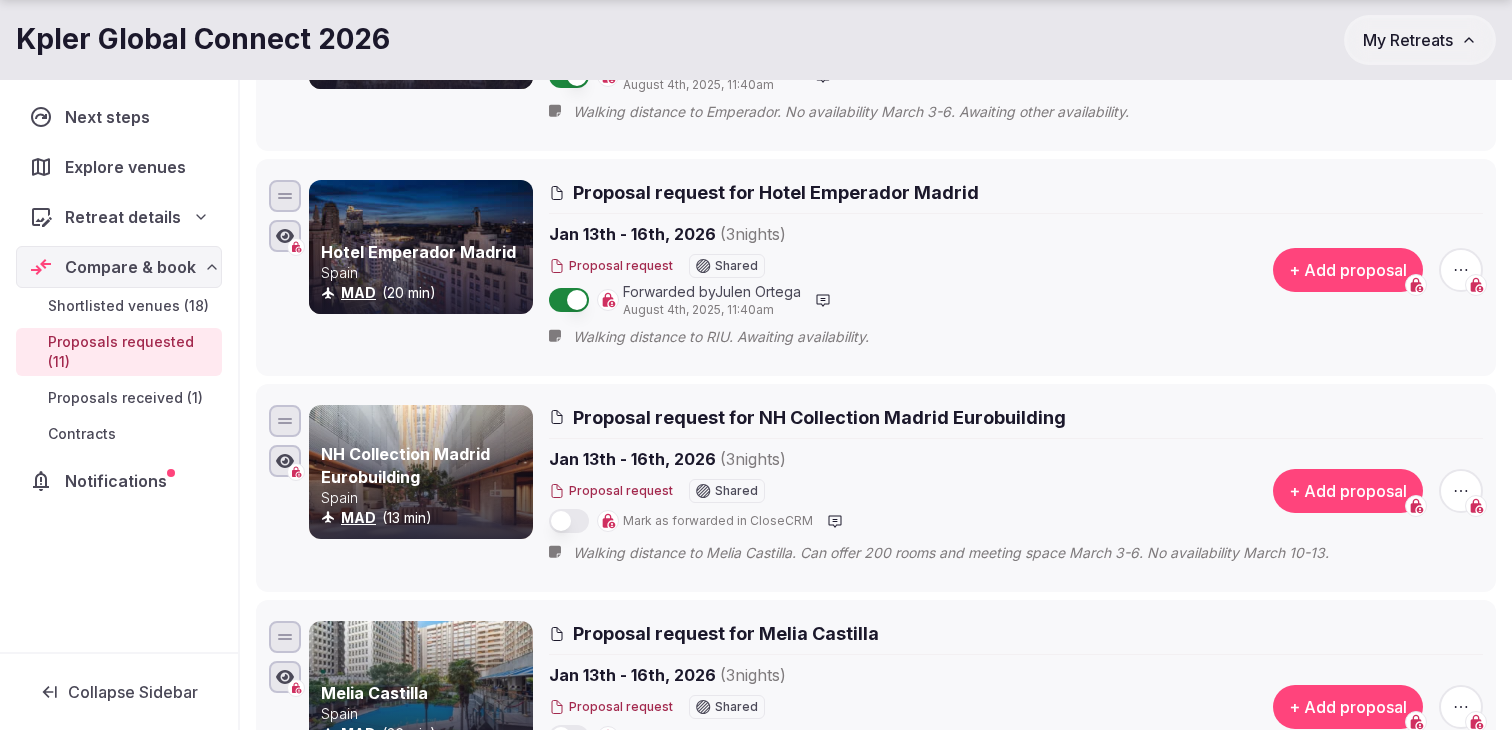 click at bounding box center [569, 521] 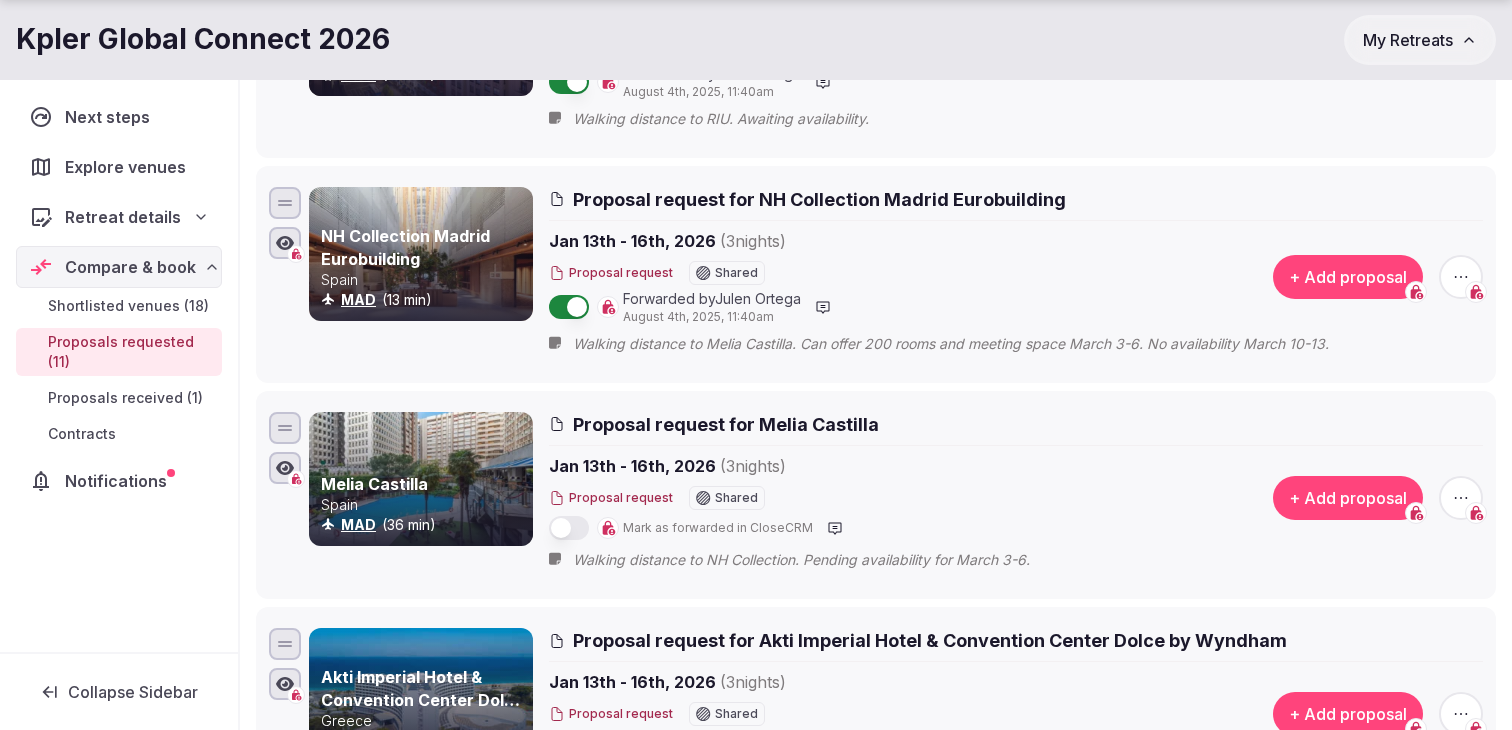 scroll, scrollTop: 1577, scrollLeft: 0, axis: vertical 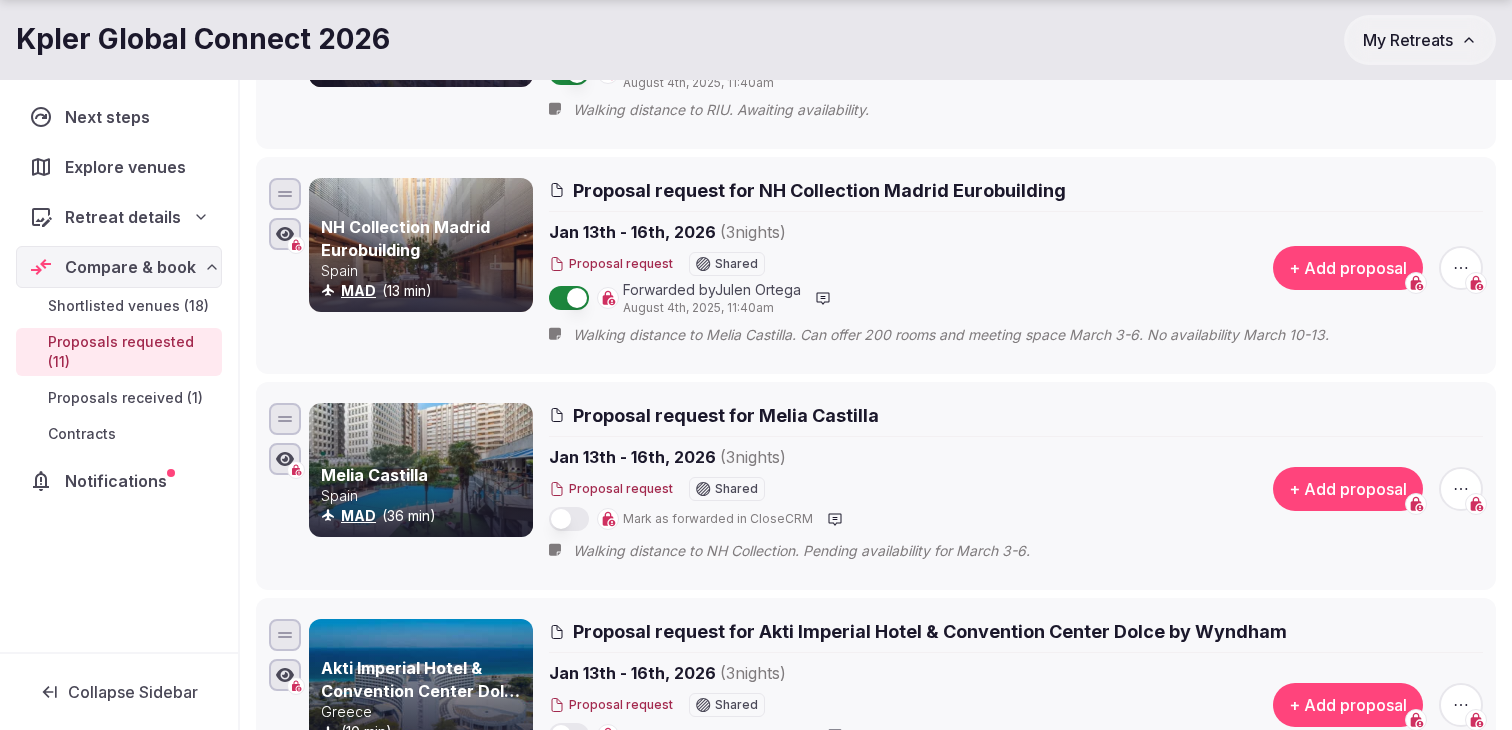 click at bounding box center (569, 519) 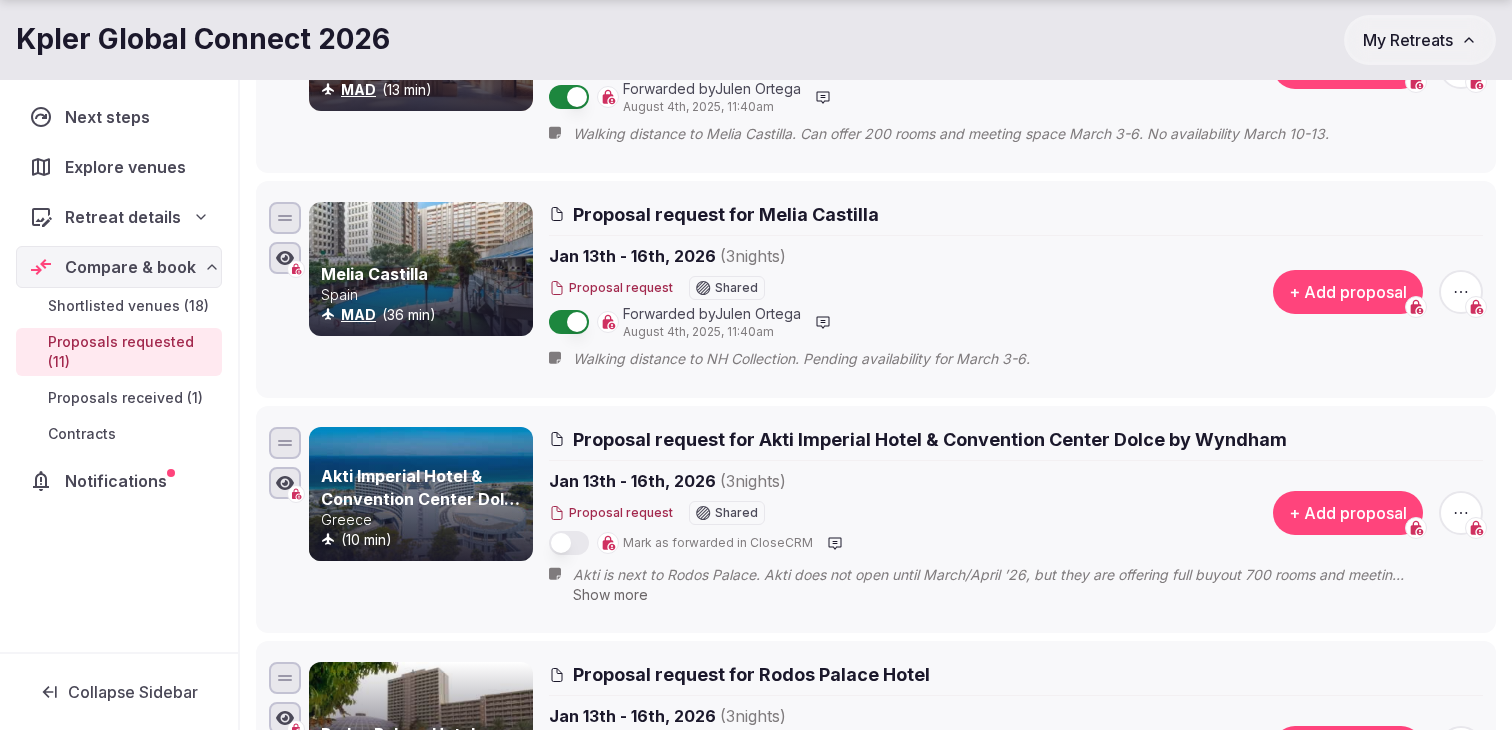 scroll, scrollTop: 1799, scrollLeft: 0, axis: vertical 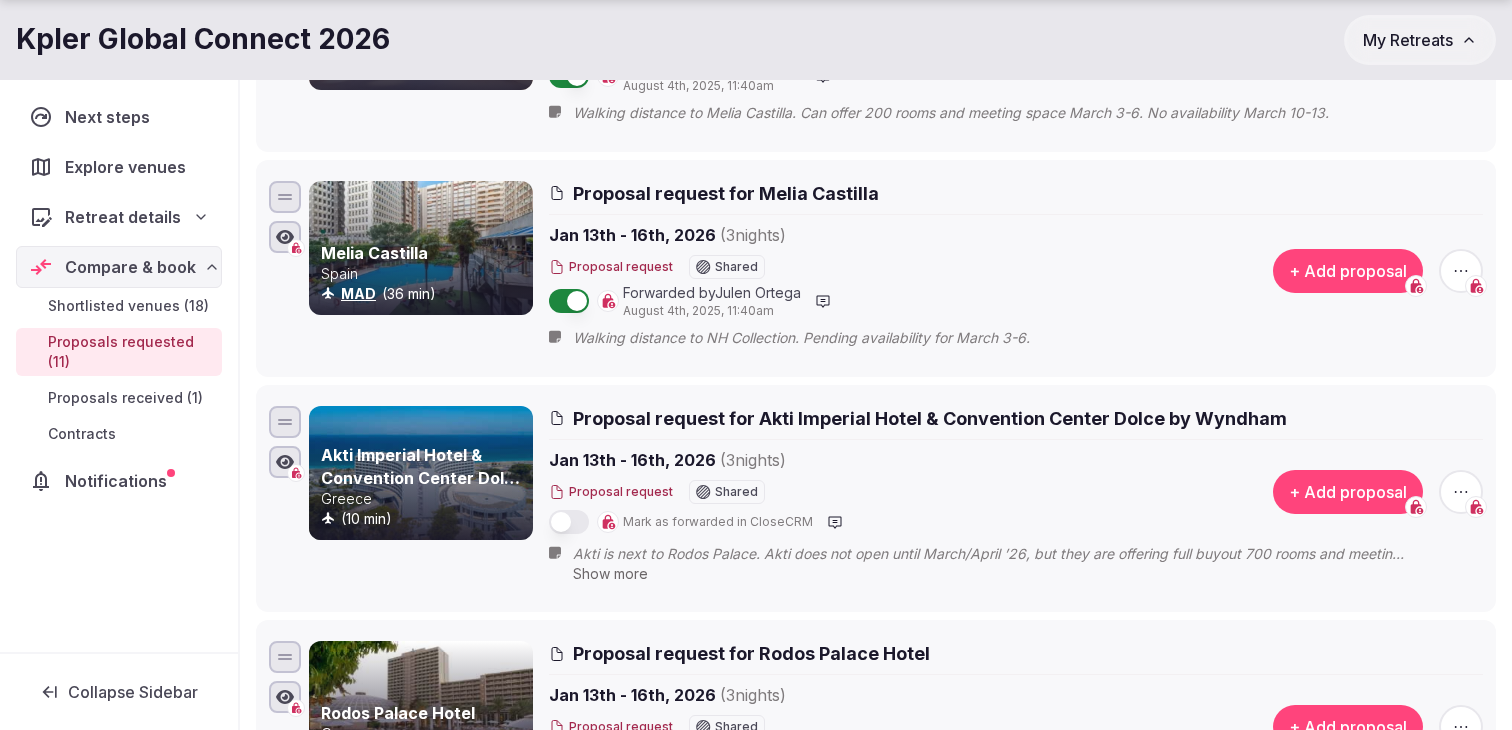 click at bounding box center [569, 522] 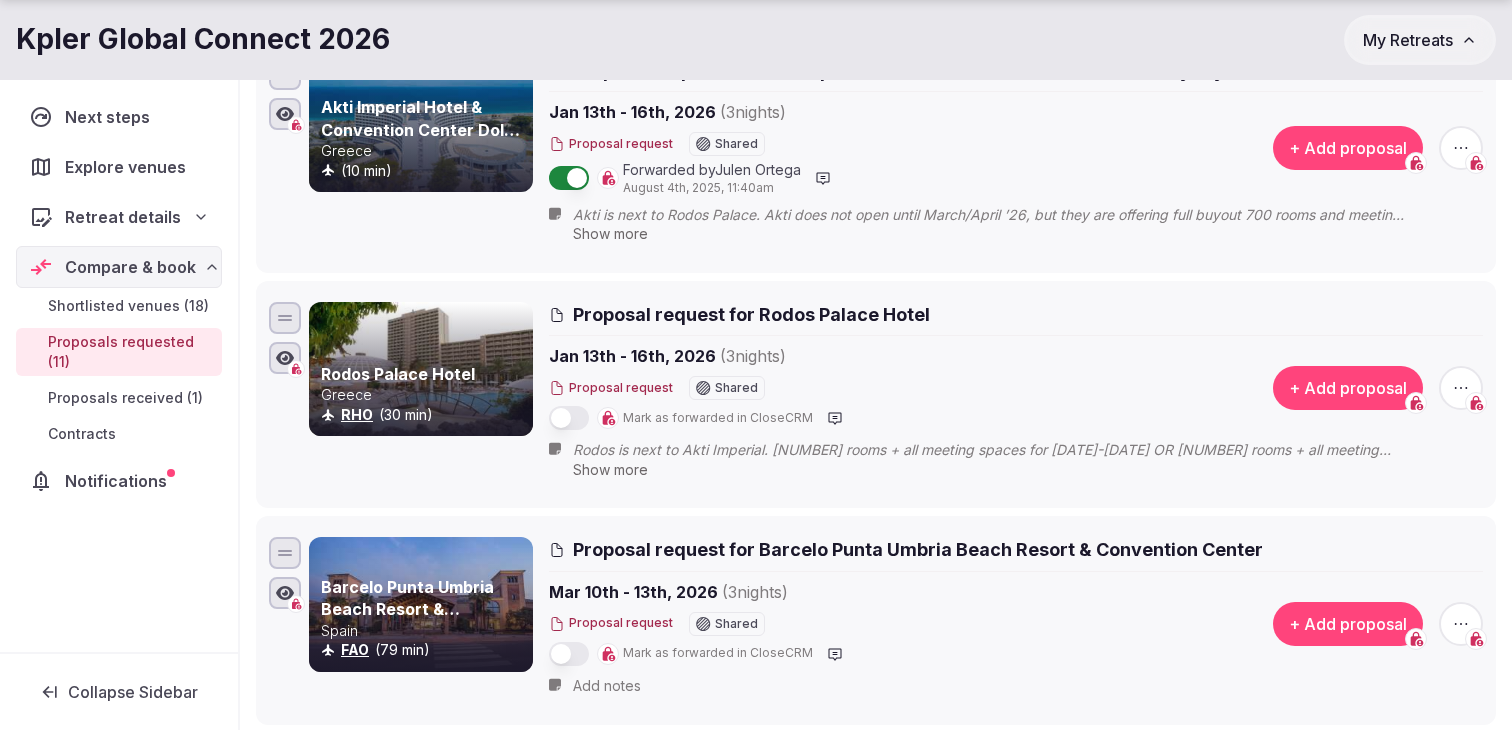 click at bounding box center (569, 418) 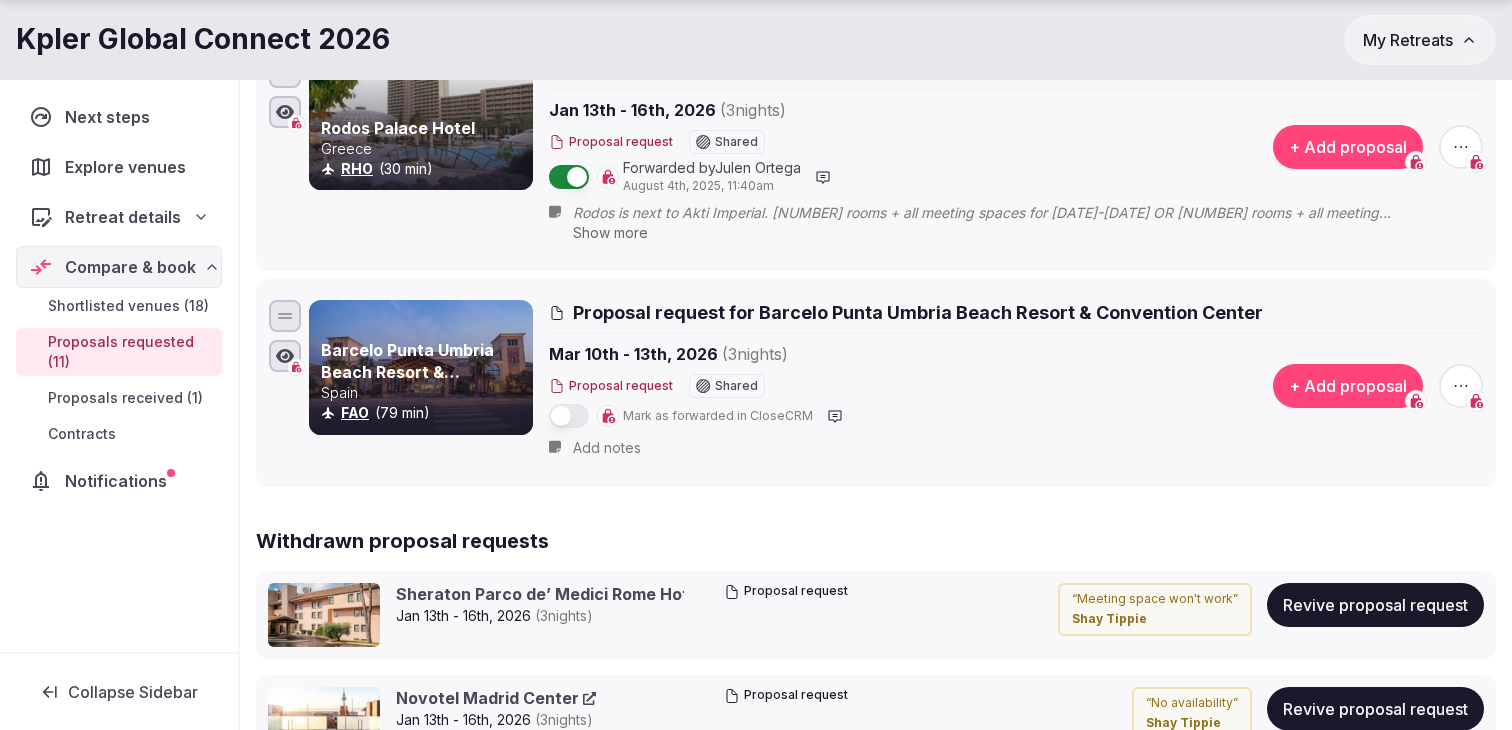 scroll, scrollTop: 2424, scrollLeft: 0, axis: vertical 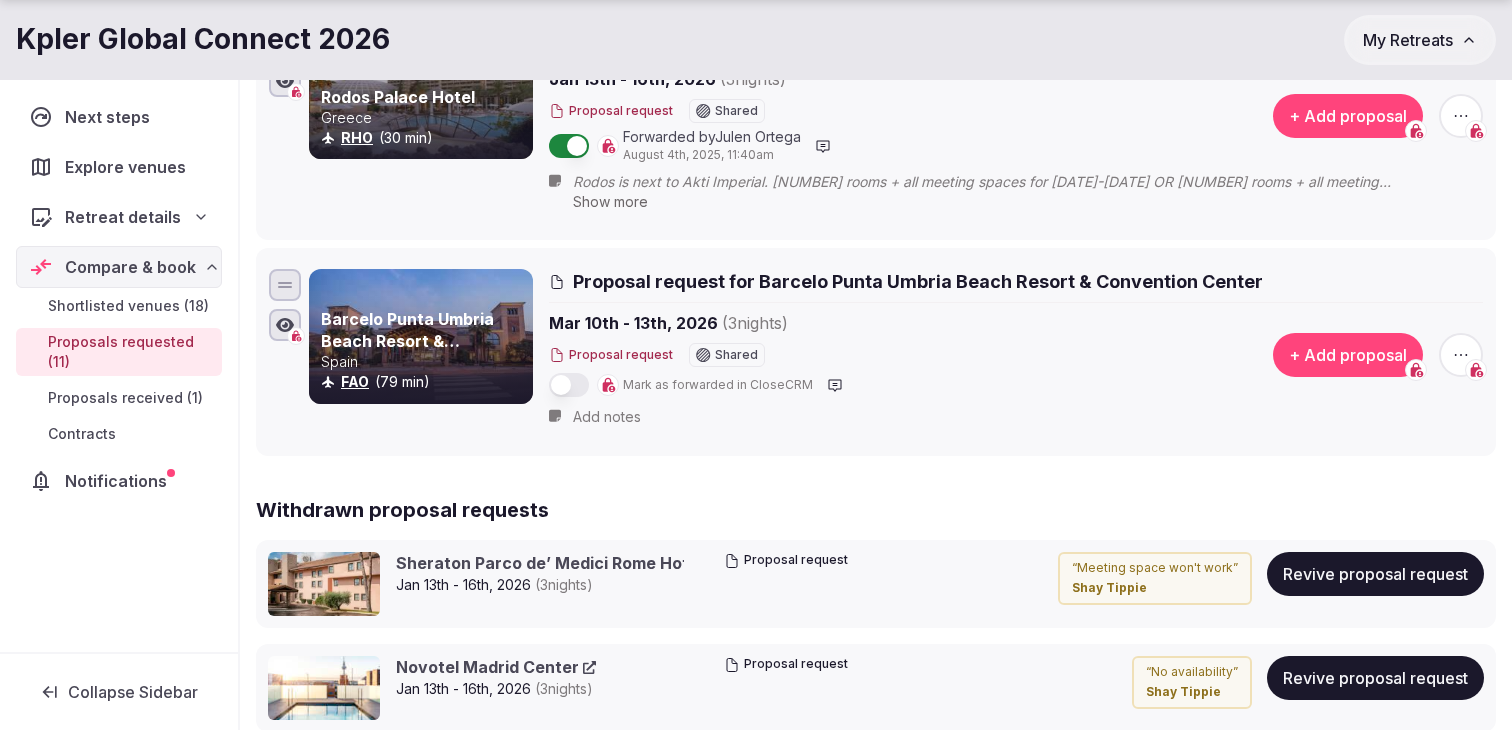 click at bounding box center (569, 385) 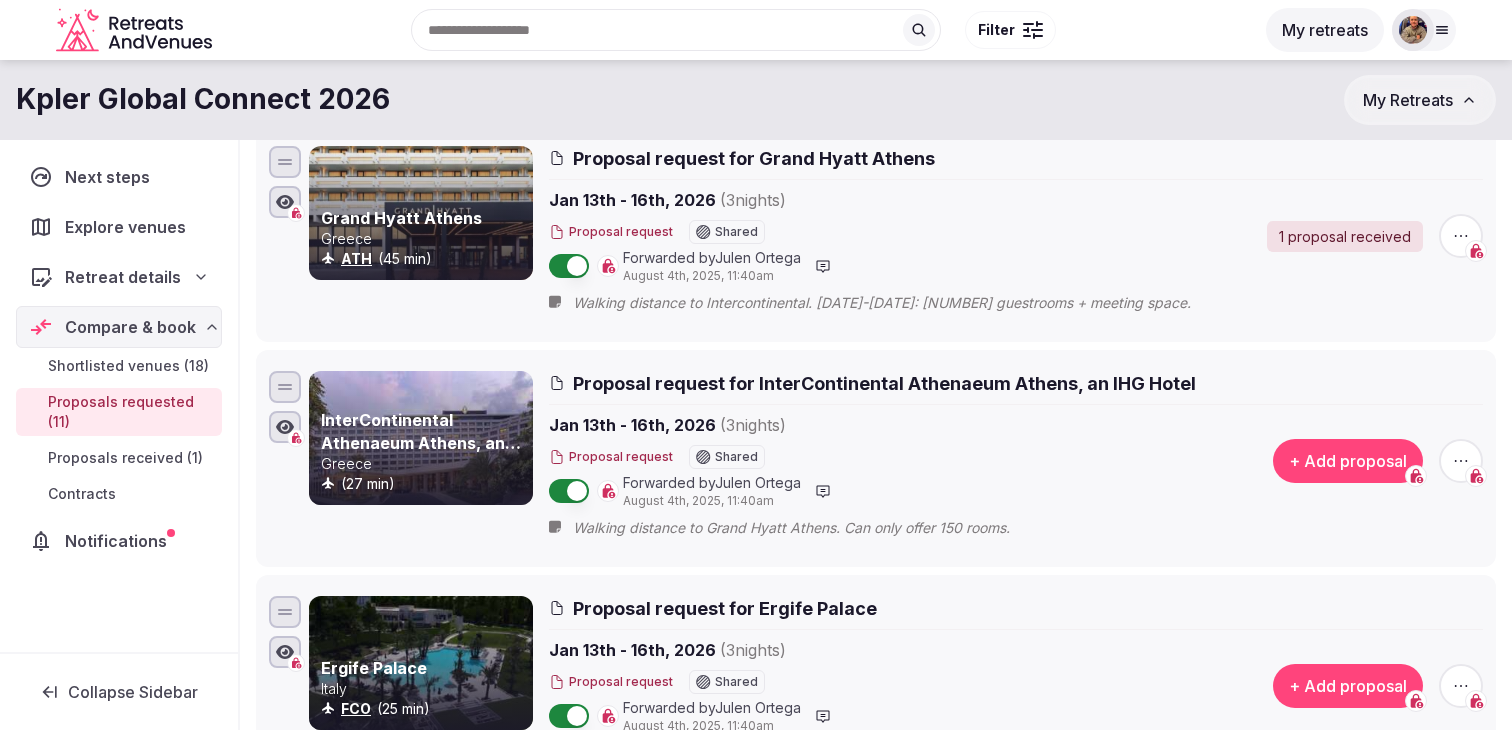 scroll, scrollTop: 0, scrollLeft: 0, axis: both 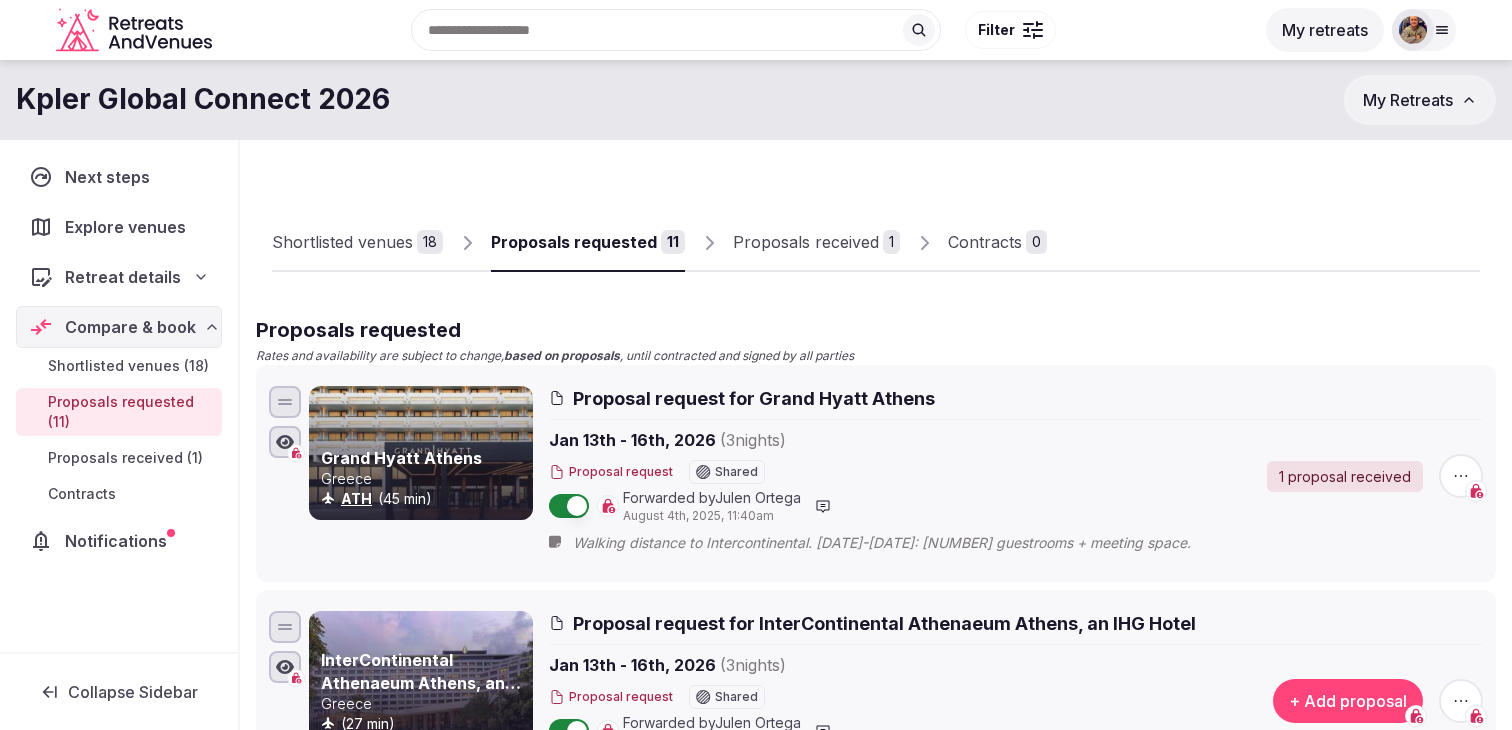 click on "Proposals received" at bounding box center [806, 242] 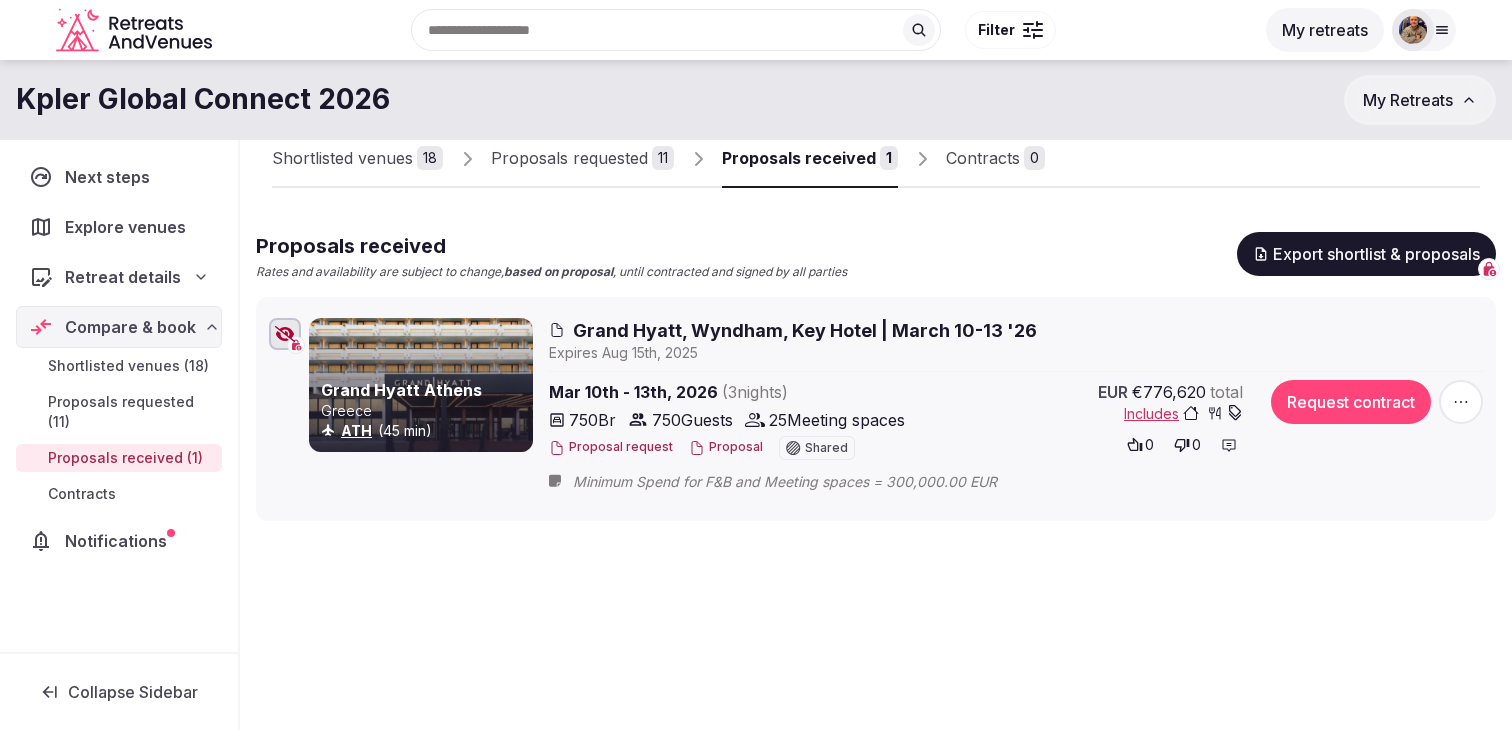 scroll, scrollTop: 83, scrollLeft: 0, axis: vertical 